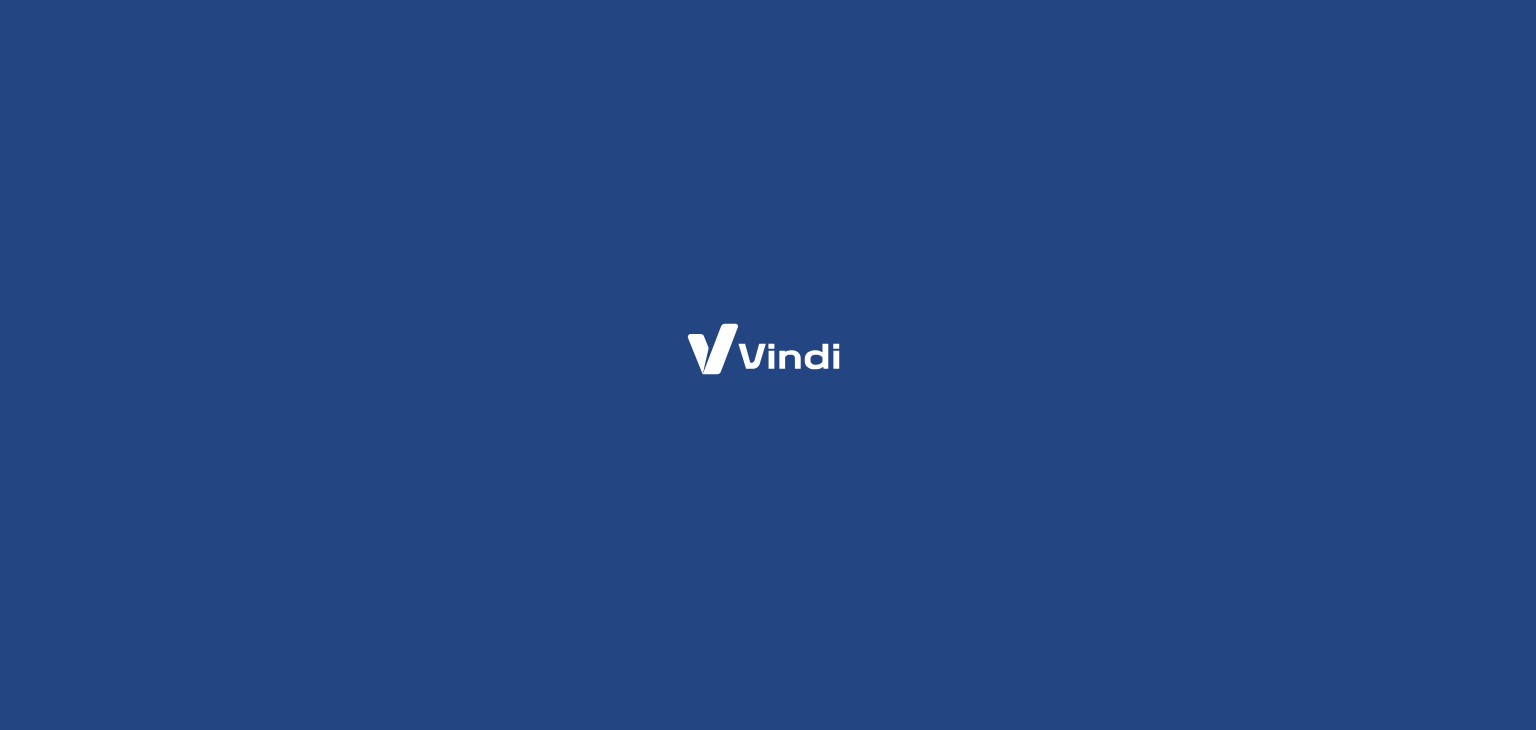 scroll, scrollTop: 0, scrollLeft: 0, axis: both 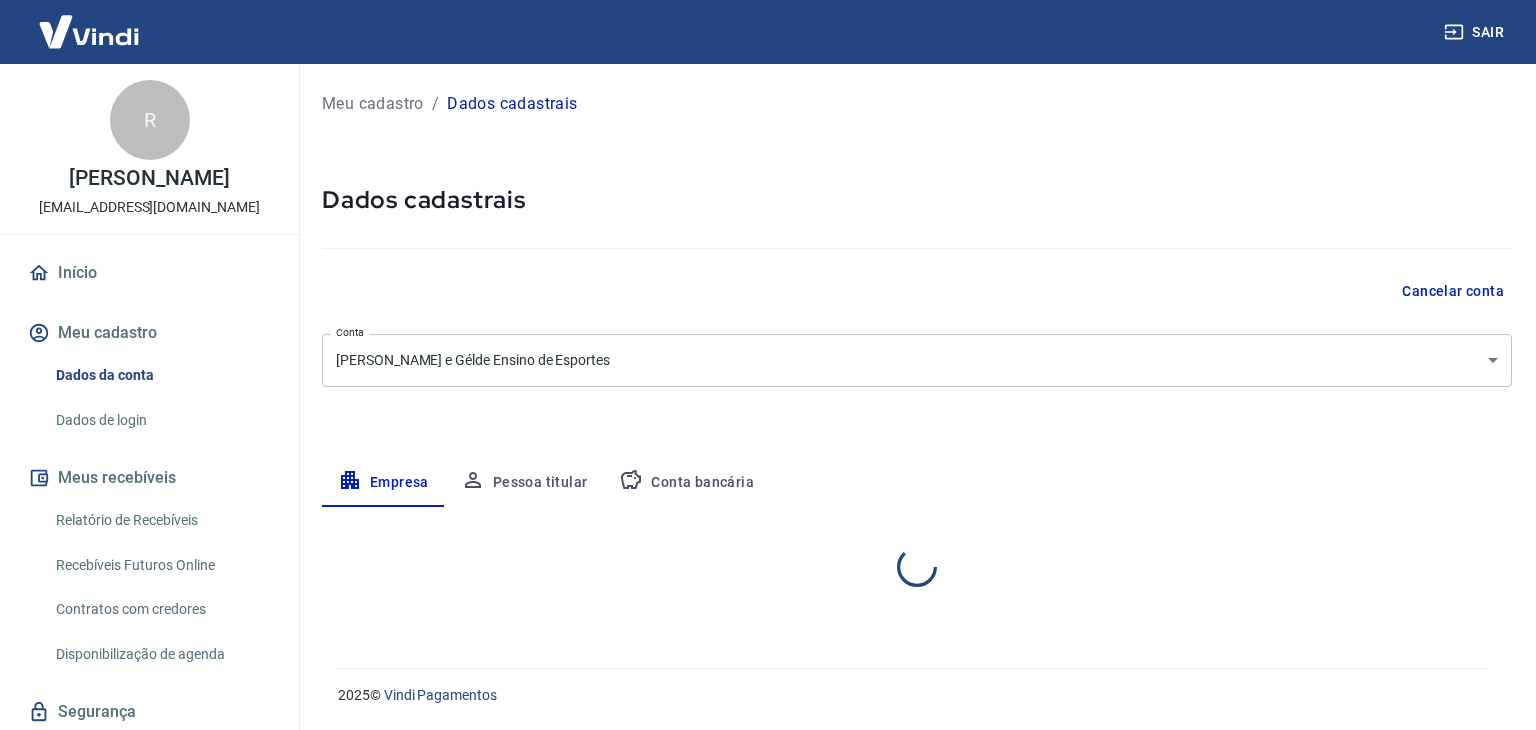 select on "SP" 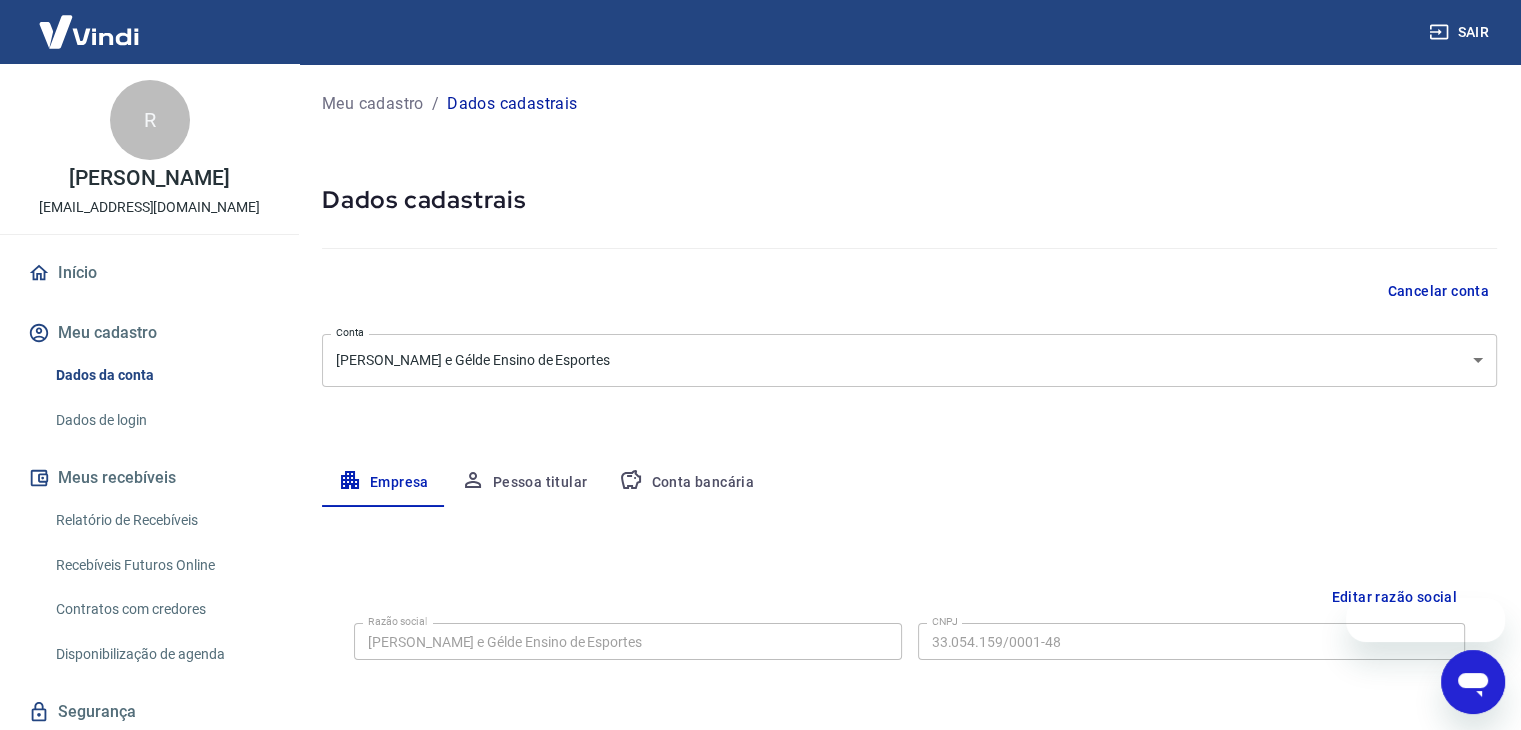 scroll, scrollTop: 0, scrollLeft: 0, axis: both 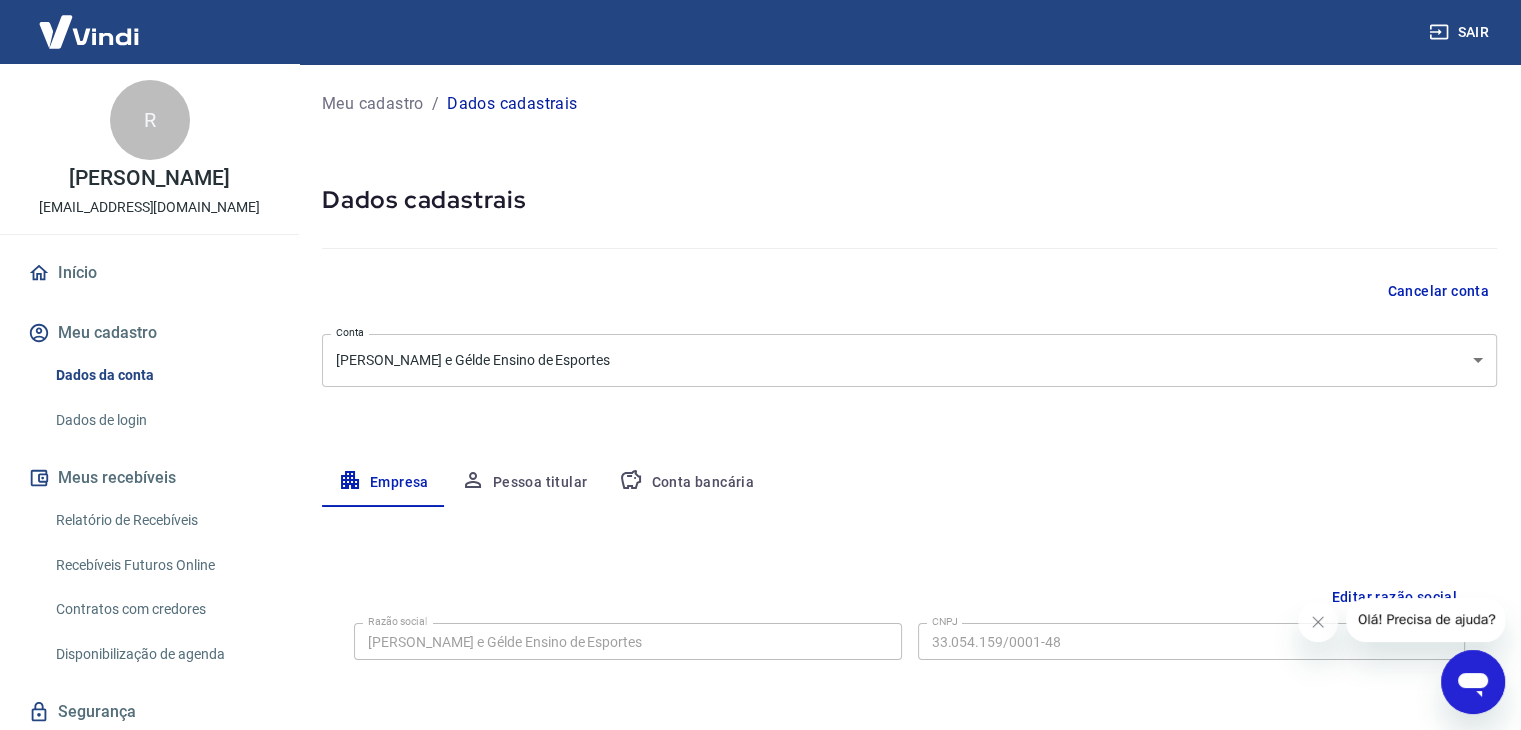 click on "Sair R [PERSON_NAME] [EMAIL_ADDRESS][DOMAIN_NAME] Início Meu cadastro Dados da conta Dados de login Meus recebíveis Relatório de Recebíveis Recebíveis Futuros Online Contratos com credores Disponibilização de agenda Segurança Fale conosco Volte para o portal de gerenciamento de vendas do Intermediador. Voltar para  Intermediador Meu cadastro / Dados cadastrais Dados cadastrais Cancelar conta Conta Candido Couto e Gélde Ensino de Esportes [object Object] Conta Empresa Pessoa titular Conta bancária Editar razão social Razão social Candido Couto e Gélde Ensino de Esportes Razão social CNPJ 33.054.159/0001-48 CNPJ Endereço da empresa Editar endereço CEP 13456-120 CEP Rua [GEOGRAPHIC_DATA][PERSON_NAME] [GEOGRAPHIC_DATA] Número Complemento Fundos Complemento [GEOGRAPHIC_DATA] I [GEOGRAPHIC_DATA] [GEOGRAPHIC_DATA] [GEOGRAPHIC_DATA] [GEOGRAPHIC_DATA] [GEOGRAPHIC_DATA] [GEOGRAPHIC_DATA] [GEOGRAPHIC_DATA] [GEOGRAPHIC_DATA] [GEOGRAPHIC_DATA] [GEOGRAPHIC_DATA] [GEOGRAPHIC_DATA] [GEOGRAPHIC_DATA] [GEOGRAPHIC_DATA] [GEOGRAPHIC_DATA] [GEOGRAPHIC_DATA]" at bounding box center [760, 365] 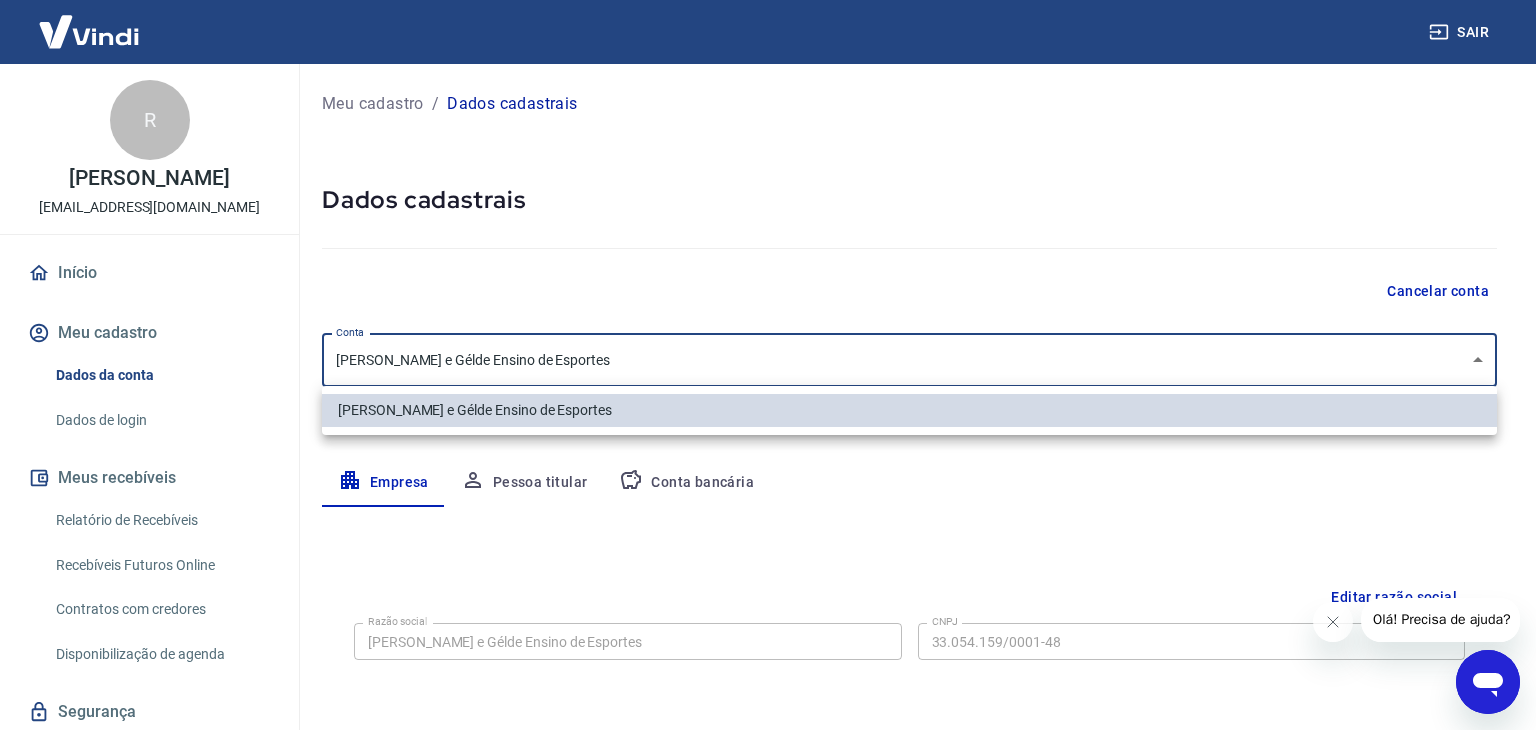 click at bounding box center [768, 365] 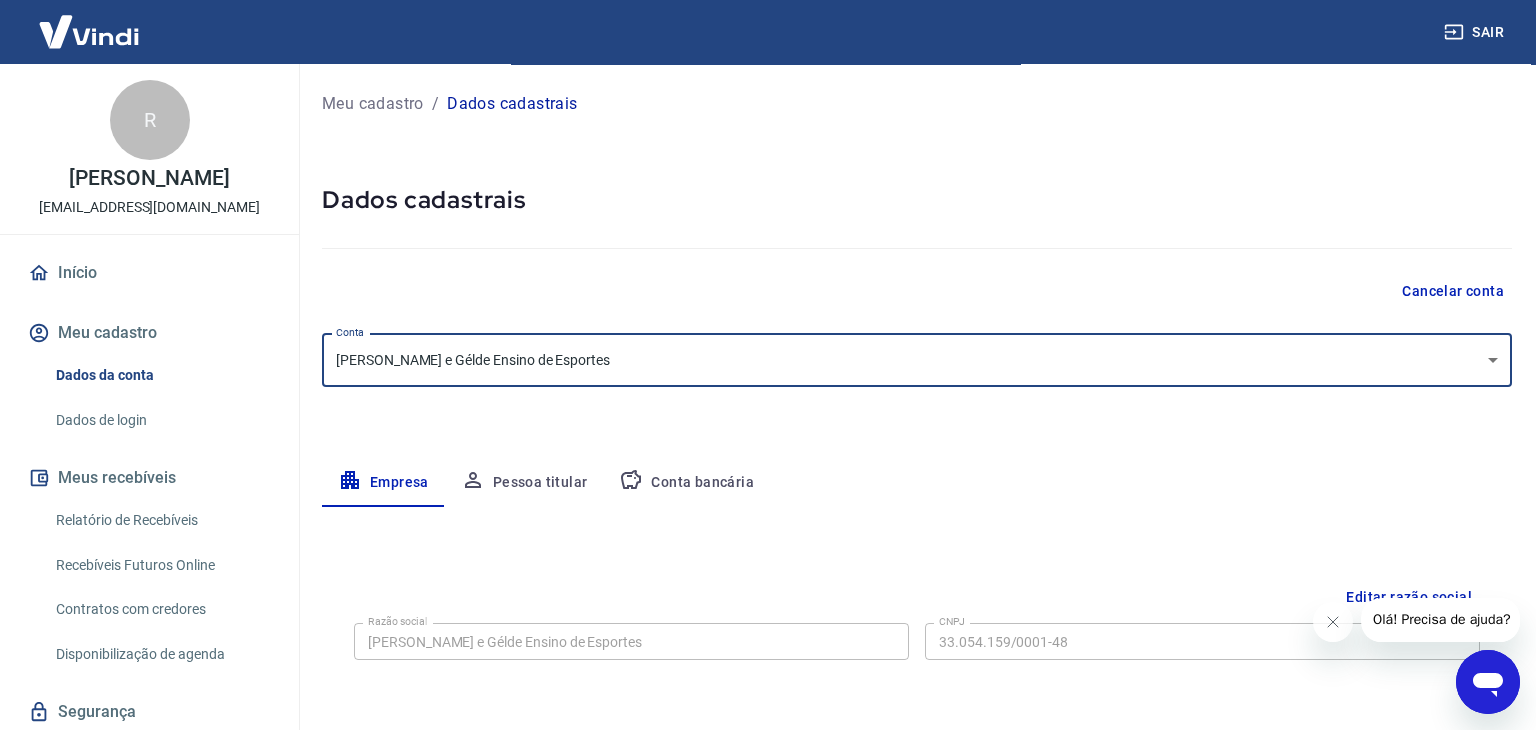 click on "Sair R [PERSON_NAME] [EMAIL_ADDRESS][DOMAIN_NAME] Início Meu cadastro Dados da conta Dados de login Meus recebíveis Relatório de Recebíveis Recebíveis Futuros Online Contratos com credores Disponibilização de agenda Segurança Fale conosco Volte para o portal de gerenciamento de vendas do Intermediador. Voltar para  Intermediador Meu cadastro / Dados cadastrais Dados cadastrais Cancelar conta Conta Candido Couto e Gélde Ensino de Esportes [object Object] Conta Empresa Pessoa titular Conta bancária Editar razão social Razão social Candido Couto e Gélde Ensino de Esportes Razão social CNPJ 33.054.159/0001-48 CNPJ Endereço da empresa Editar endereço CEP 13456-120 CEP Rua [GEOGRAPHIC_DATA][PERSON_NAME] [GEOGRAPHIC_DATA] Número Complemento Fundos Complemento [GEOGRAPHIC_DATA] I [GEOGRAPHIC_DATA] [GEOGRAPHIC_DATA] [GEOGRAPHIC_DATA] [GEOGRAPHIC_DATA] [GEOGRAPHIC_DATA] [GEOGRAPHIC_DATA] [GEOGRAPHIC_DATA] [GEOGRAPHIC_DATA] [GEOGRAPHIC_DATA] [GEOGRAPHIC_DATA] [GEOGRAPHIC_DATA] [GEOGRAPHIC_DATA] [GEOGRAPHIC_DATA] [GEOGRAPHIC_DATA] [GEOGRAPHIC_DATA]" at bounding box center [768, 365] 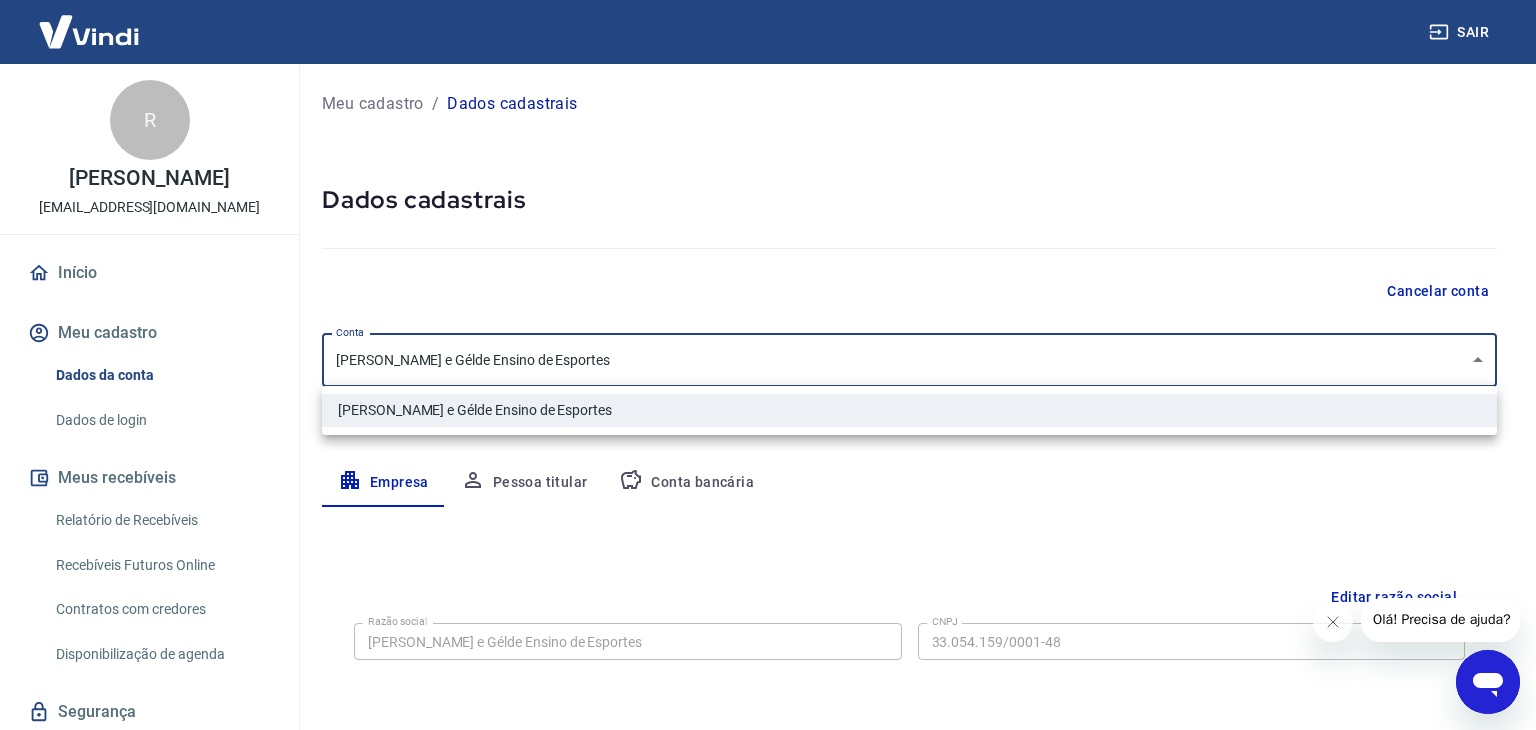 click at bounding box center [768, 365] 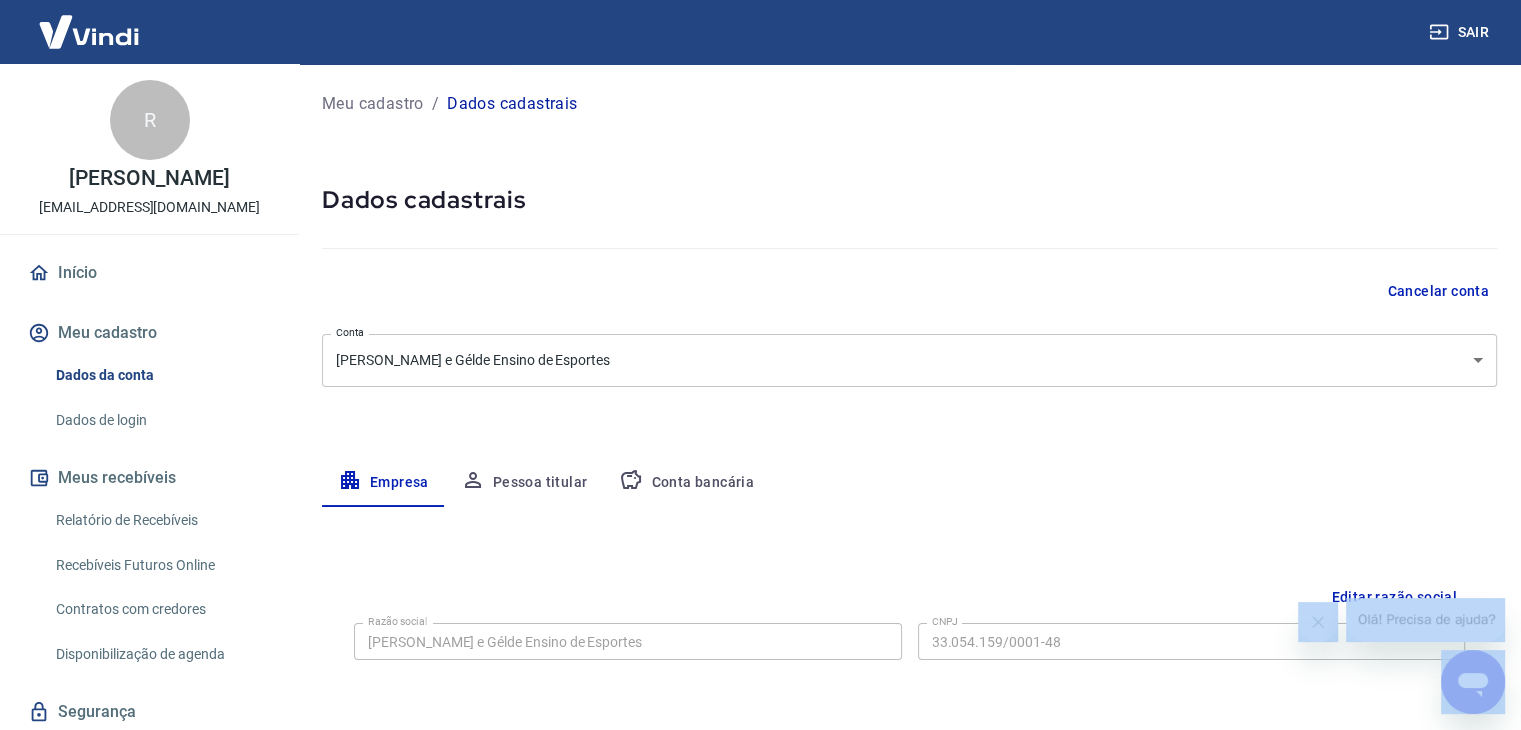 click at bounding box center [760, 365] 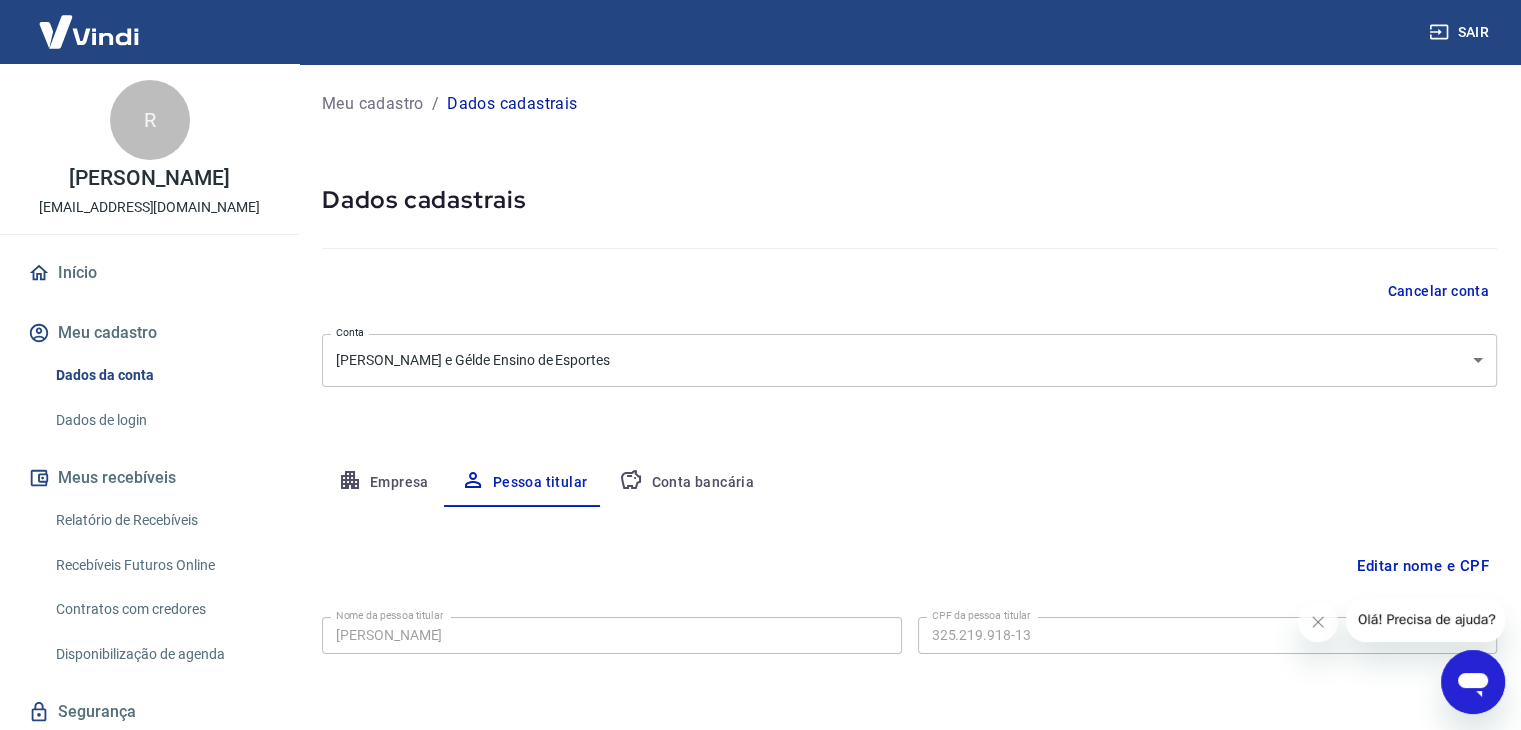 click on "Editar nome e CPF" at bounding box center (909, 566) 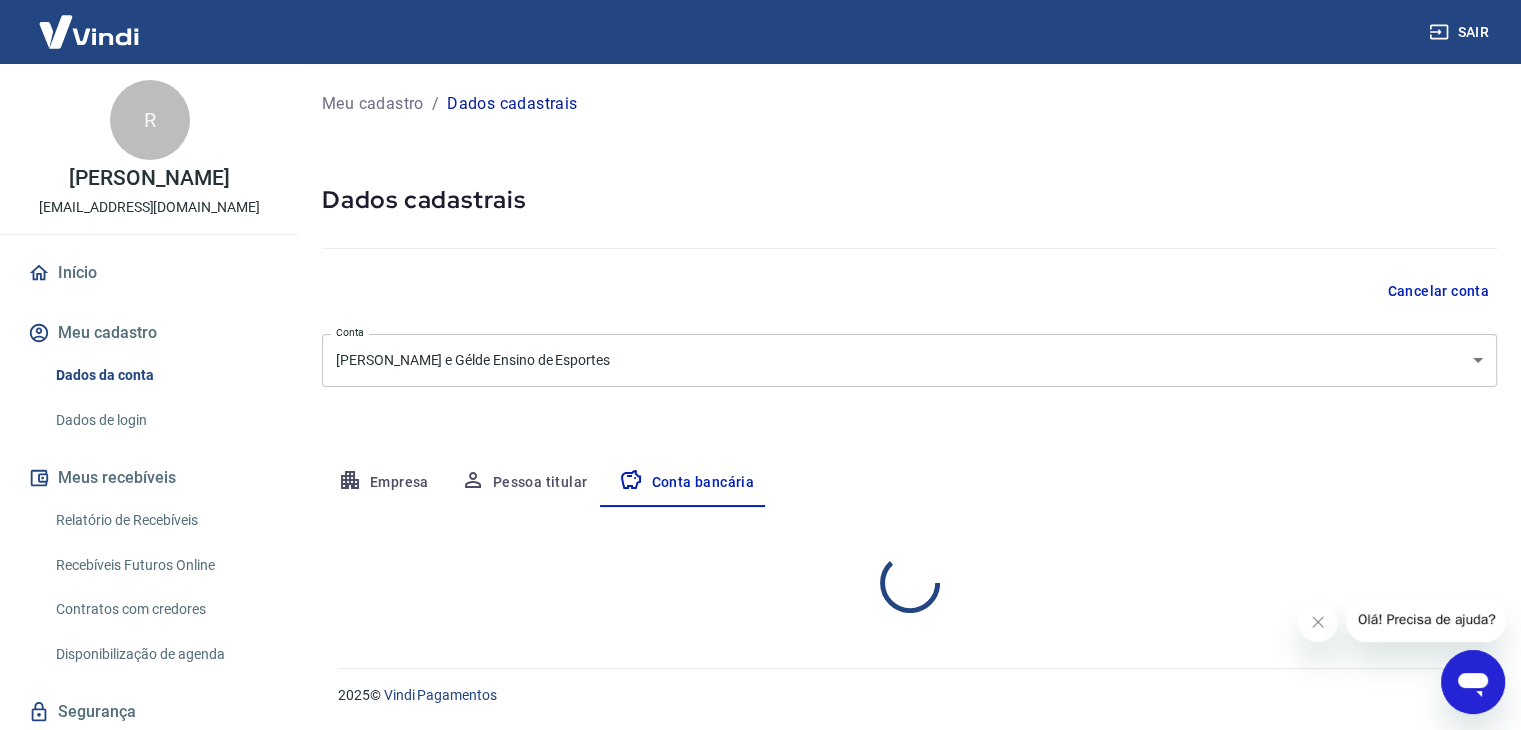 select on "1" 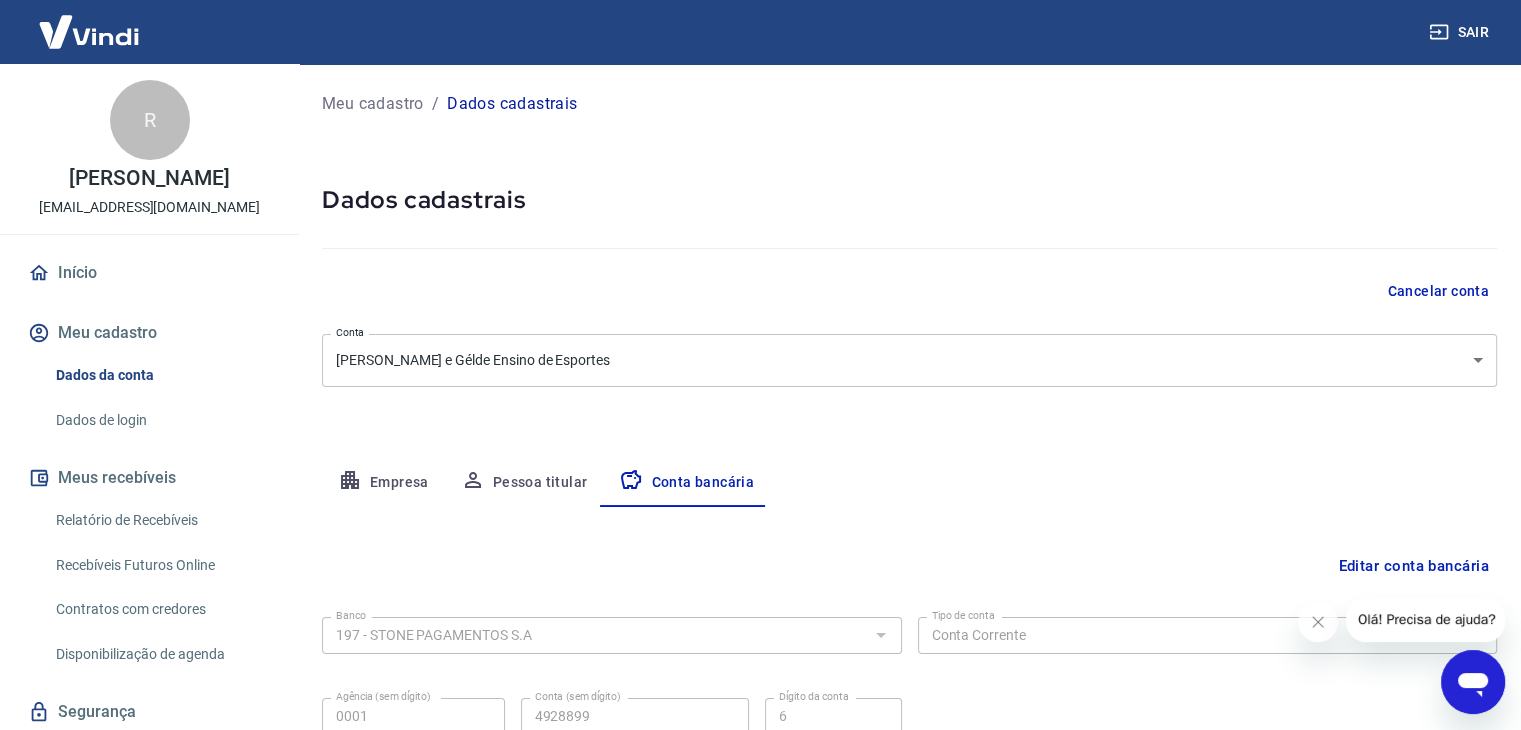 click on "Editar conta bancária Banco 197 - STONE PAGAMENTOS S.A Banco Tipo de conta Conta Corrente Conta Poupança Tipo de conta Agência (sem dígito) 0001 Agência (sem dígito) Conta (sem dígito) 4928899 Conta (sem dígito) Dígito da conta 6 Dígito da conta Se o dígito for x, use 0 (zero) Atenção Ao cadastrar uma nova conta bancária, faremos um crédito de valor simbólico na conta bancária informada. Este crédito é apenas para verificação de segurança e será feito automaticamente após a alteração da conta. Salvar Cancelar" at bounding box center (909, 654) 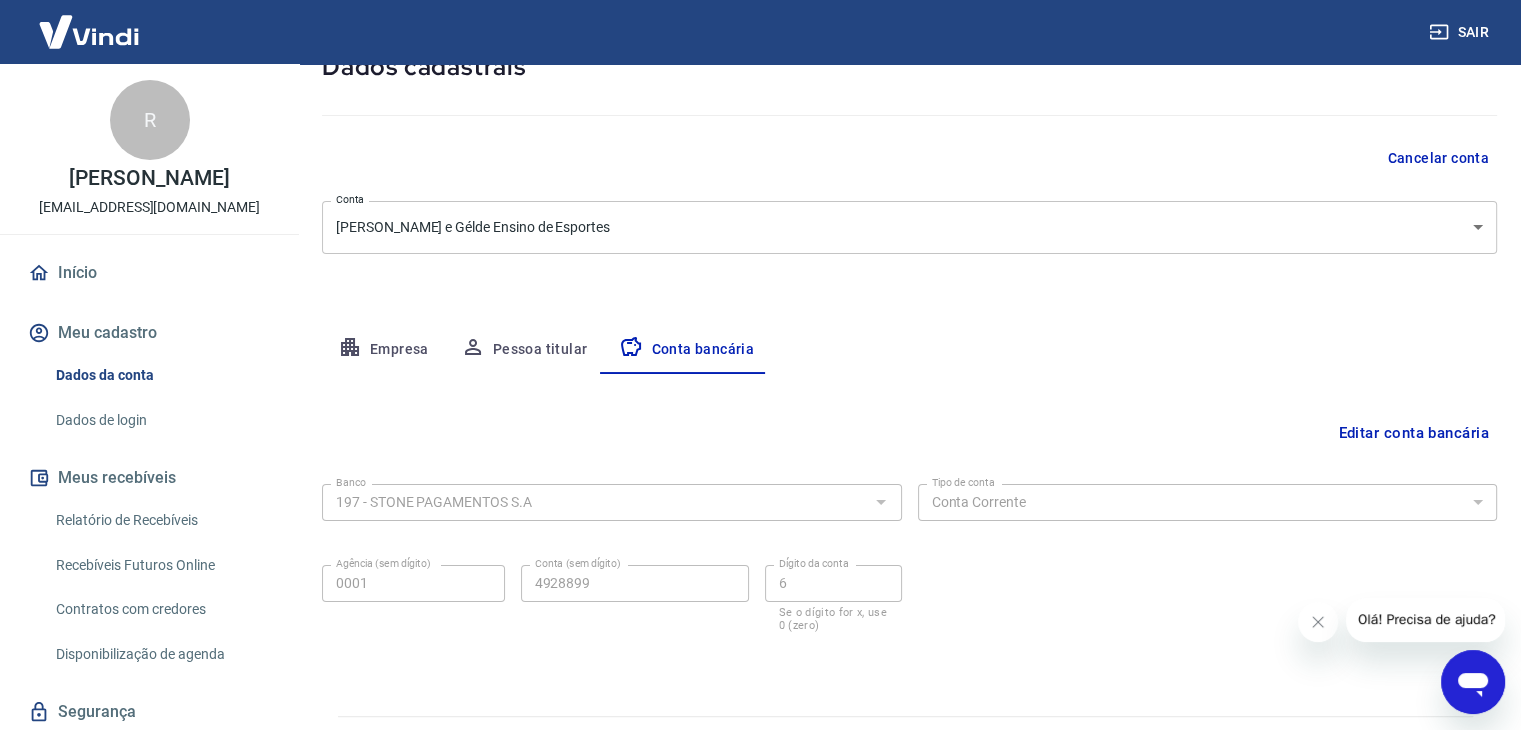 scroll, scrollTop: 180, scrollLeft: 0, axis: vertical 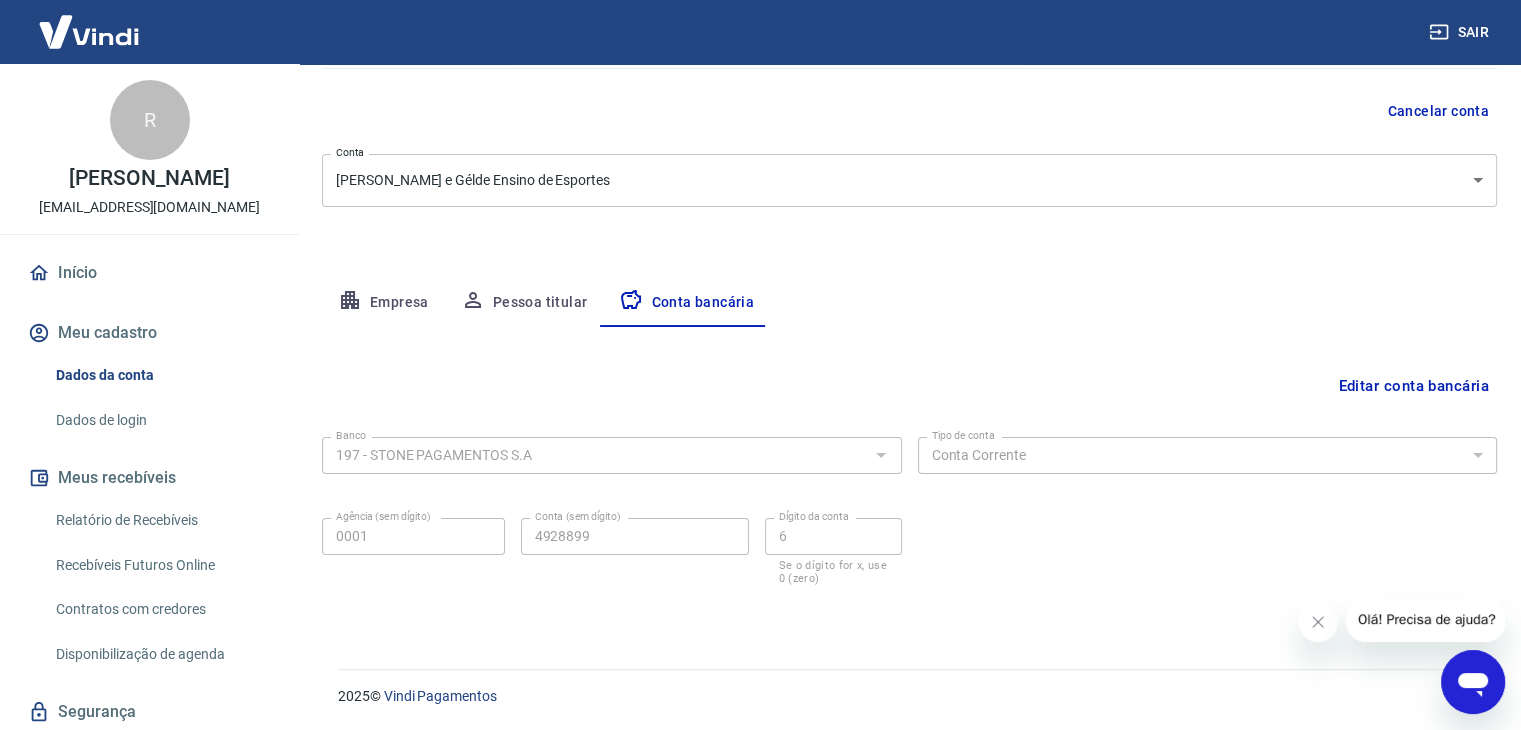 click on "197 - STONE PAGAMENTOS S.A Banco" at bounding box center (612, 455) 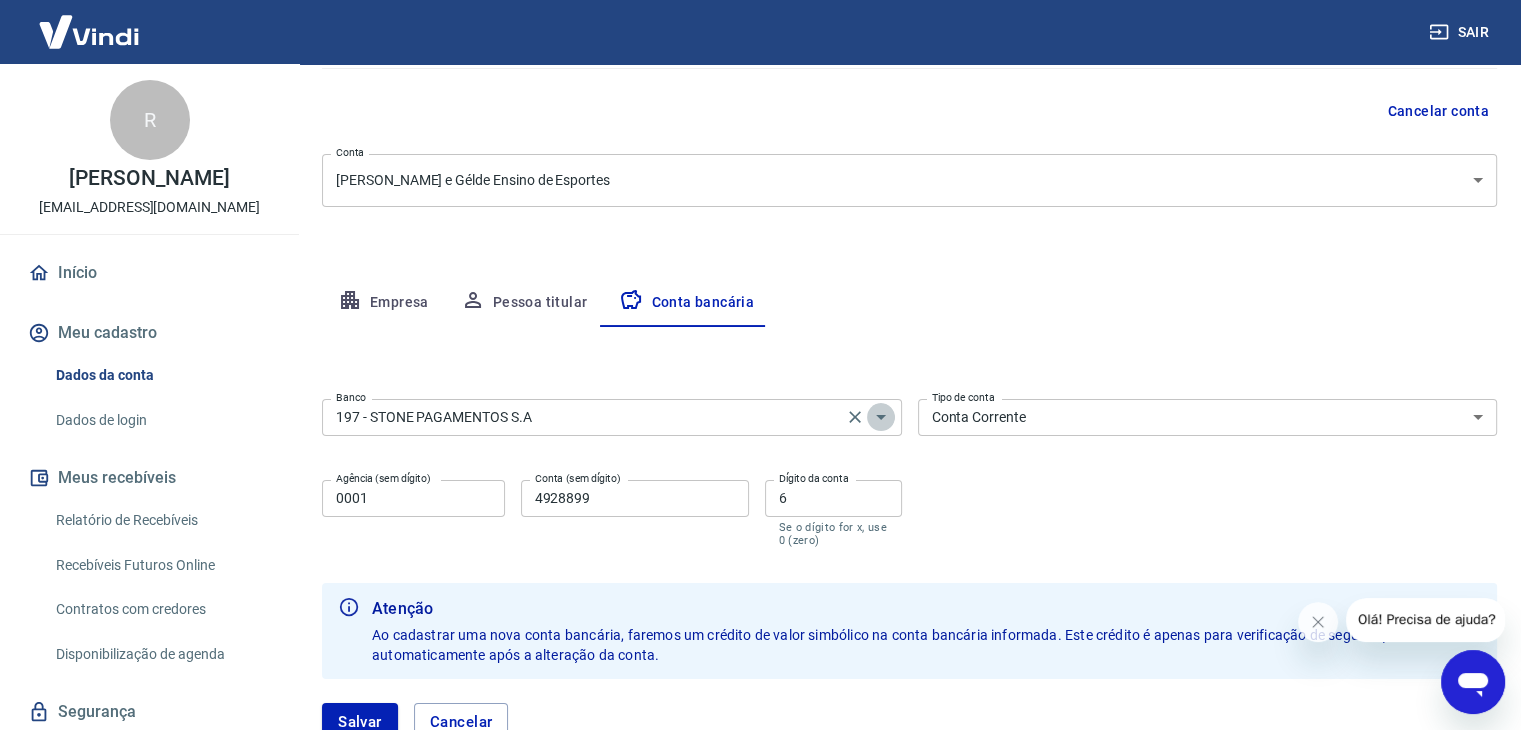 click 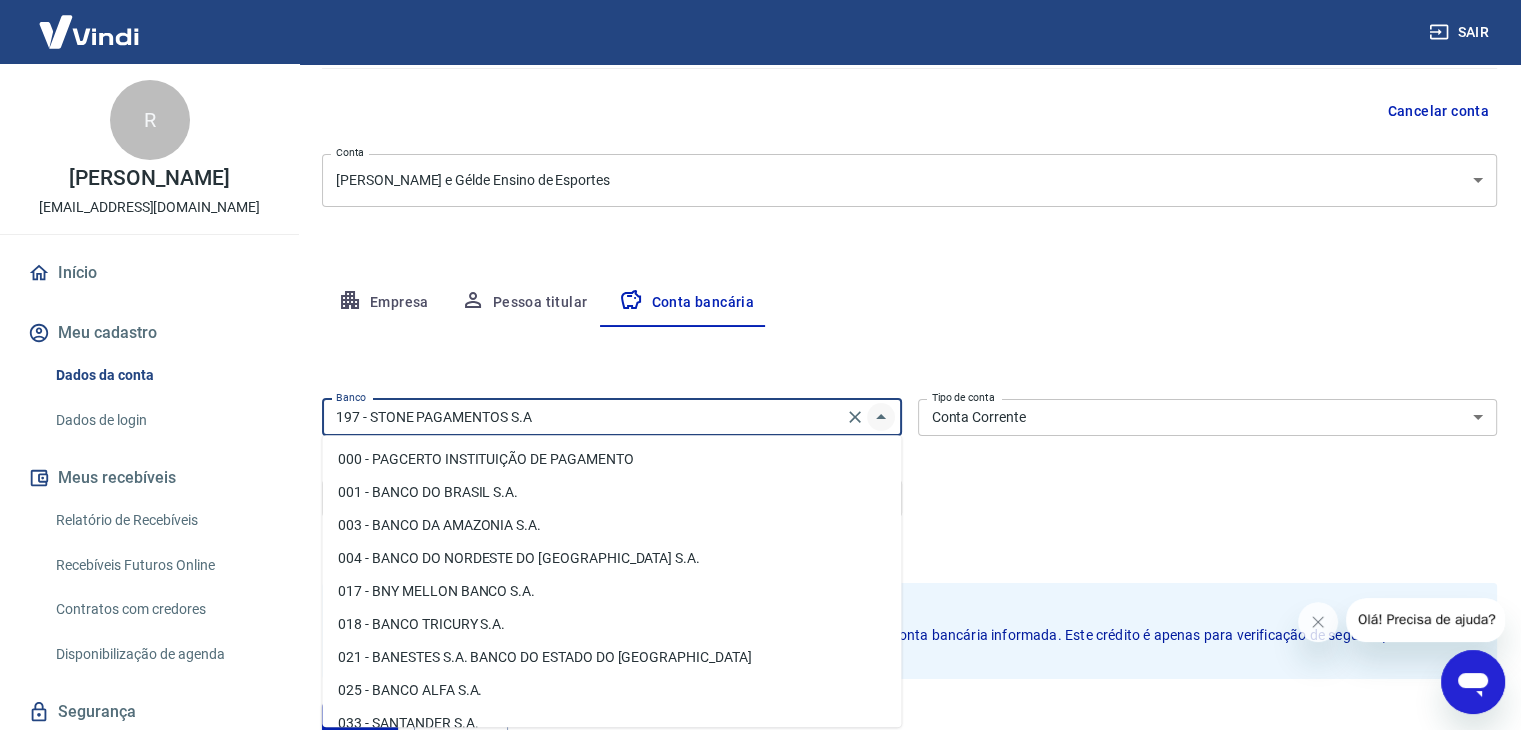scroll, scrollTop: 1024, scrollLeft: 0, axis: vertical 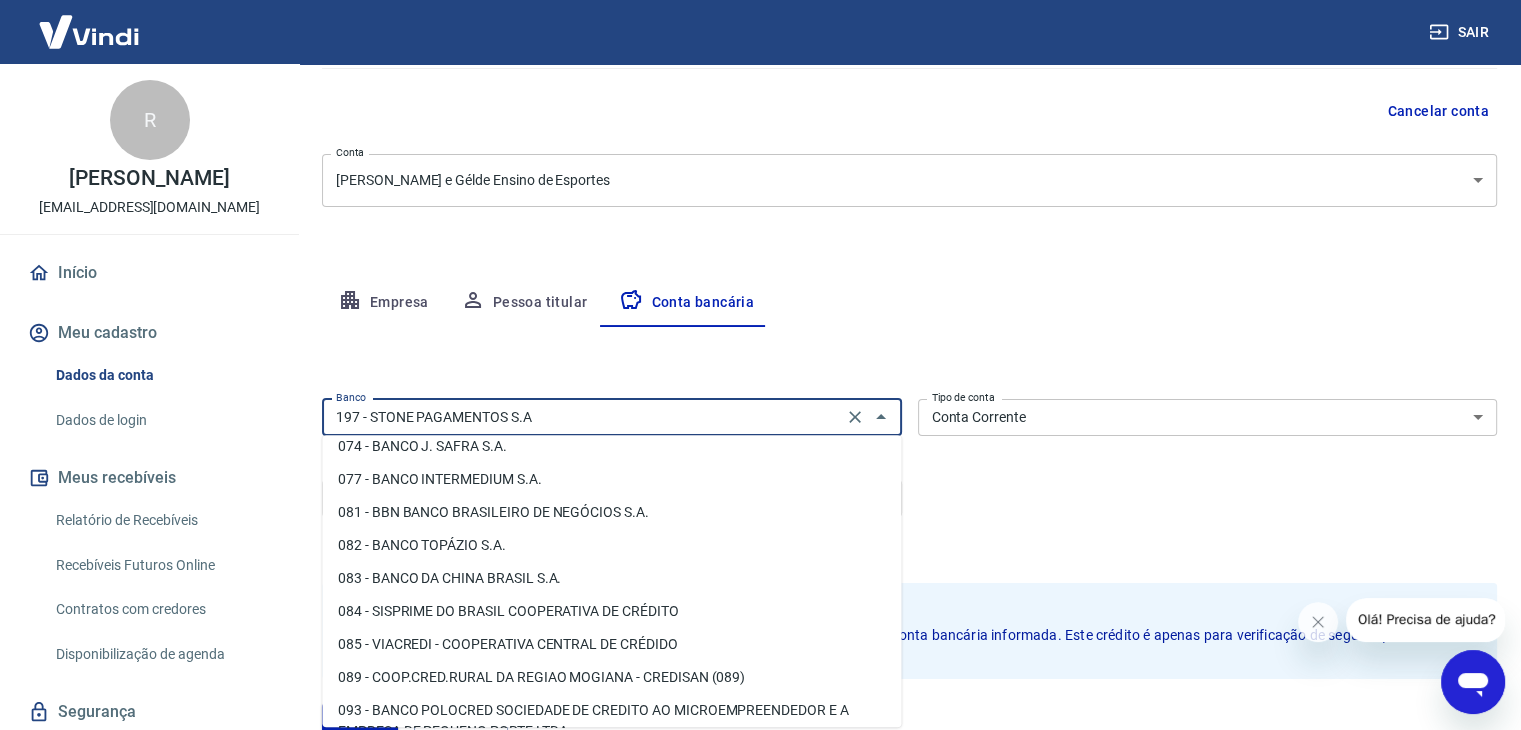 click on "Banco 197 - STONE PAGAMENTOS S.A Banco Tipo de conta Conta Corrente Conta Poupança Tipo de conta Agência (sem dígito) 0001 Agência (sem dígito) Conta (sem dígito) 4928899 Conta (sem dígito) Dígito da conta 6 Dígito da conta Se o dígito for x, use 0 (zero)" at bounding box center (909, 471) 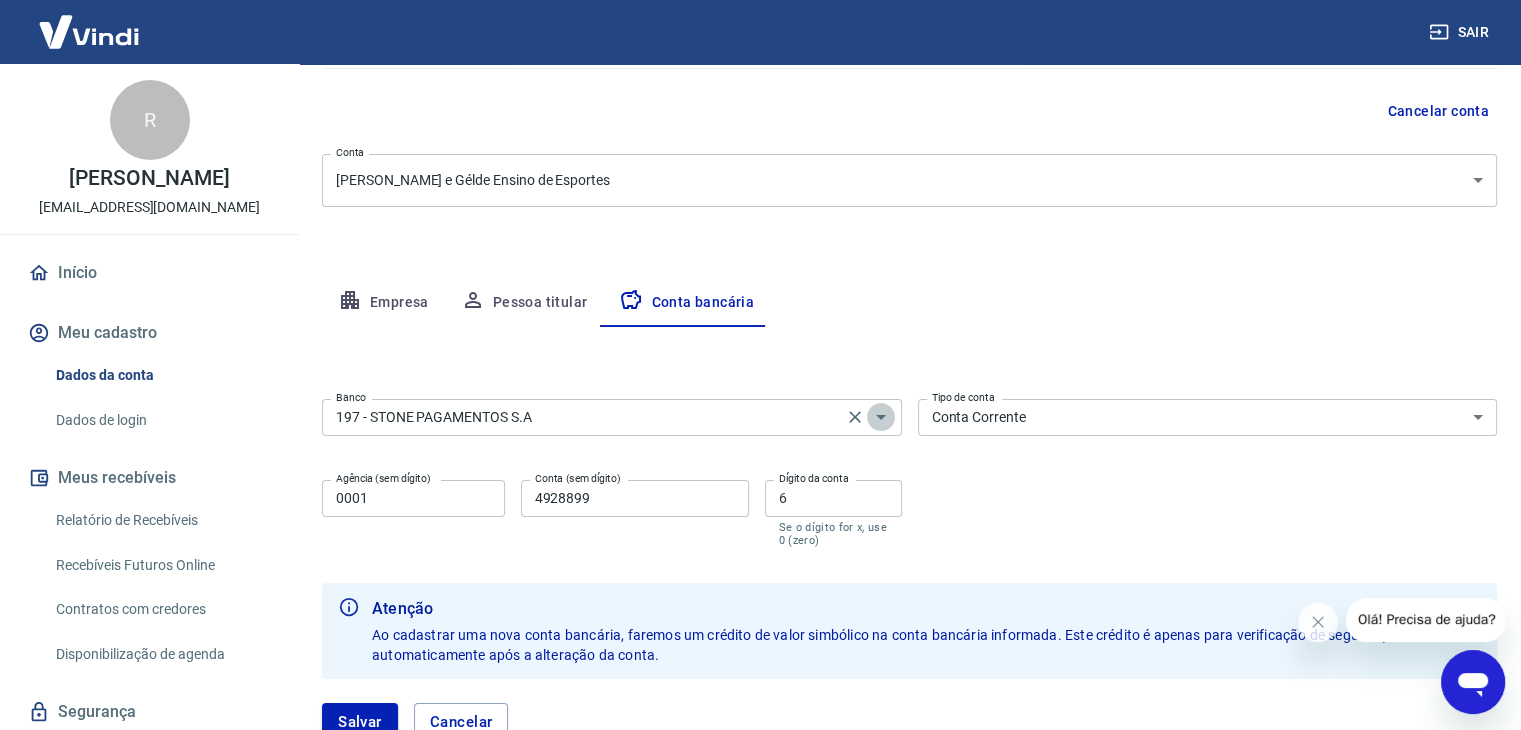 click 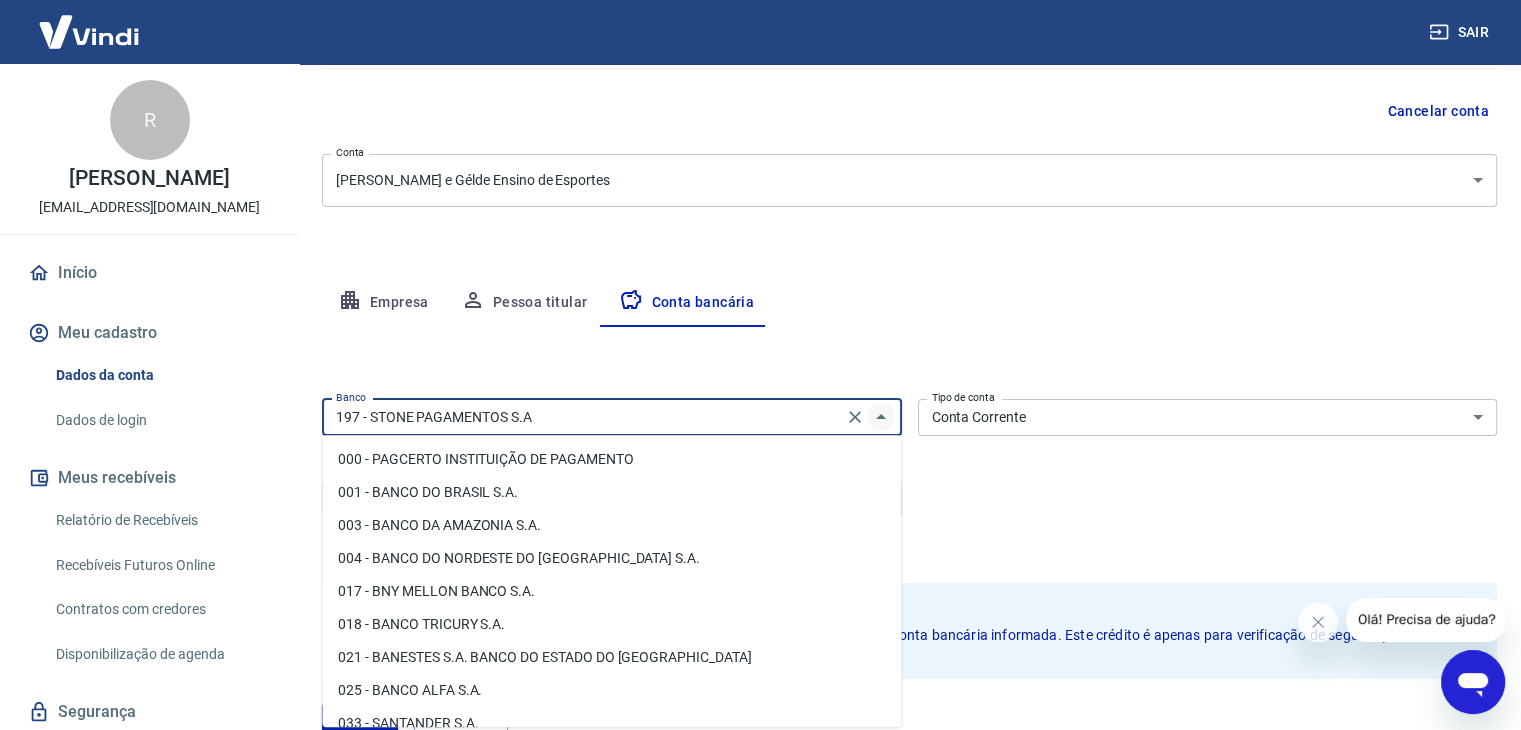 scroll, scrollTop: 1024, scrollLeft: 0, axis: vertical 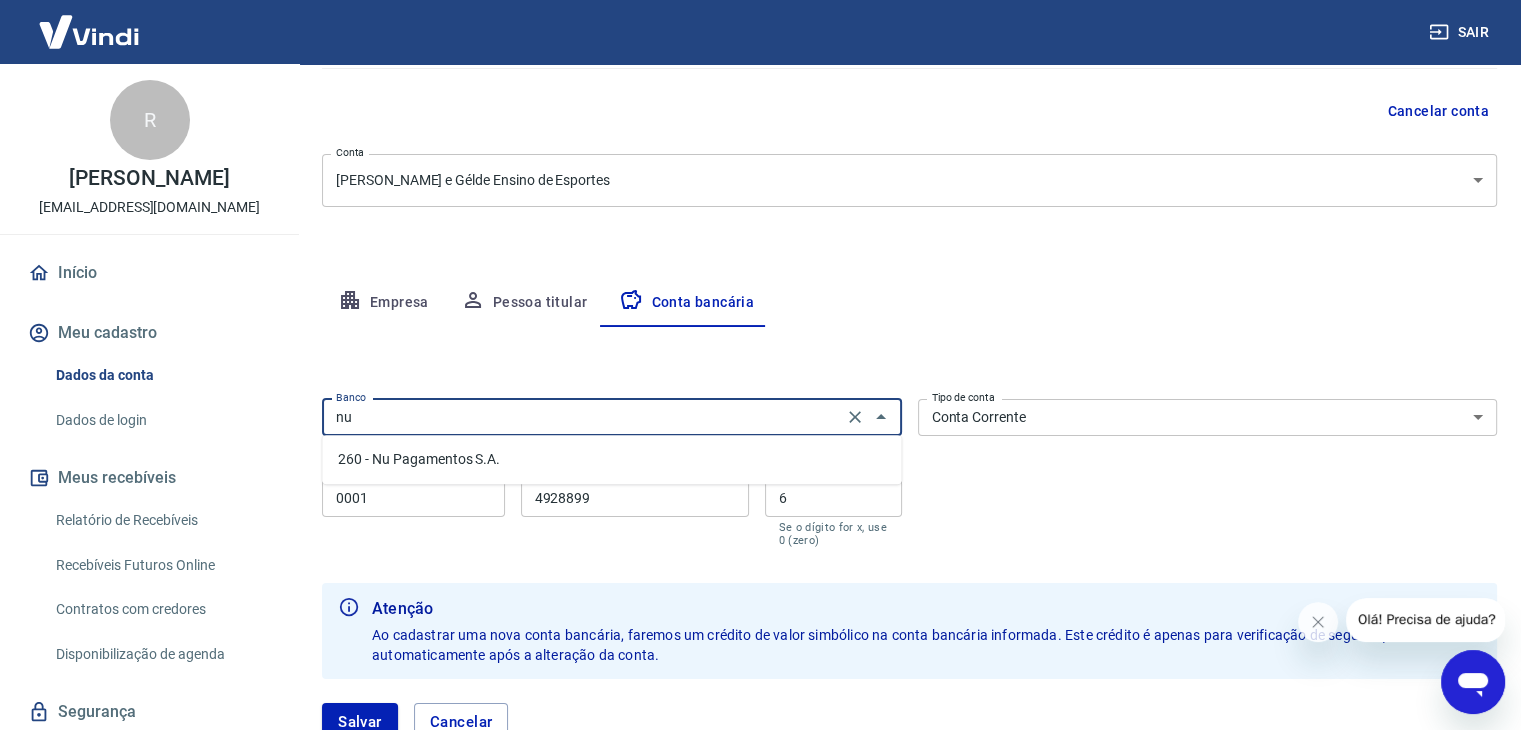 type on "n" 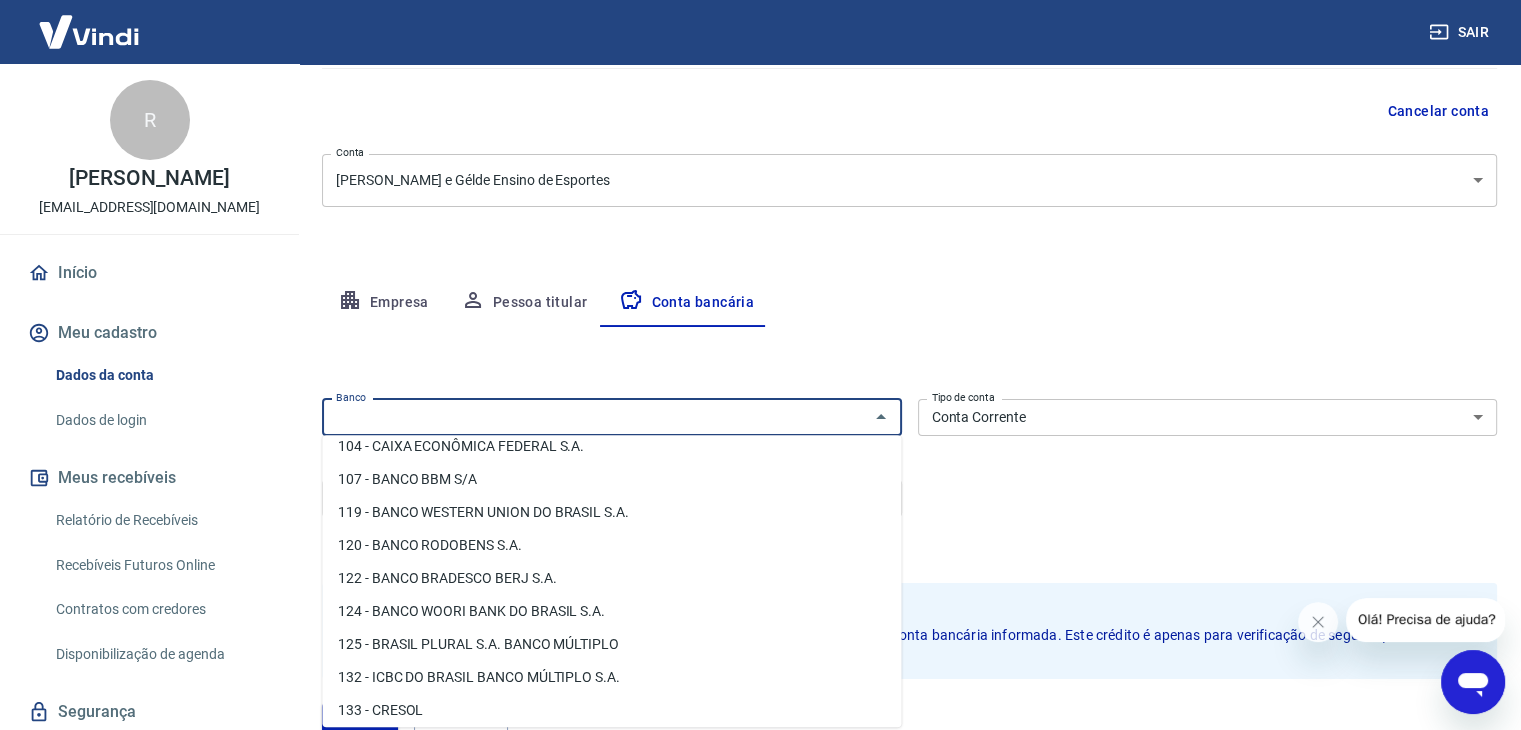 scroll, scrollTop: 0, scrollLeft: 0, axis: both 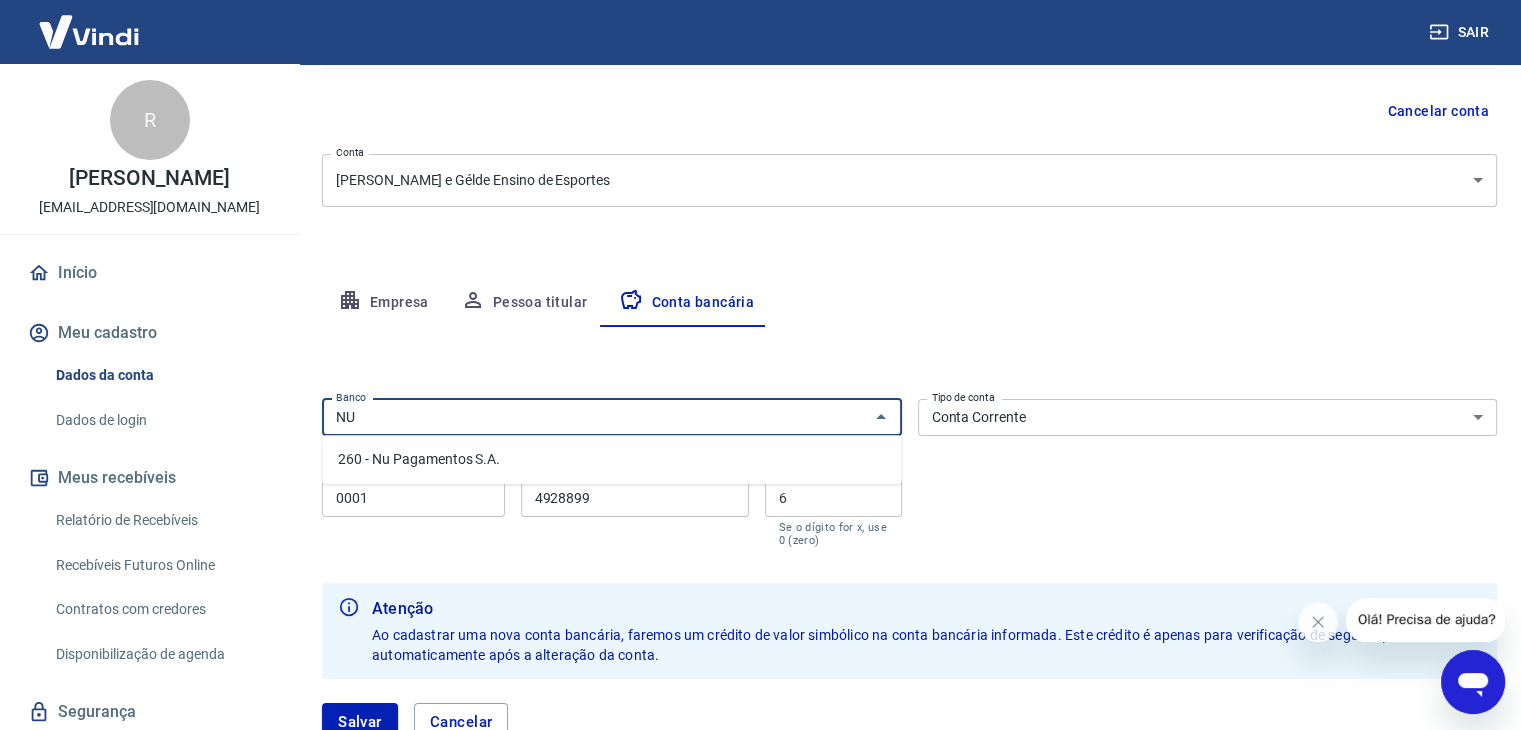 click on "260 - Nu Pagamentos S.A." at bounding box center [611, 459] 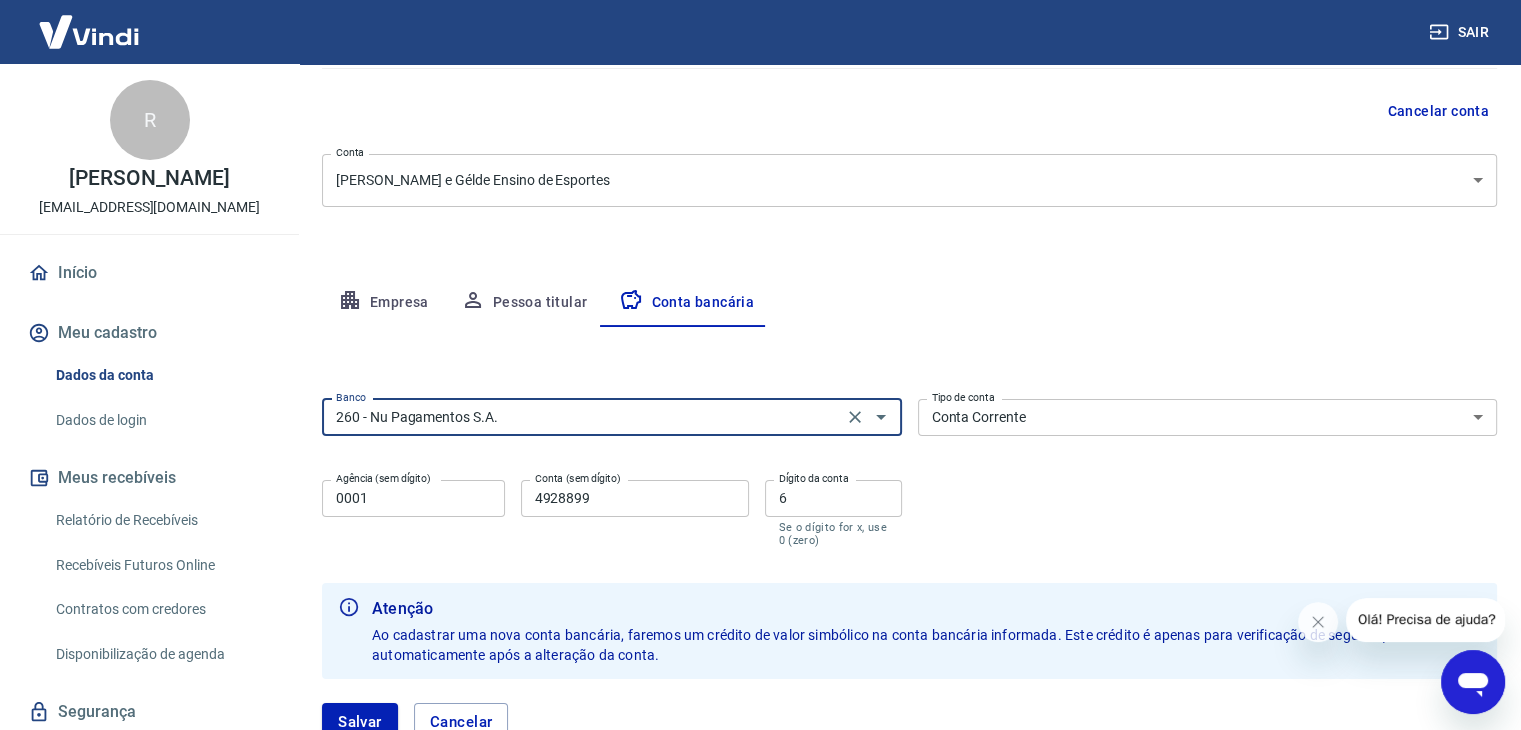type on "260 - Nu Pagamentos S.A." 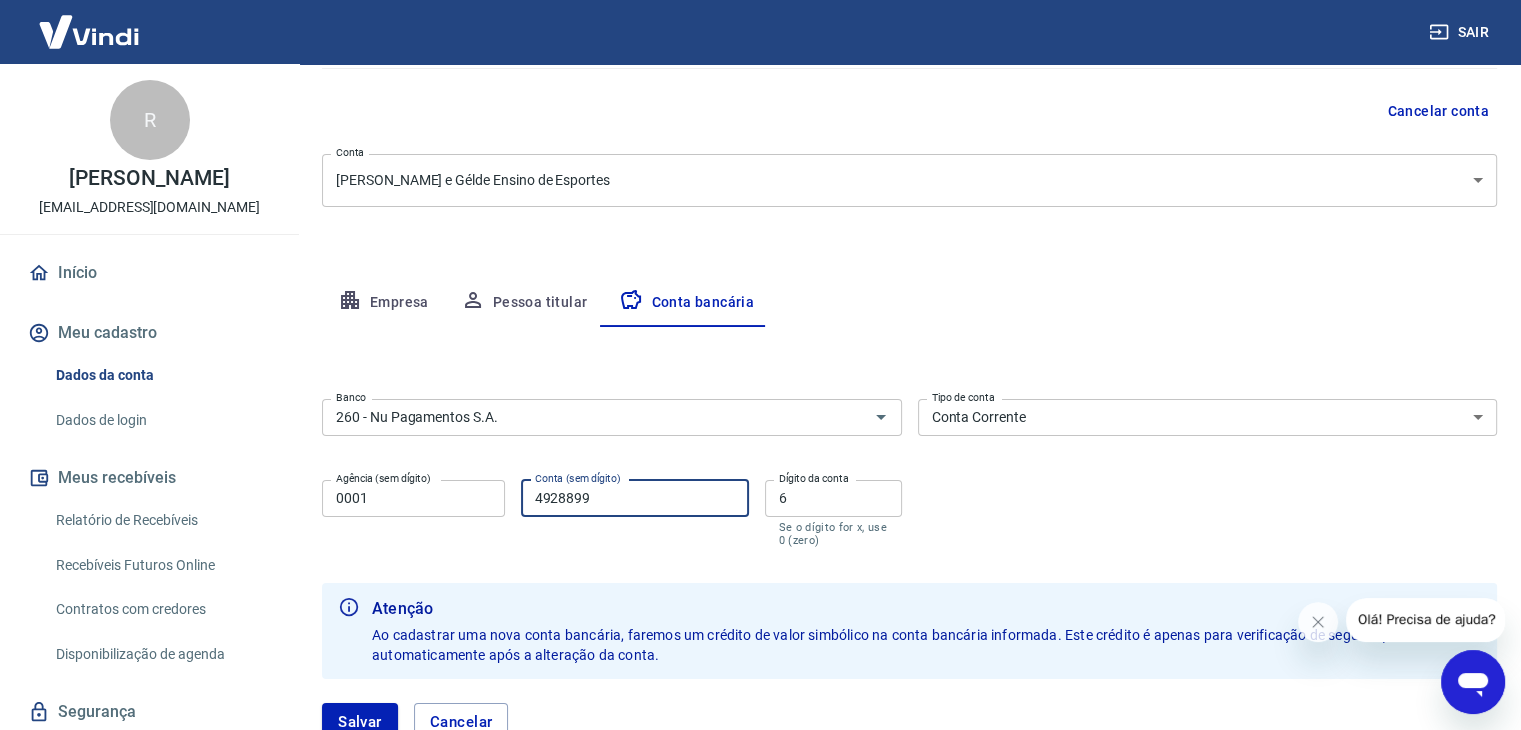 drag, startPoint x: 612, startPoint y: 493, endPoint x: 424, endPoint y: 509, distance: 188.67963 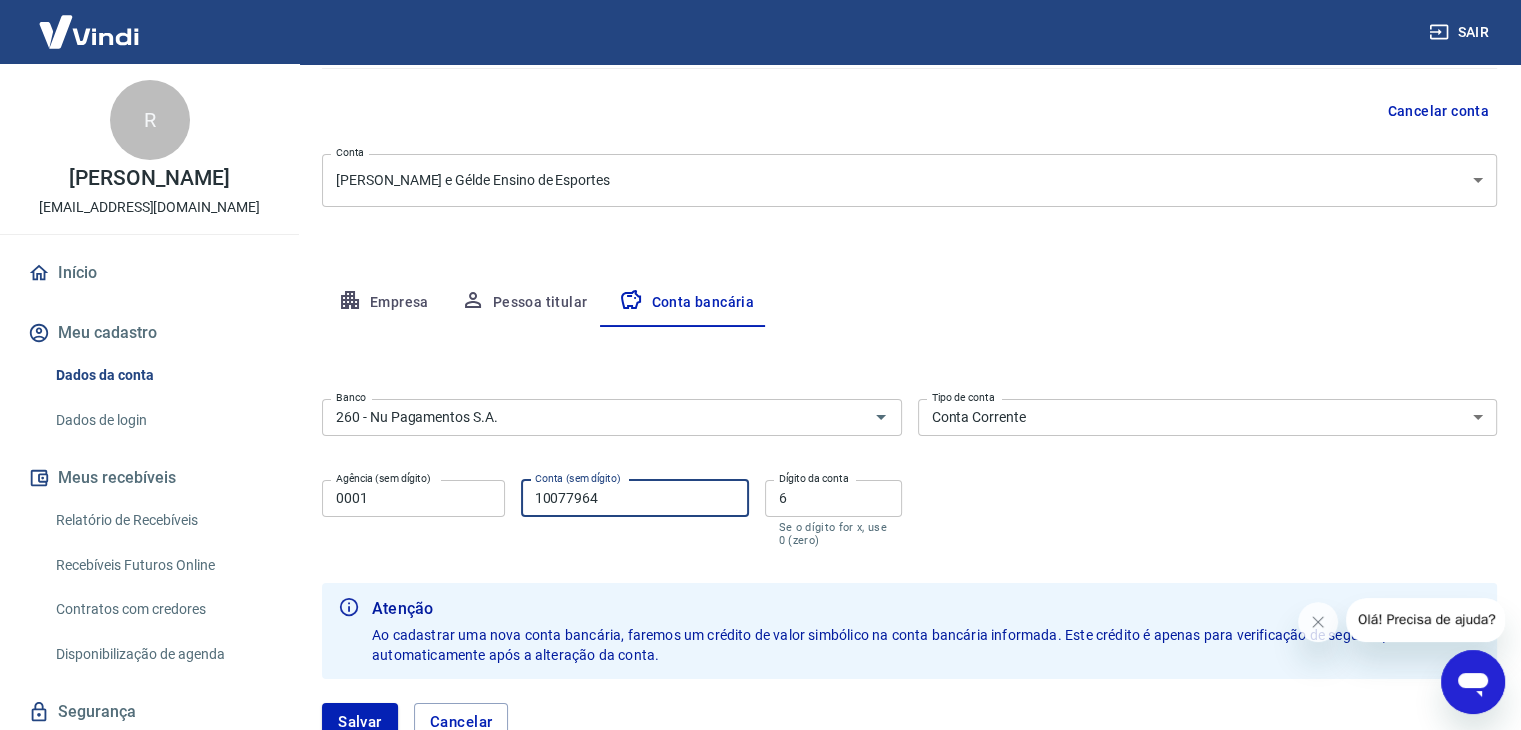 type on "10077964" 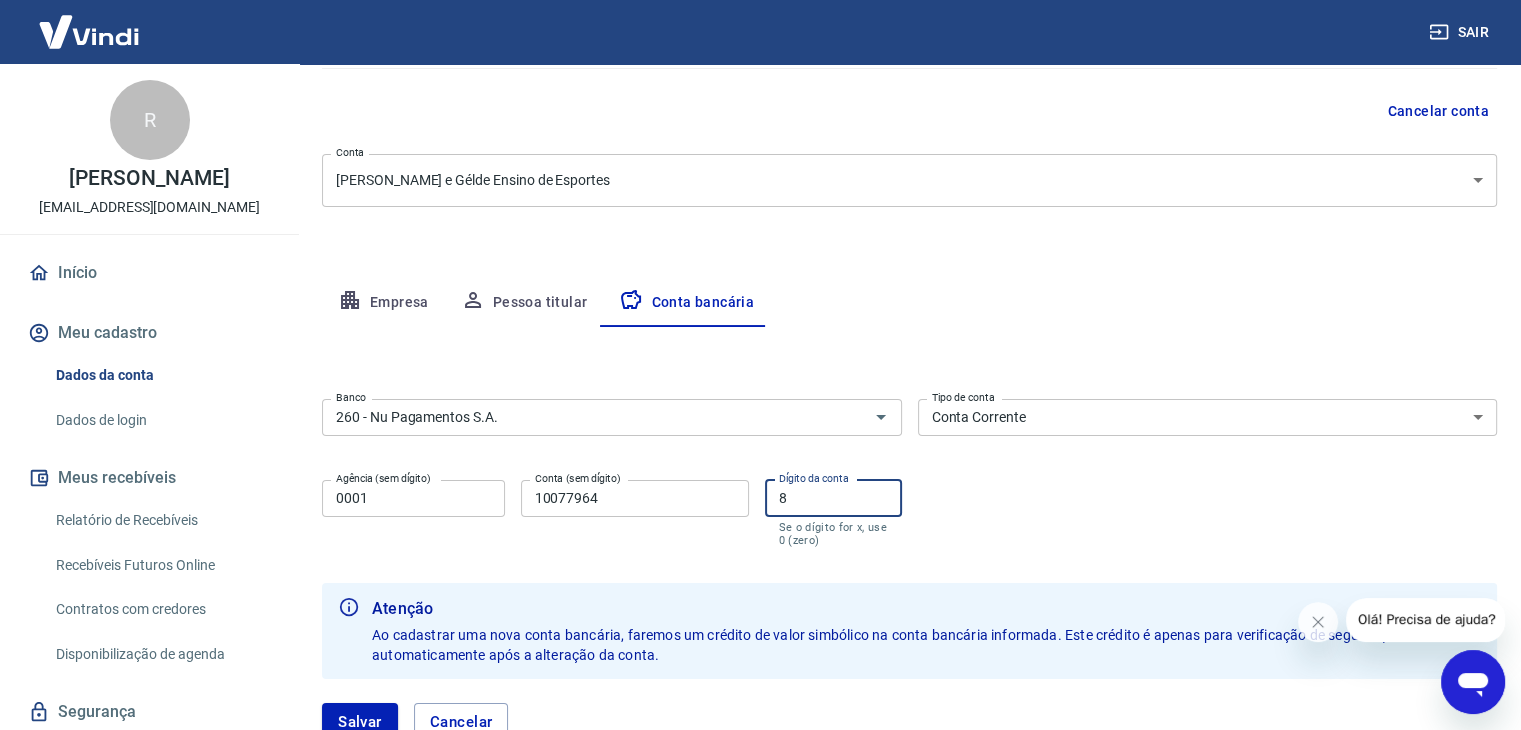 type on "8" 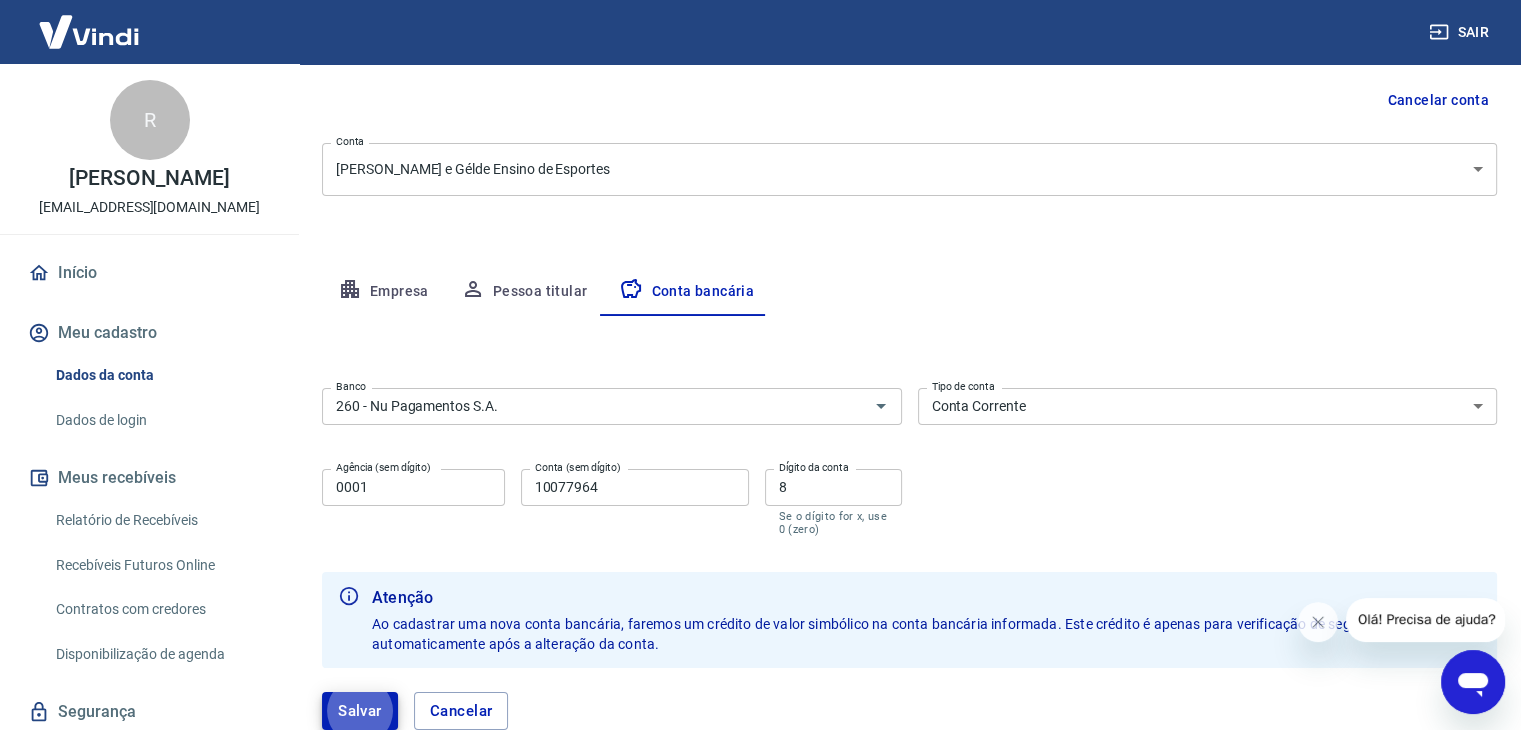 type 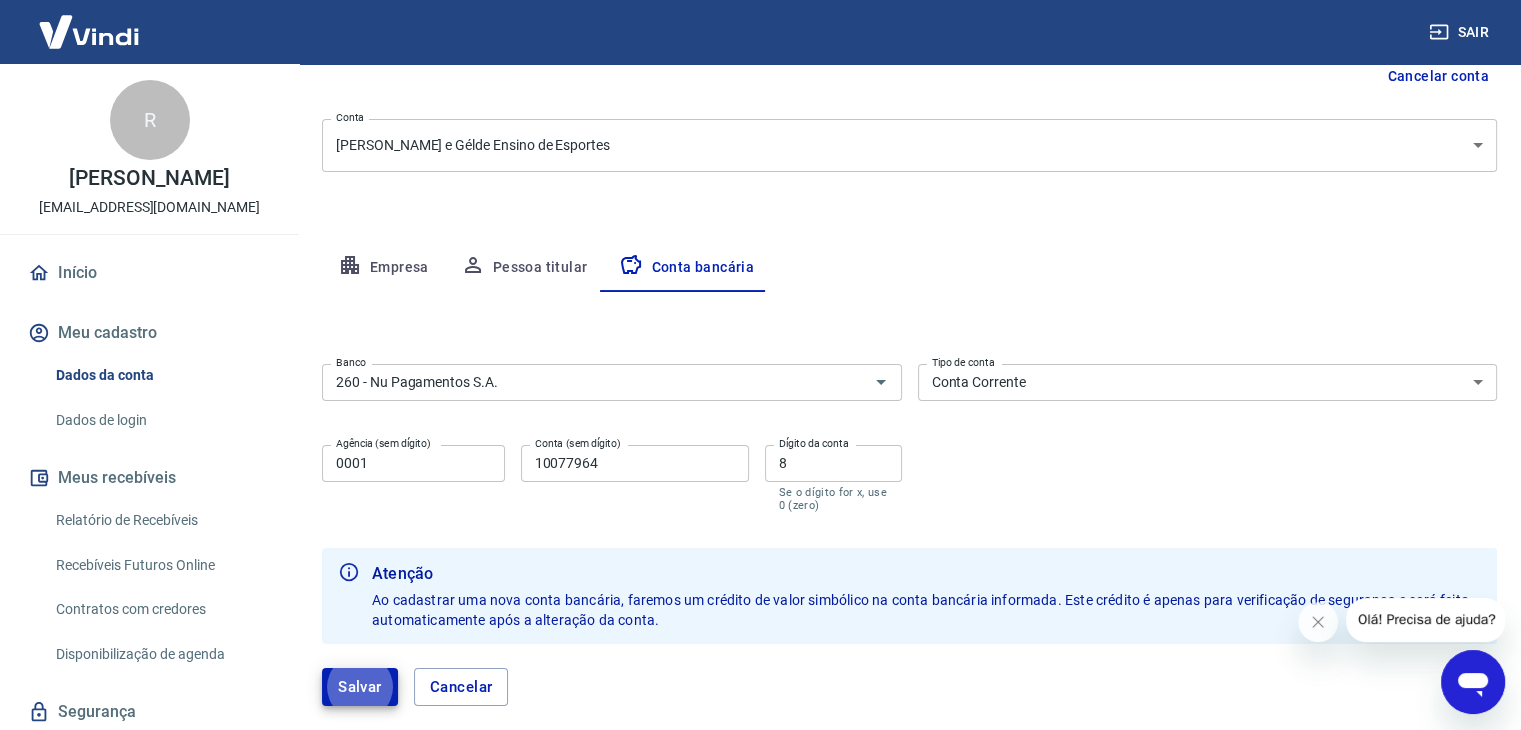 scroll, scrollTop: 186, scrollLeft: 0, axis: vertical 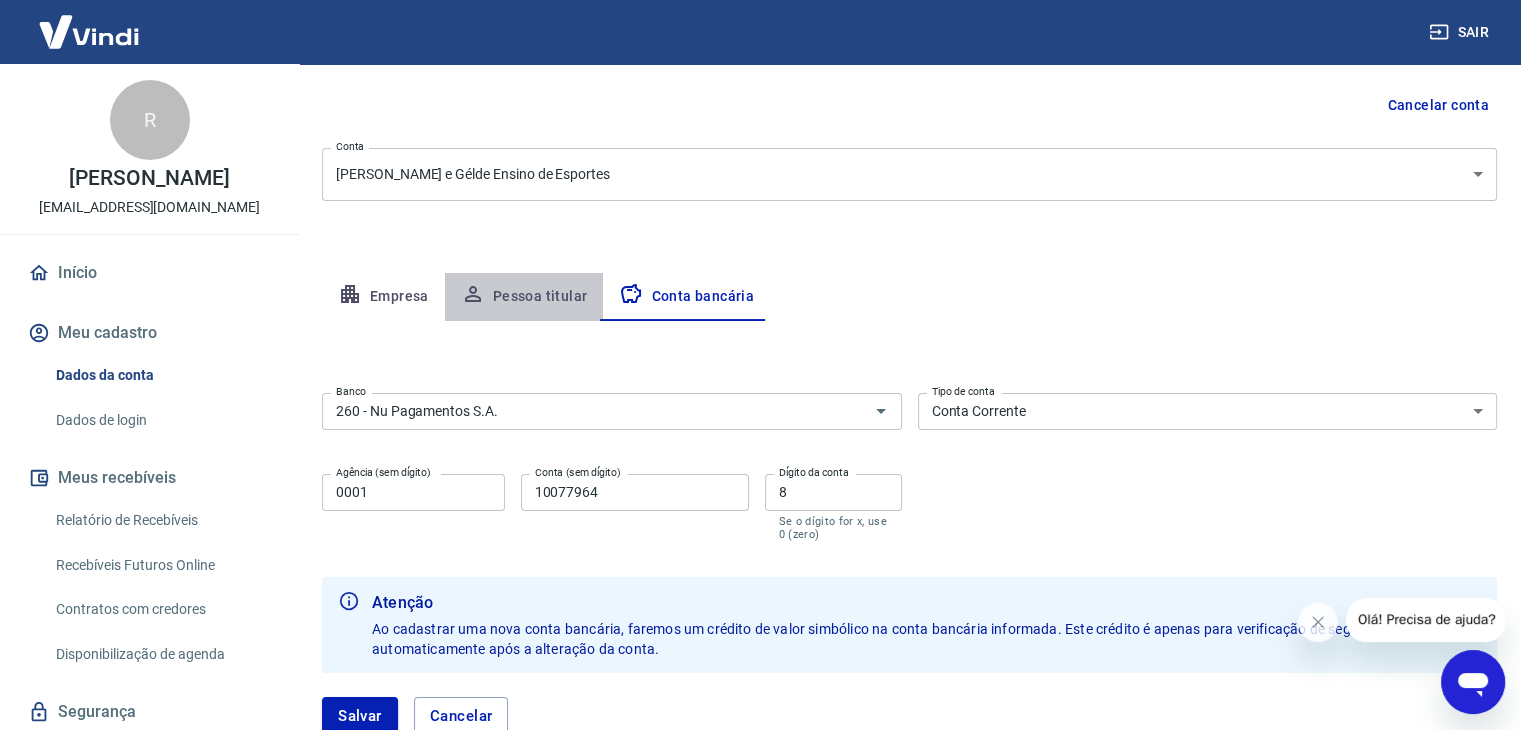 click on "Pessoa titular" at bounding box center [524, 297] 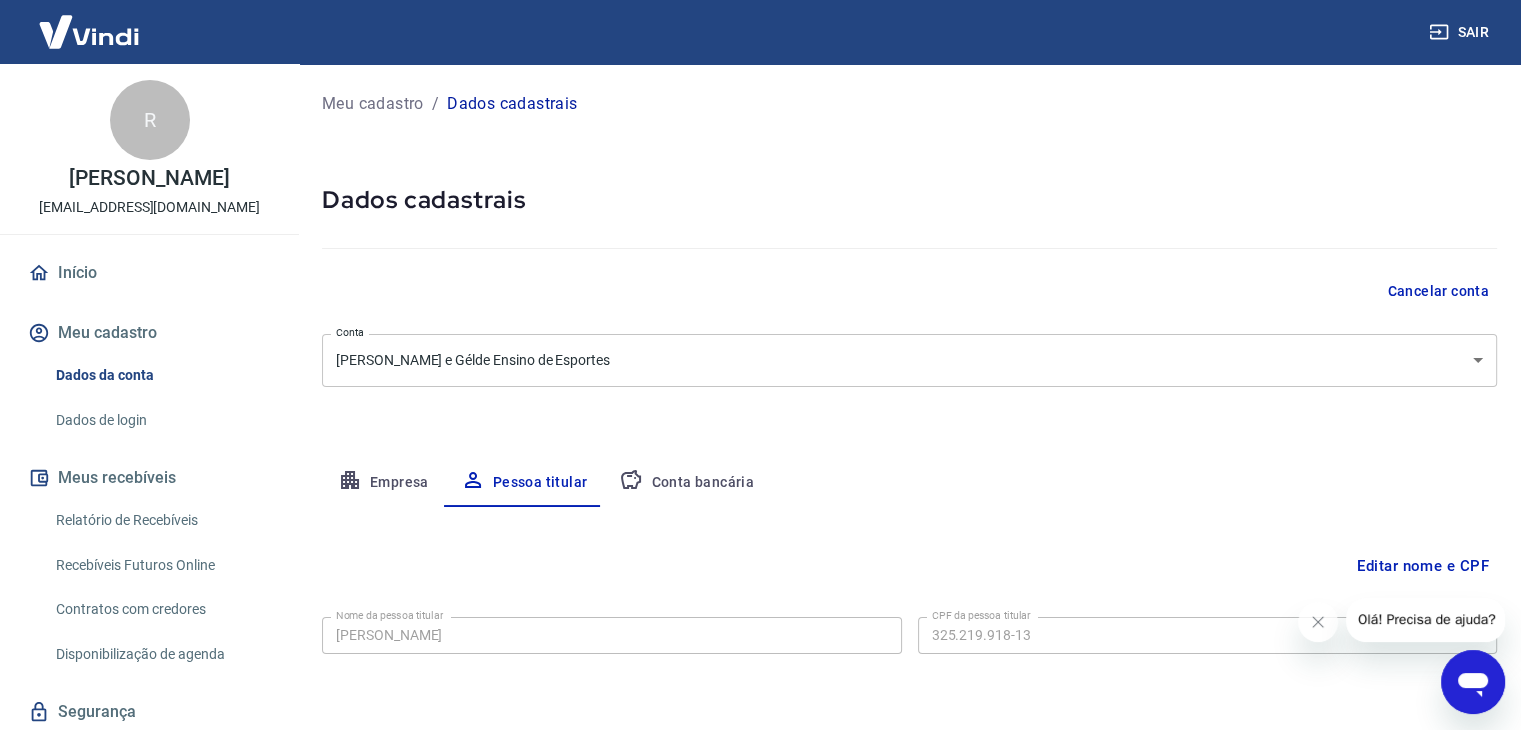 scroll, scrollTop: 69, scrollLeft: 0, axis: vertical 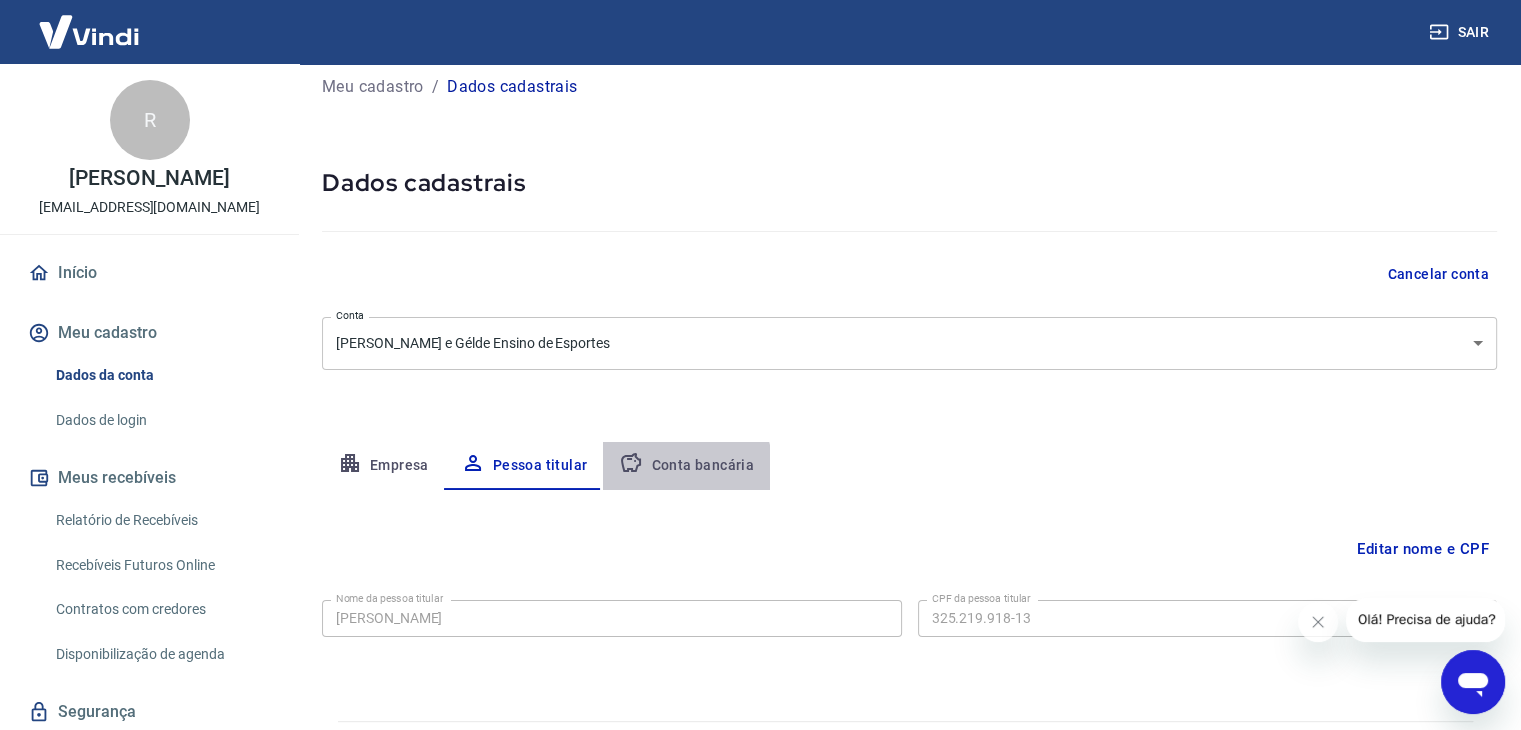 click on "Conta bancária" at bounding box center (686, 466) 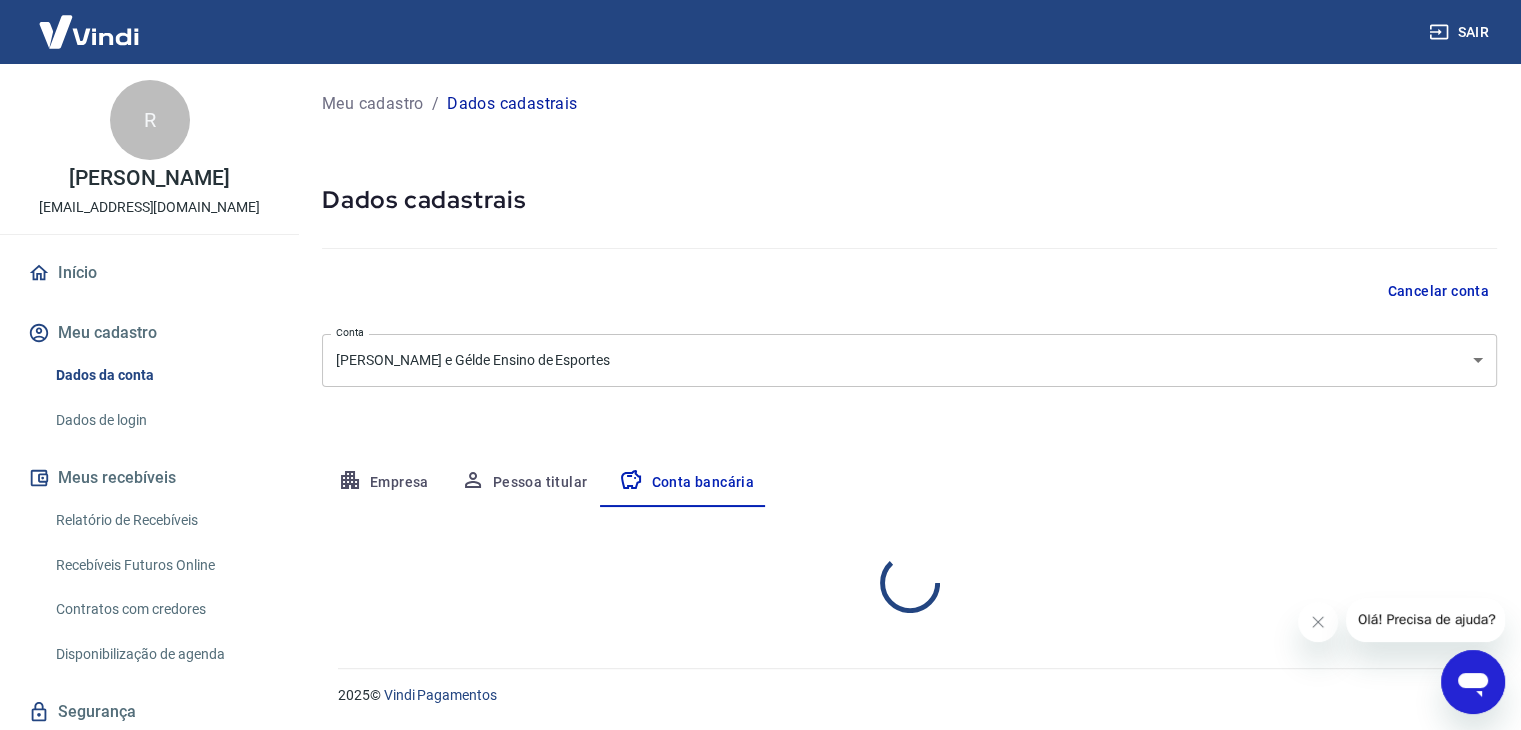 scroll, scrollTop: 0, scrollLeft: 0, axis: both 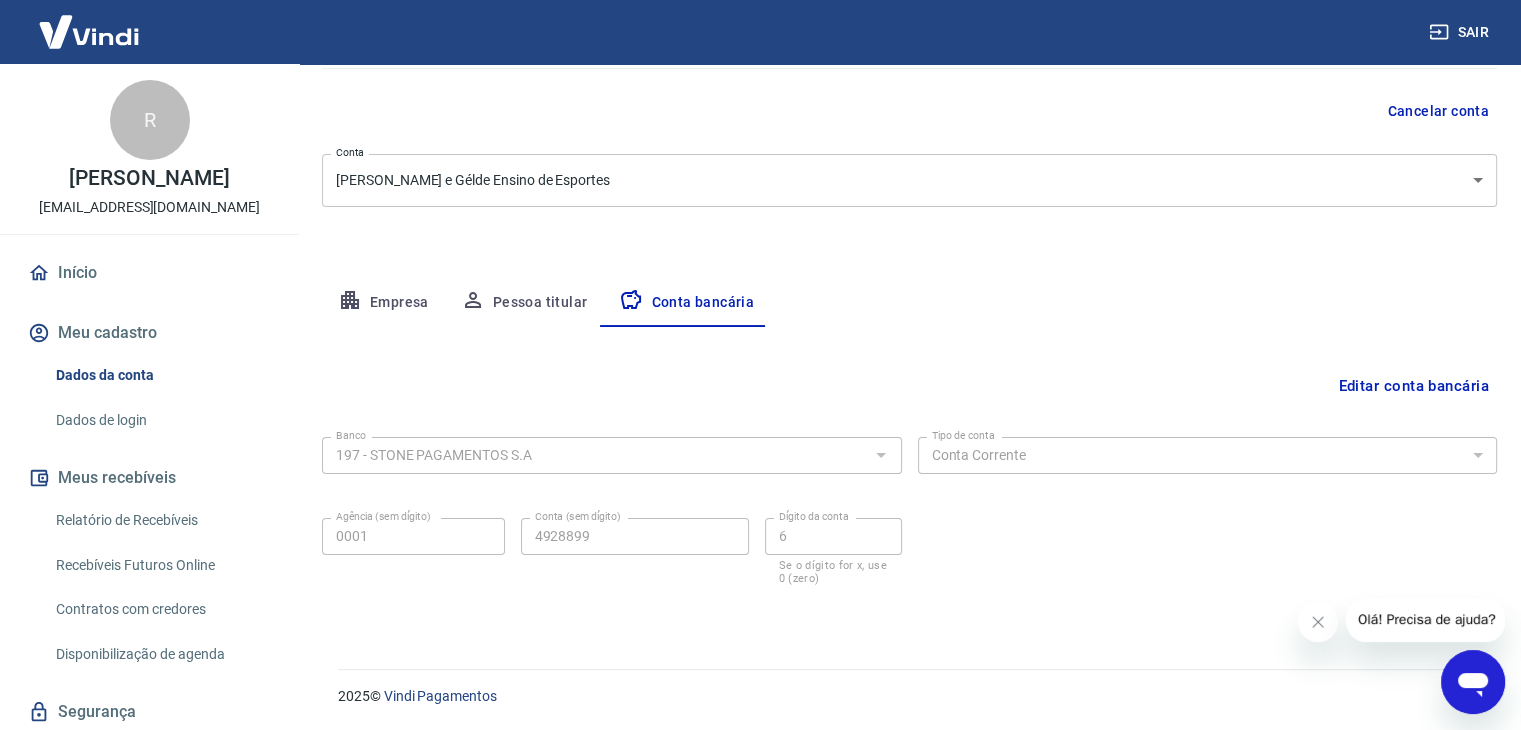 click on "Banco 197 - STONE PAGAMENTOS S.A Banco Tipo de conta Conta Corrente Conta Poupança Tipo de conta Agência (sem dígito) 0001 Agência (sem dígito) Conta (sem dígito) 4928899 Conta (sem dígito) Dígito da conta 6 Dígito da conta Se o dígito for x, use 0 (zero)" at bounding box center [909, 509] 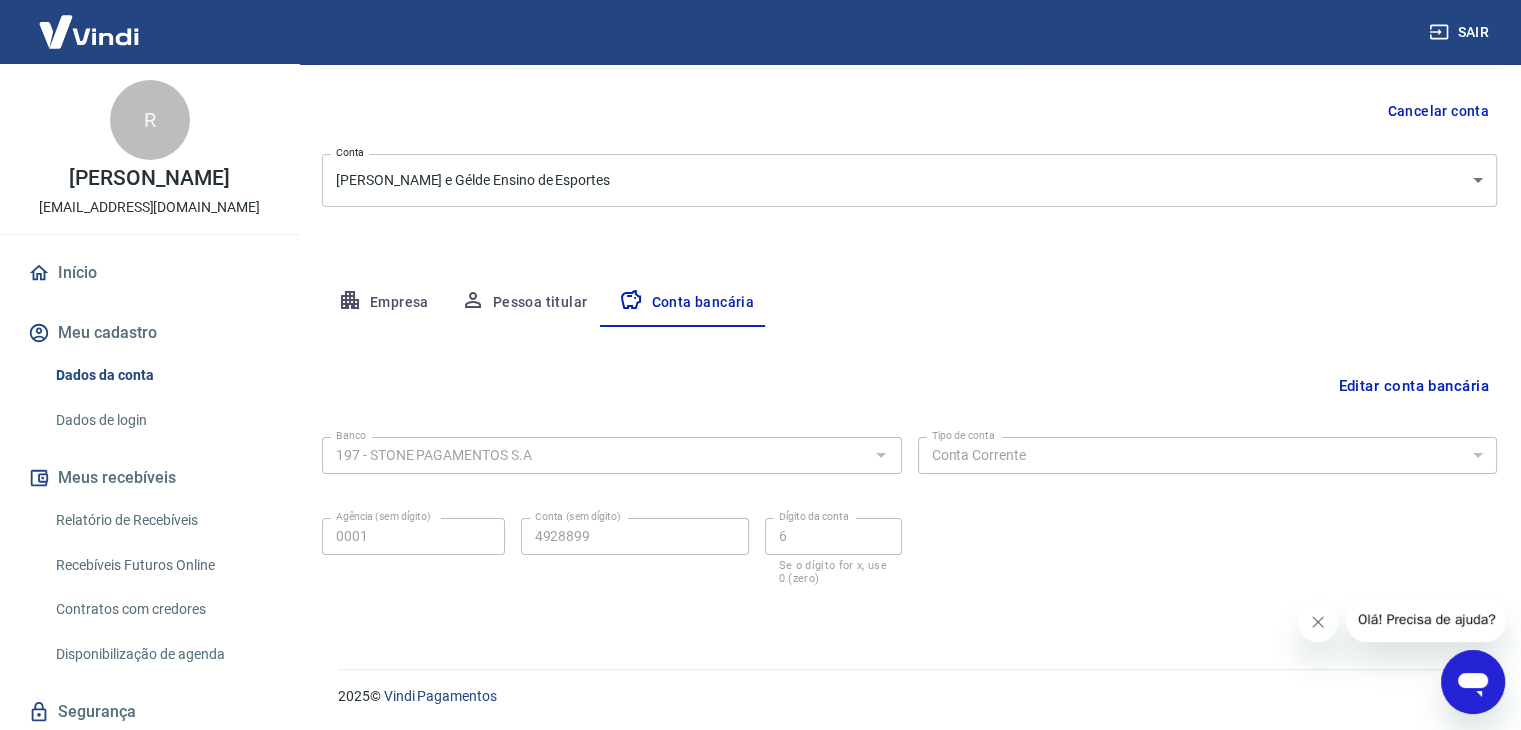 click 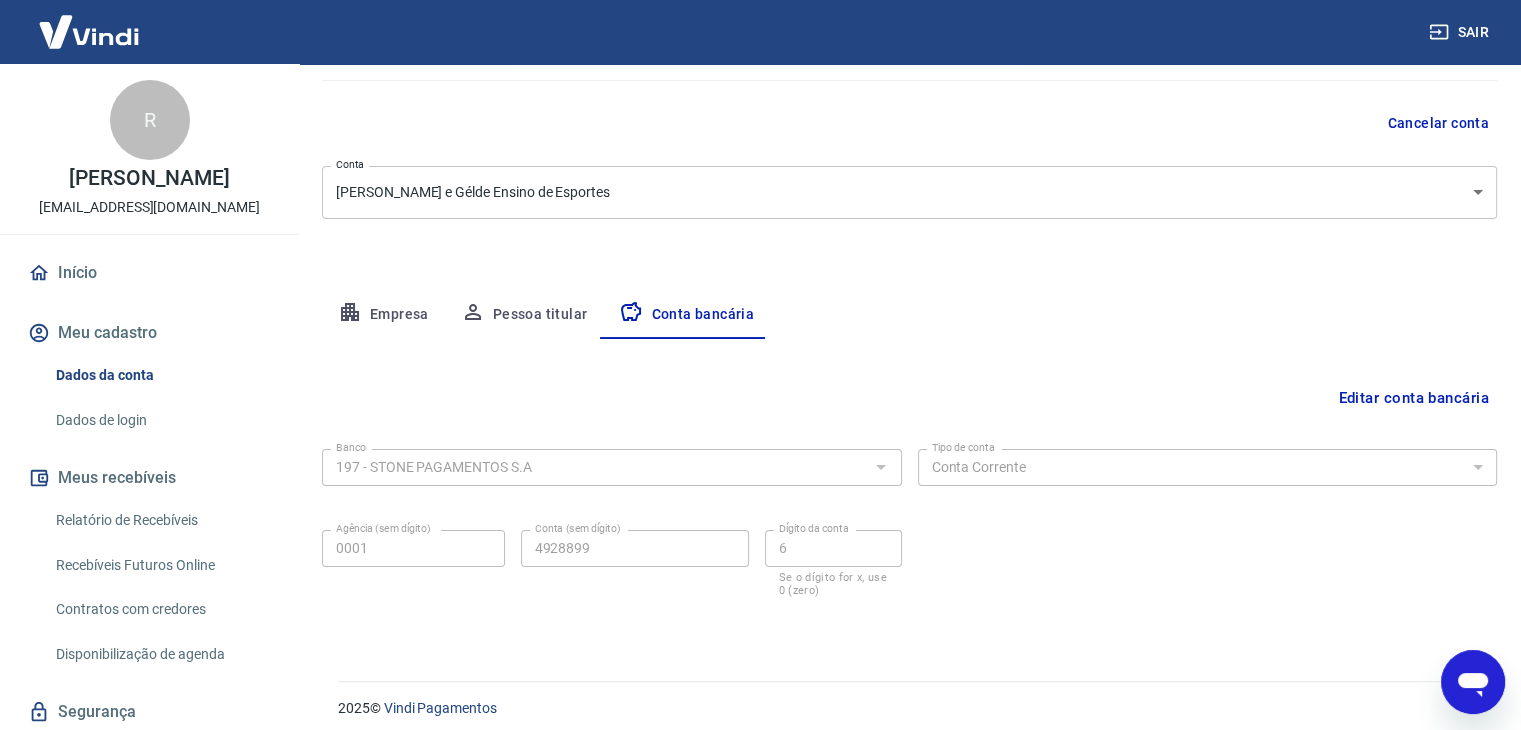 scroll, scrollTop: 180, scrollLeft: 0, axis: vertical 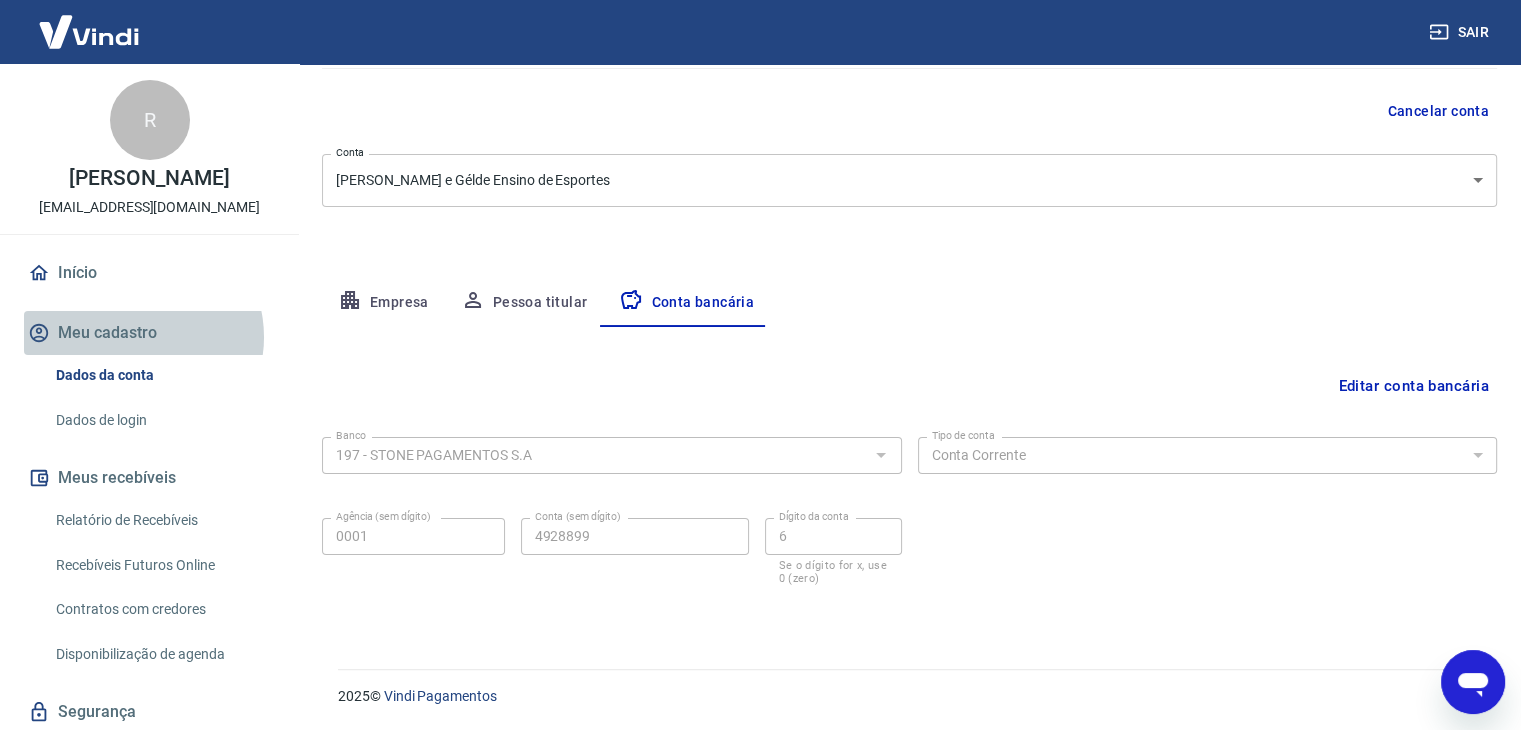 click on "Meu cadastro" at bounding box center [149, 333] 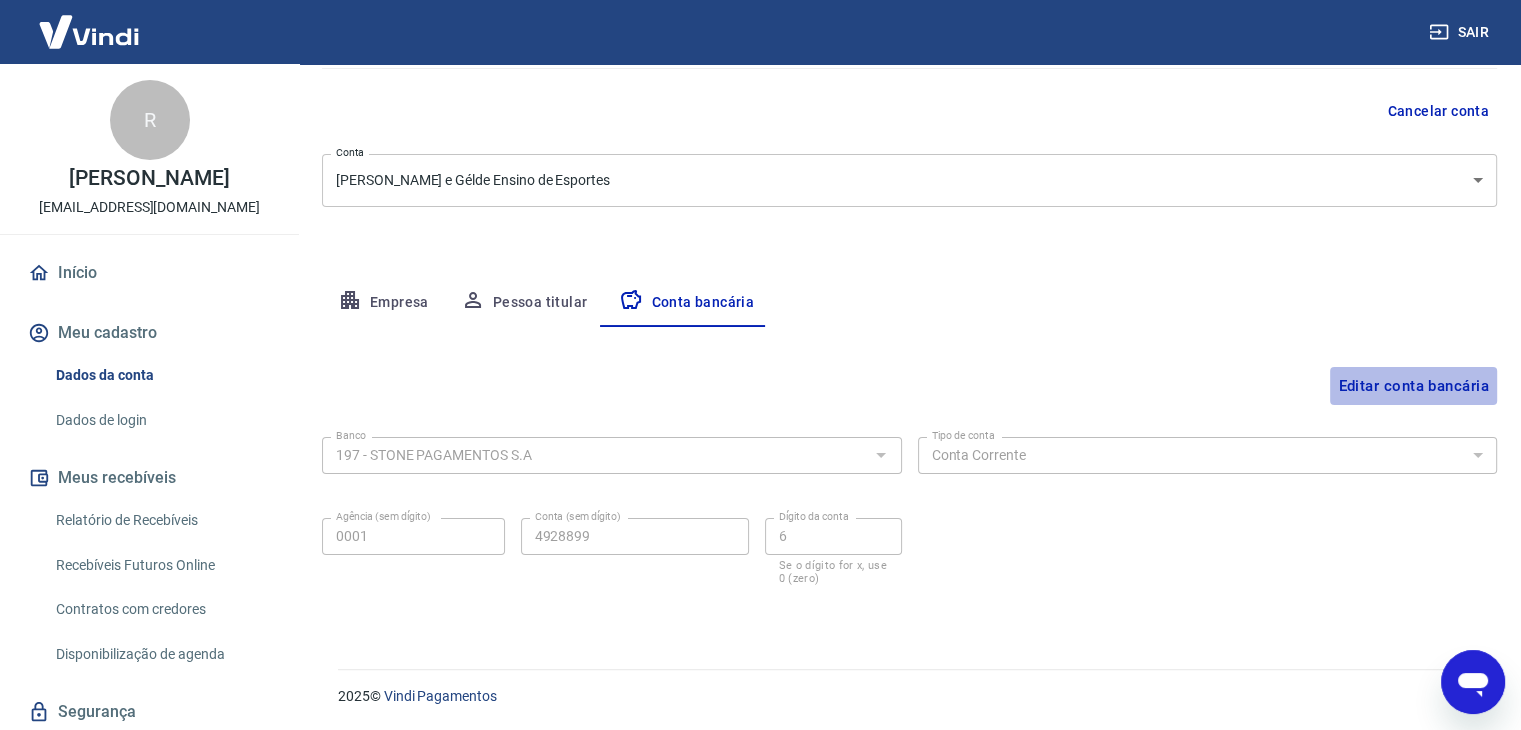 click on "Editar conta bancária" at bounding box center [1413, 386] 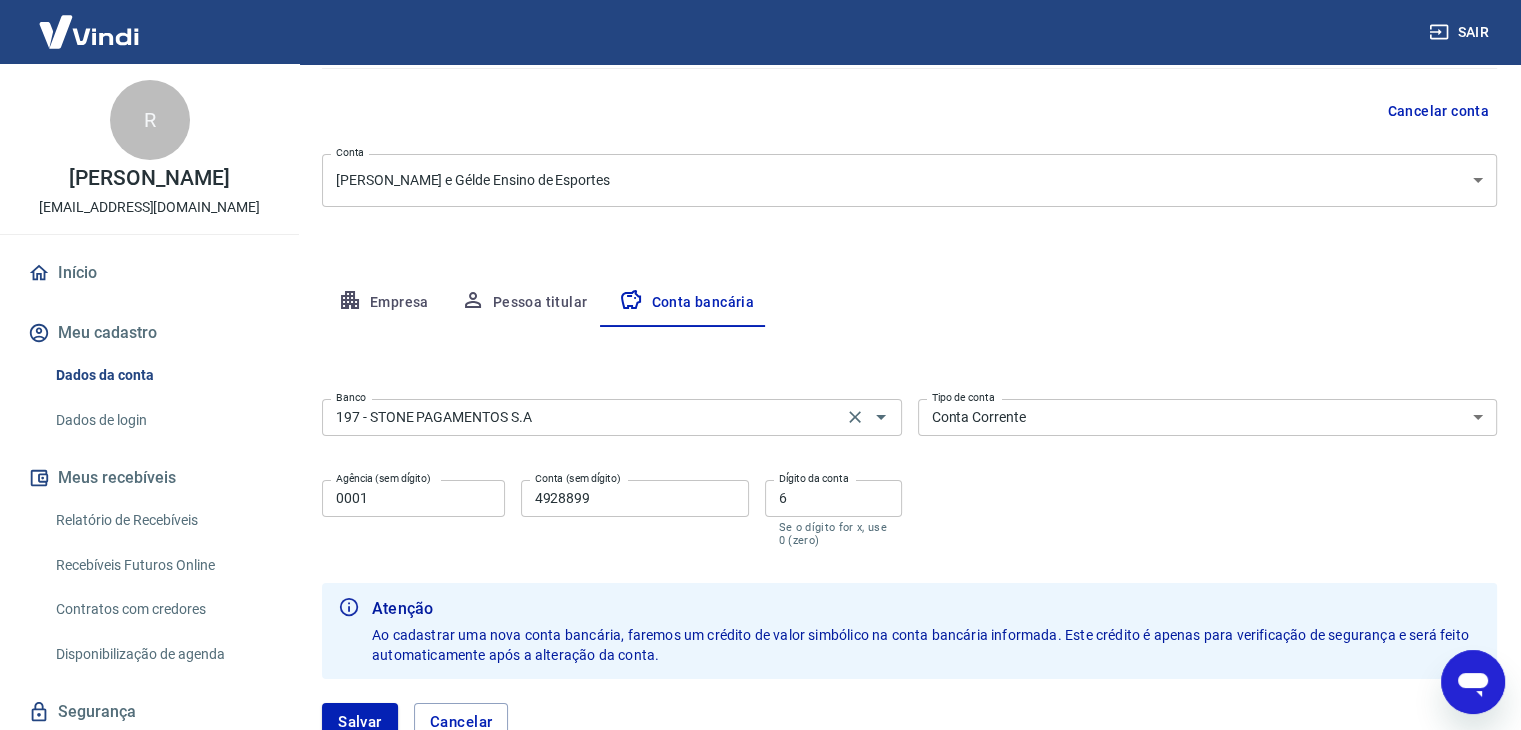 click on "197 - STONE PAGAMENTOS S.A" at bounding box center [582, 417] 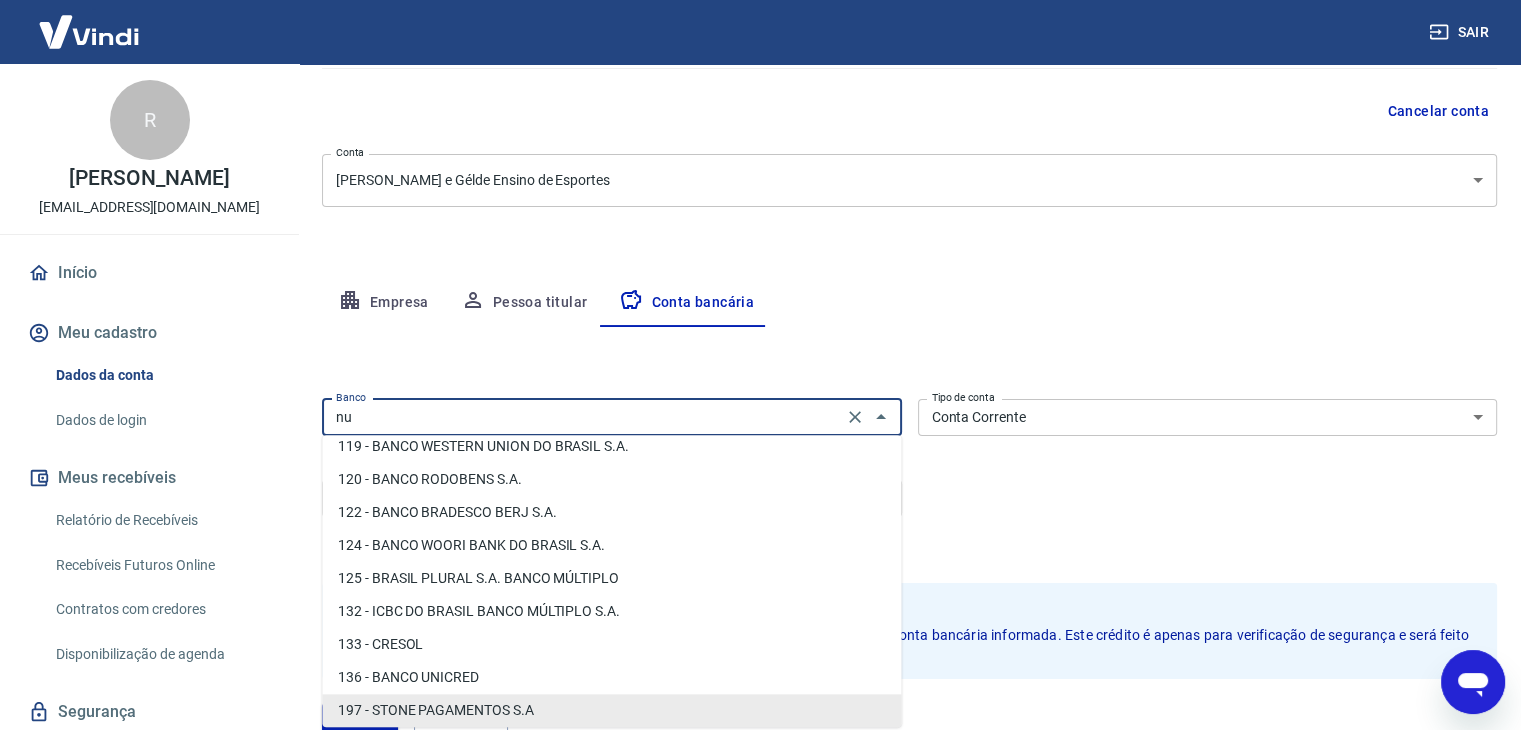 scroll, scrollTop: 0, scrollLeft: 0, axis: both 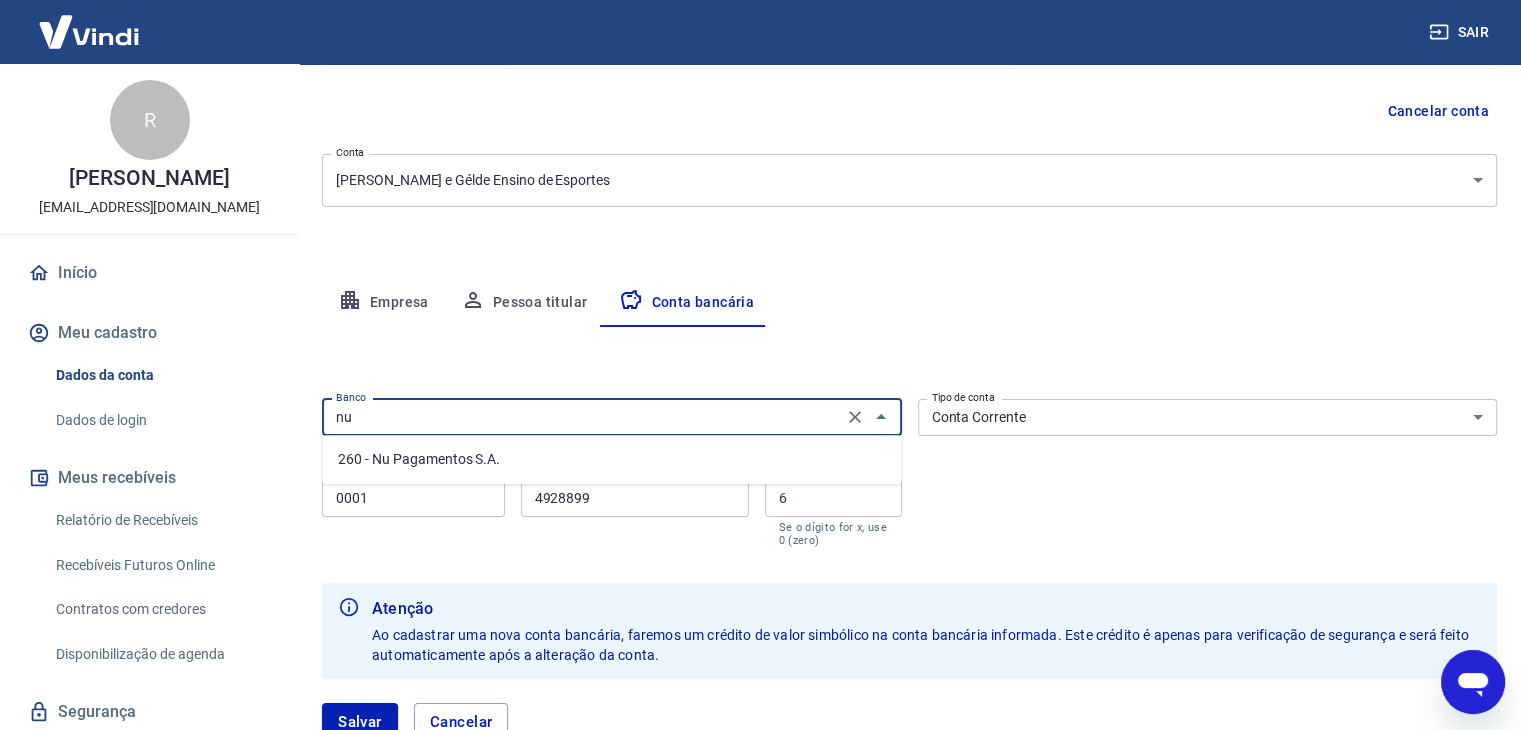 click on "260 - Nu Pagamentos S.A." at bounding box center (611, 459) 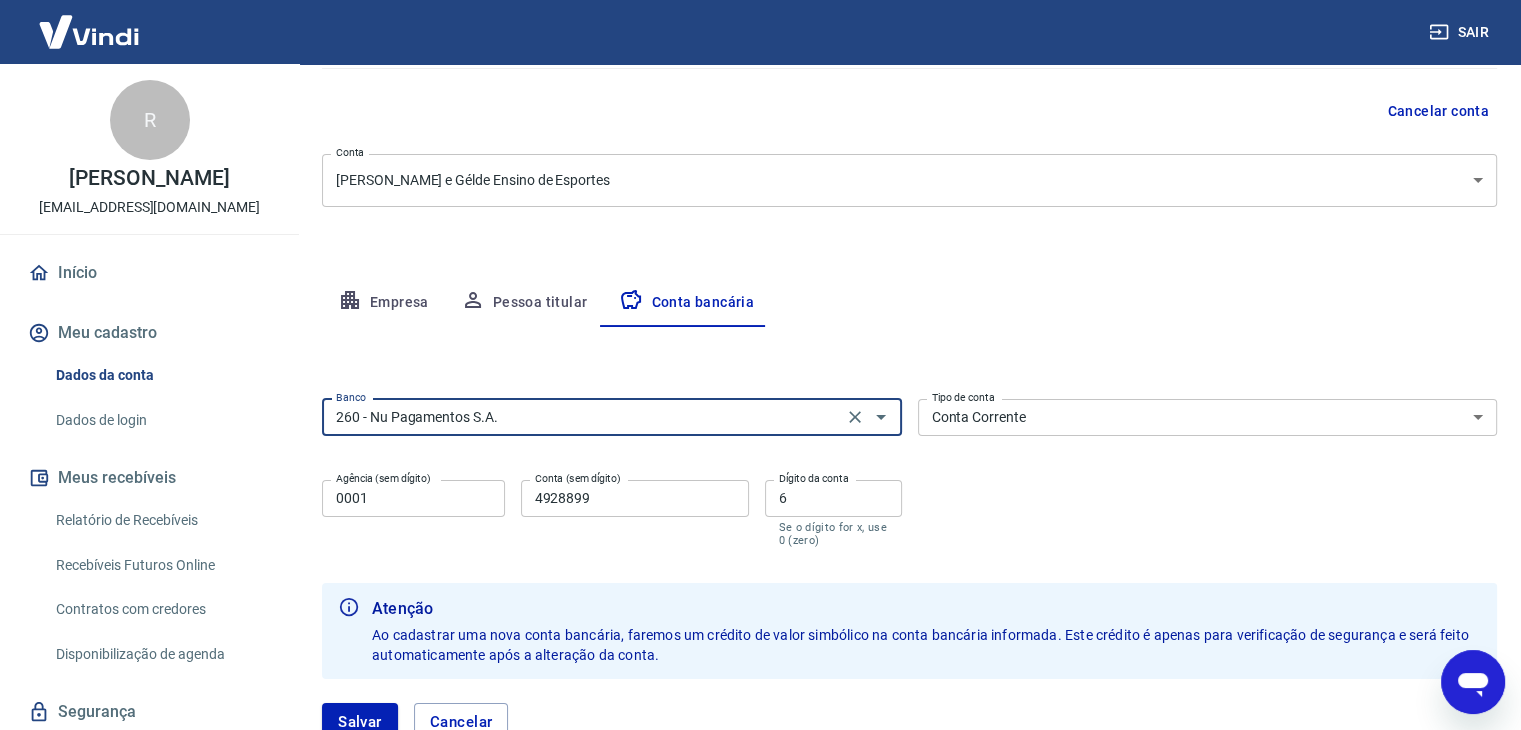 type on "260 - Nu Pagamentos S.A." 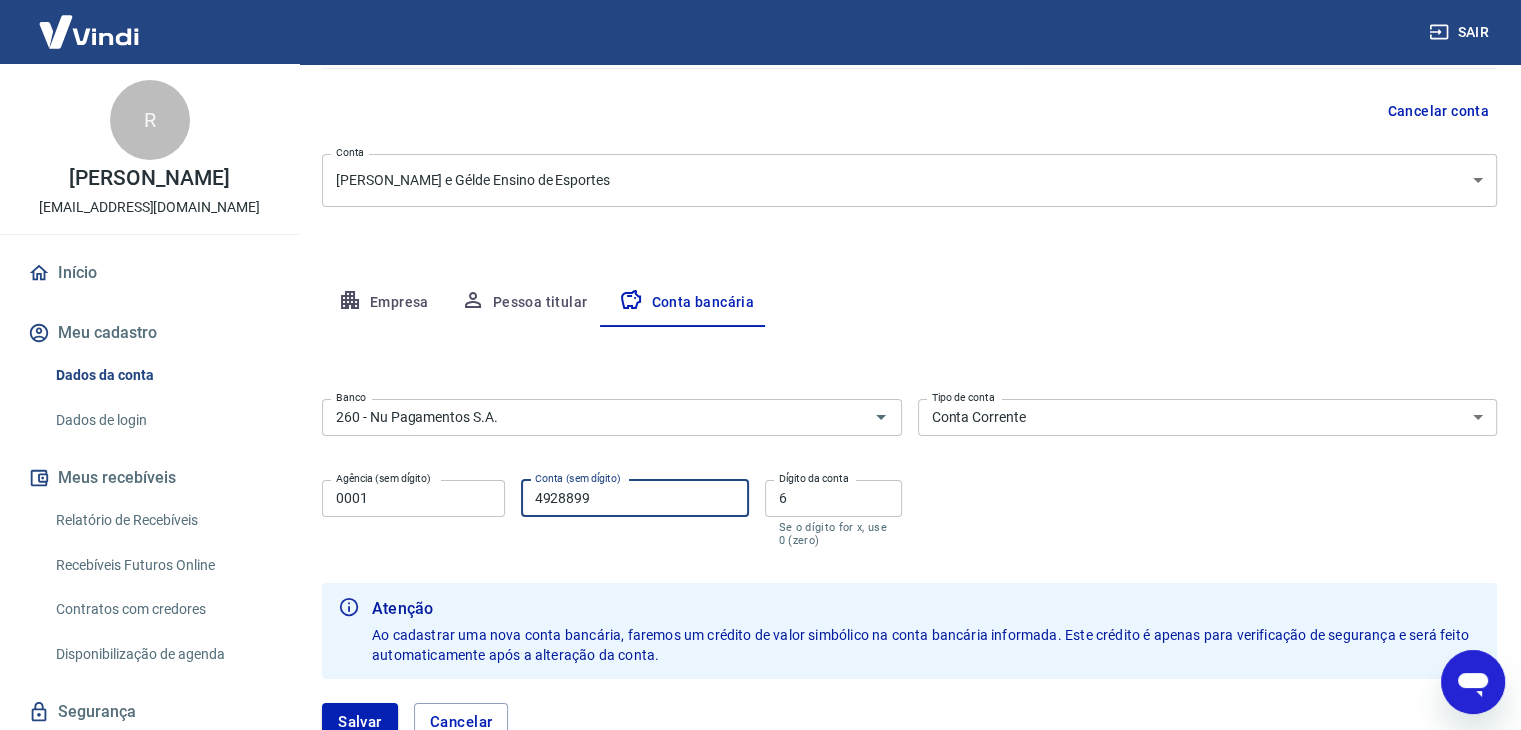 drag, startPoint x: 627, startPoint y: 493, endPoint x: 423, endPoint y: 497, distance: 204.03922 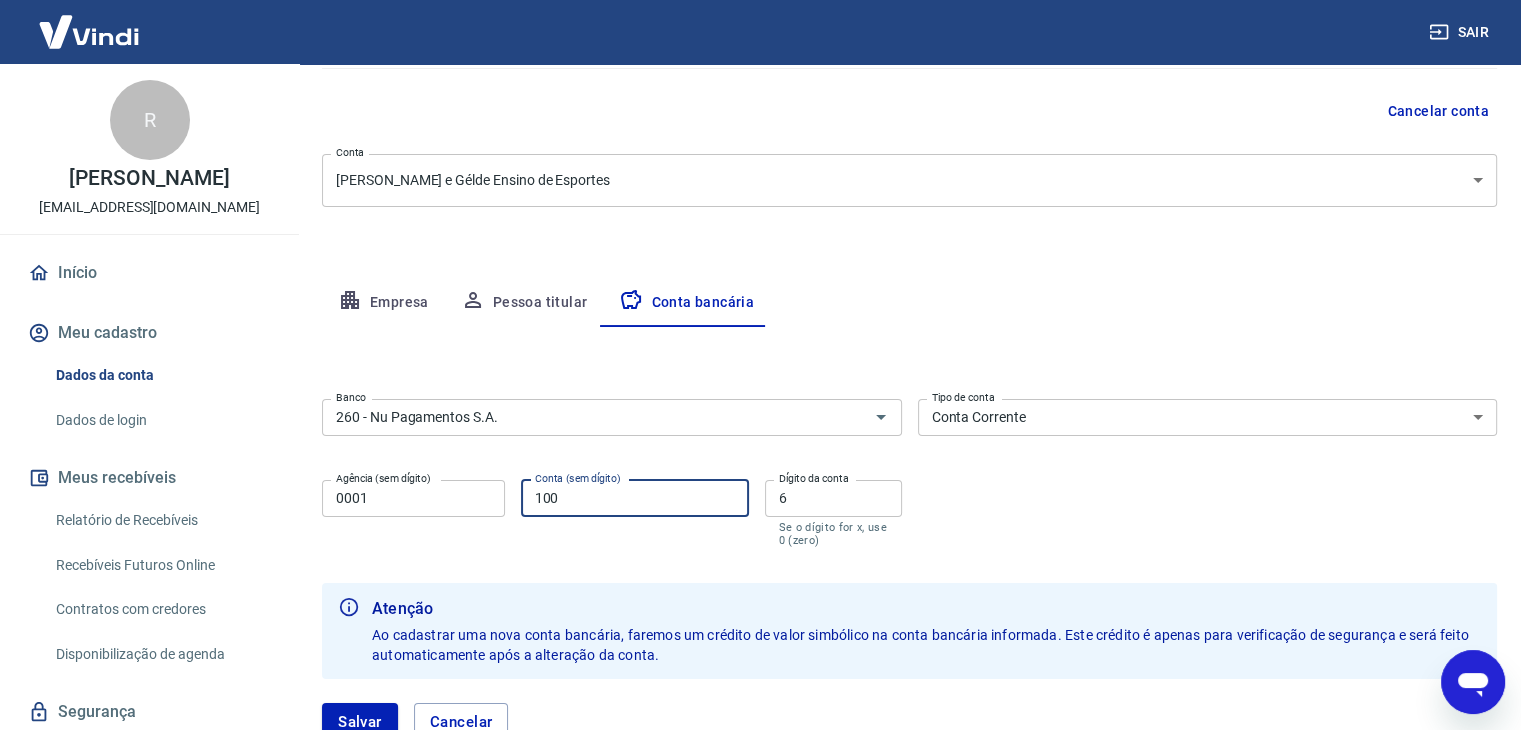 type on "10077964" 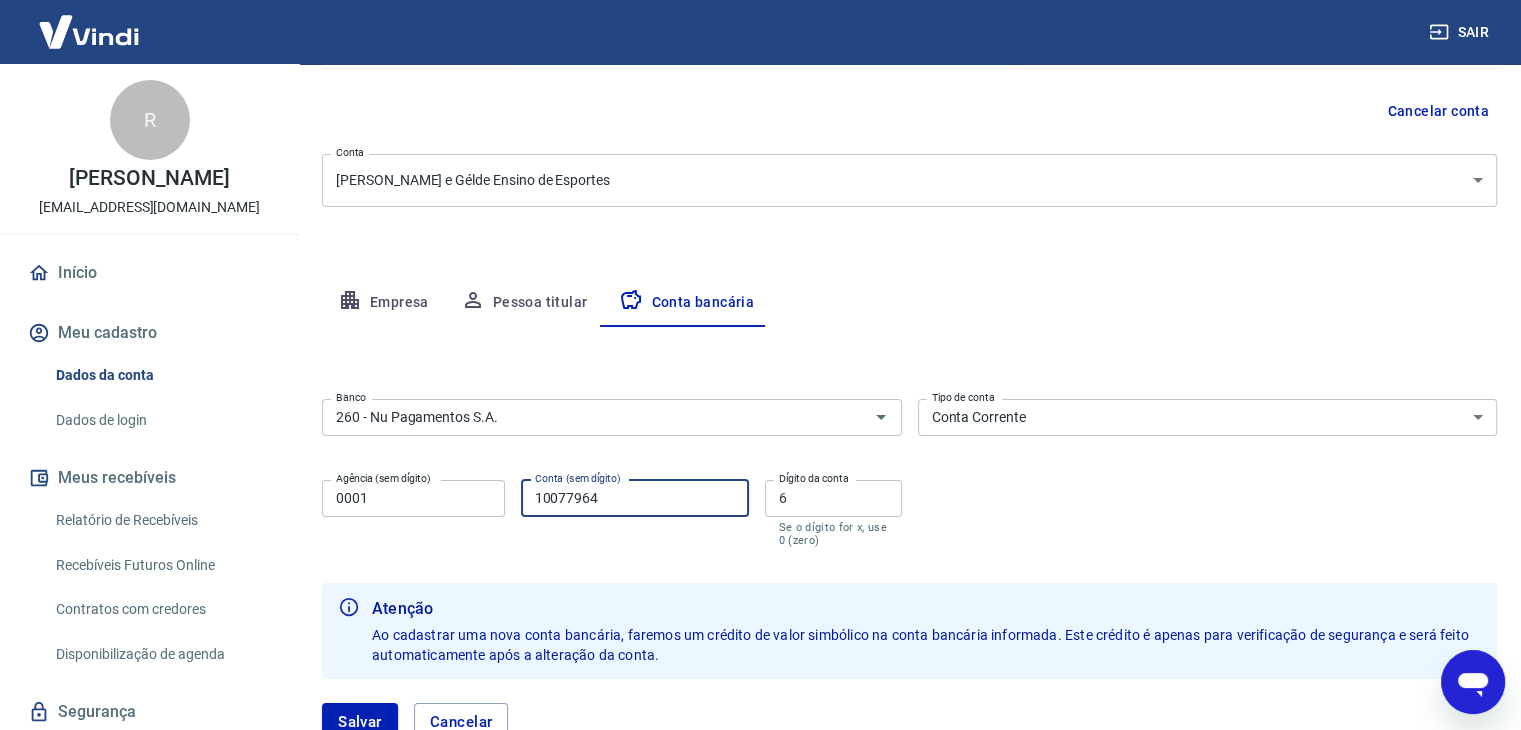 click on "6" at bounding box center (833, 498) 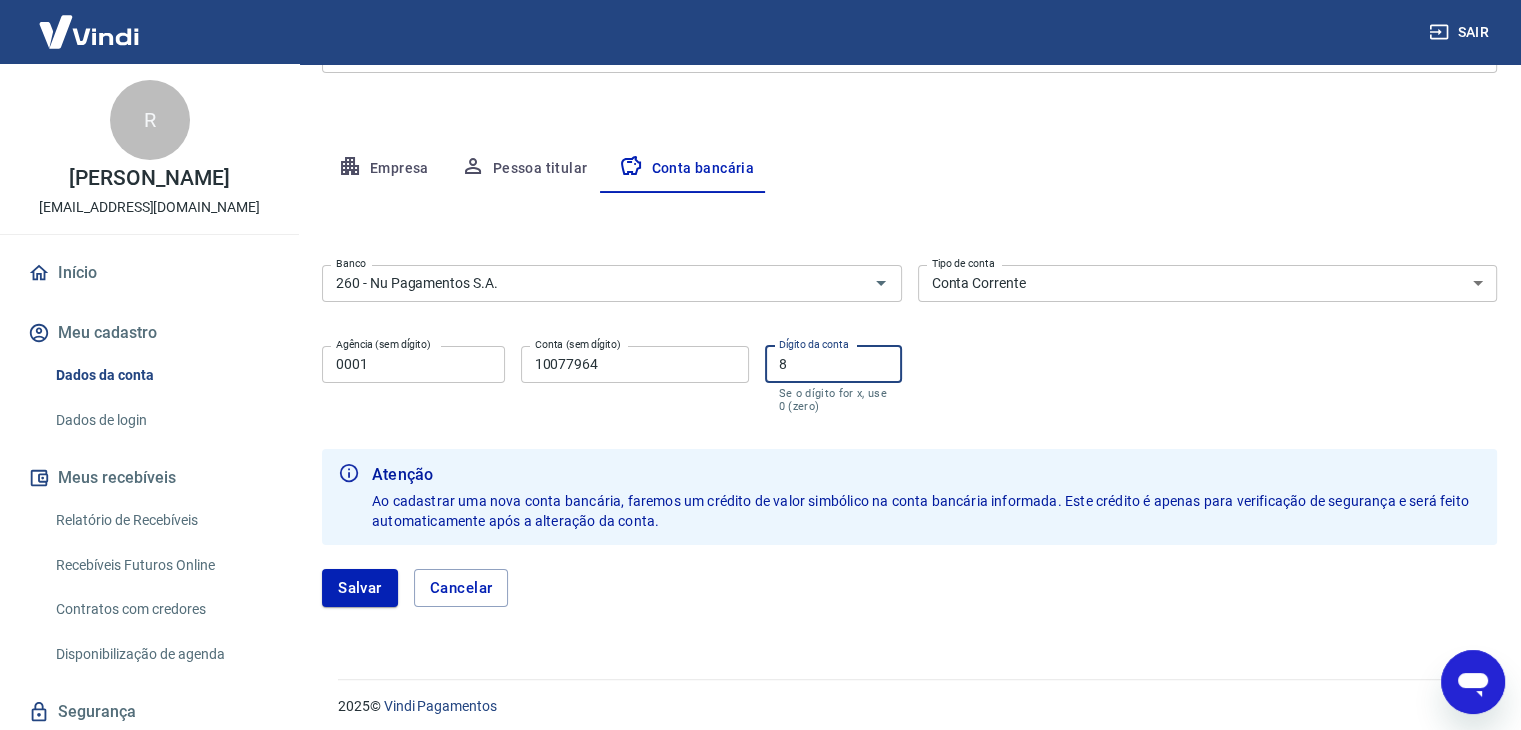 scroll, scrollTop: 321, scrollLeft: 0, axis: vertical 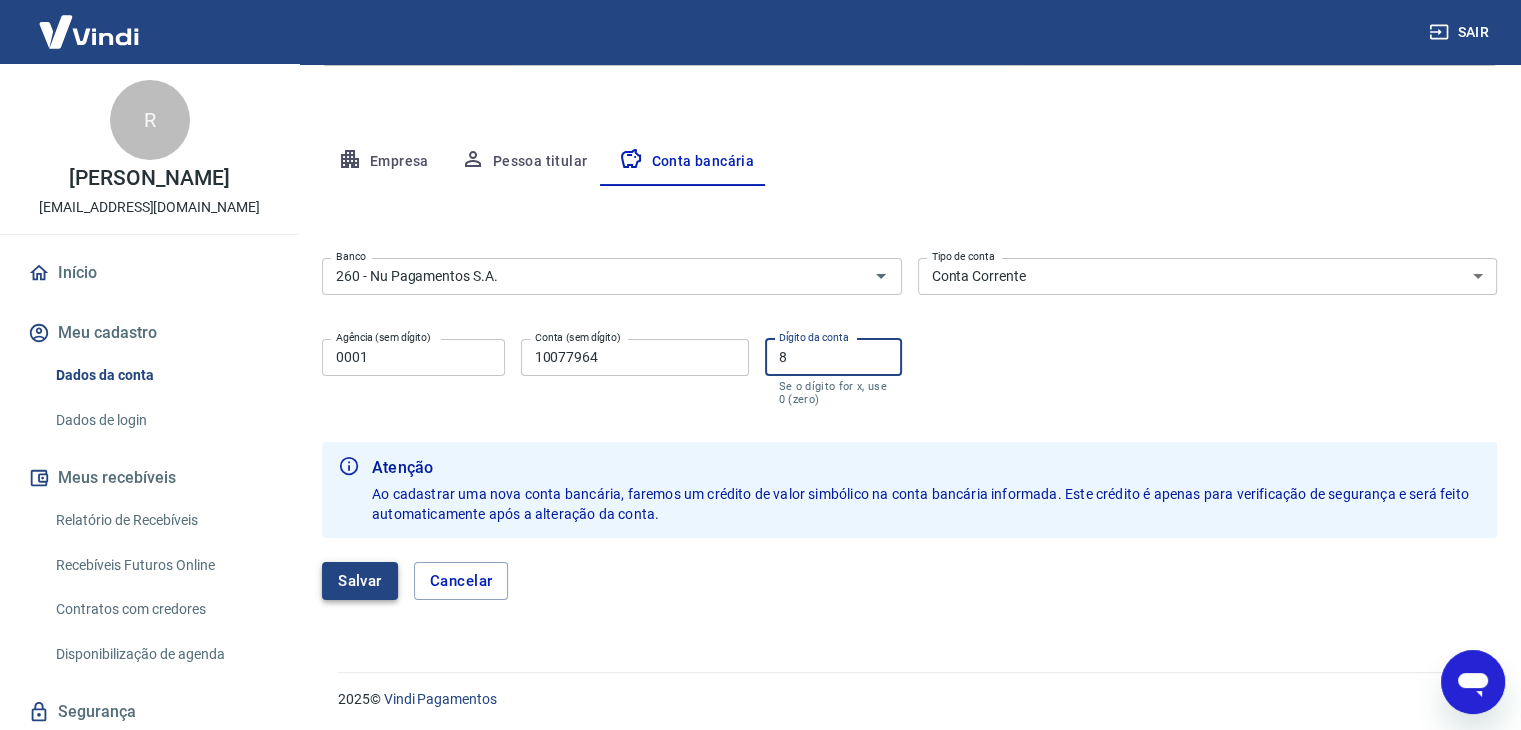 type on "8" 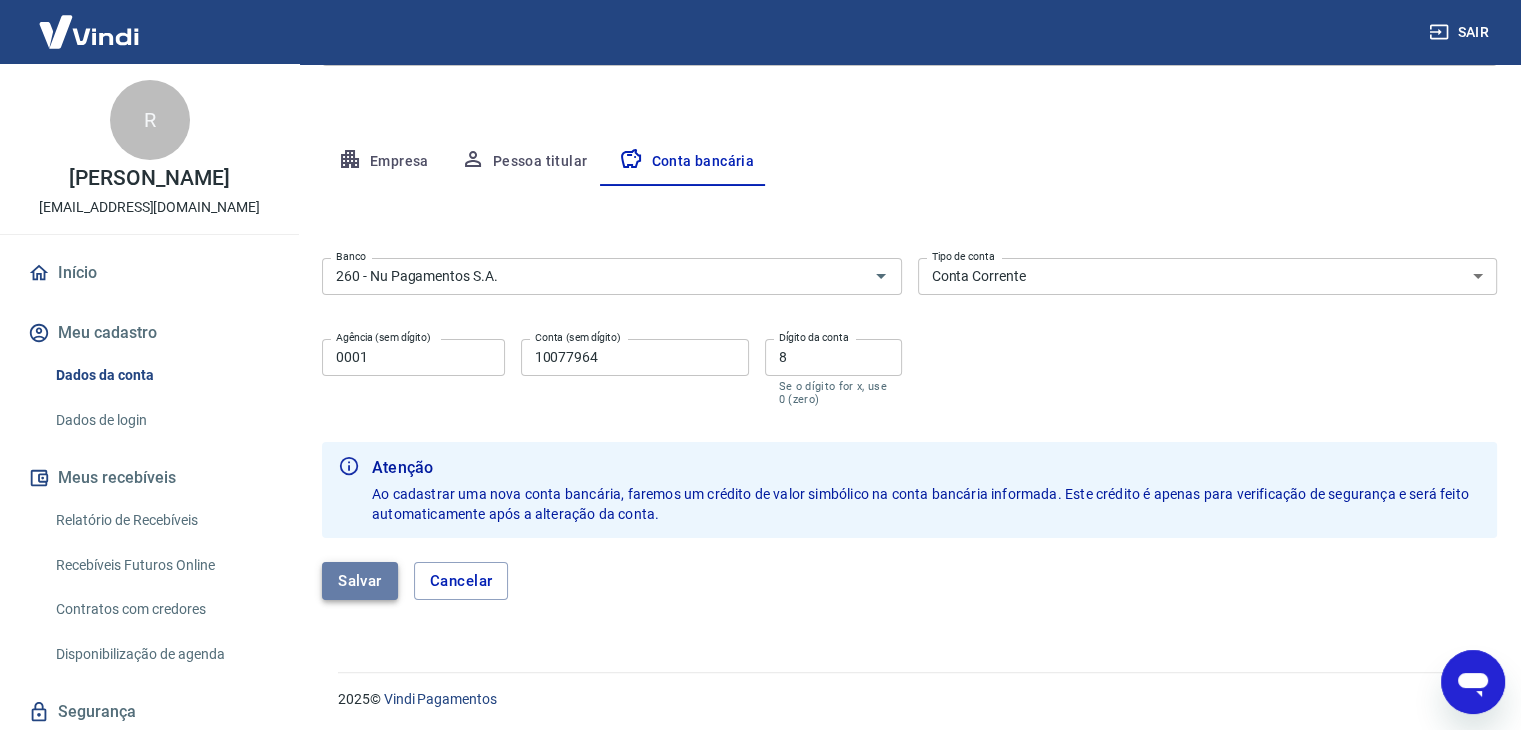 click on "Salvar" at bounding box center [360, 581] 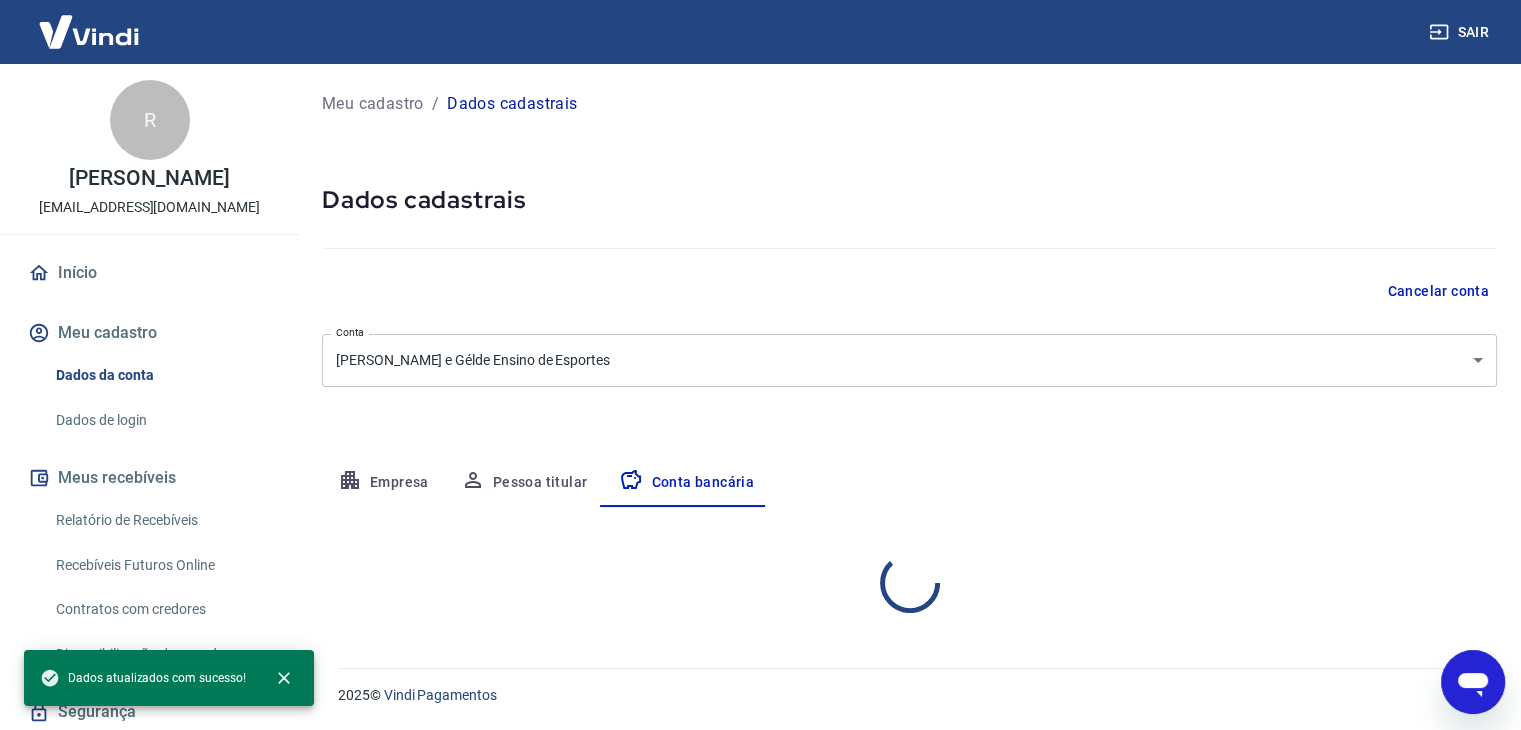 scroll, scrollTop: 0, scrollLeft: 0, axis: both 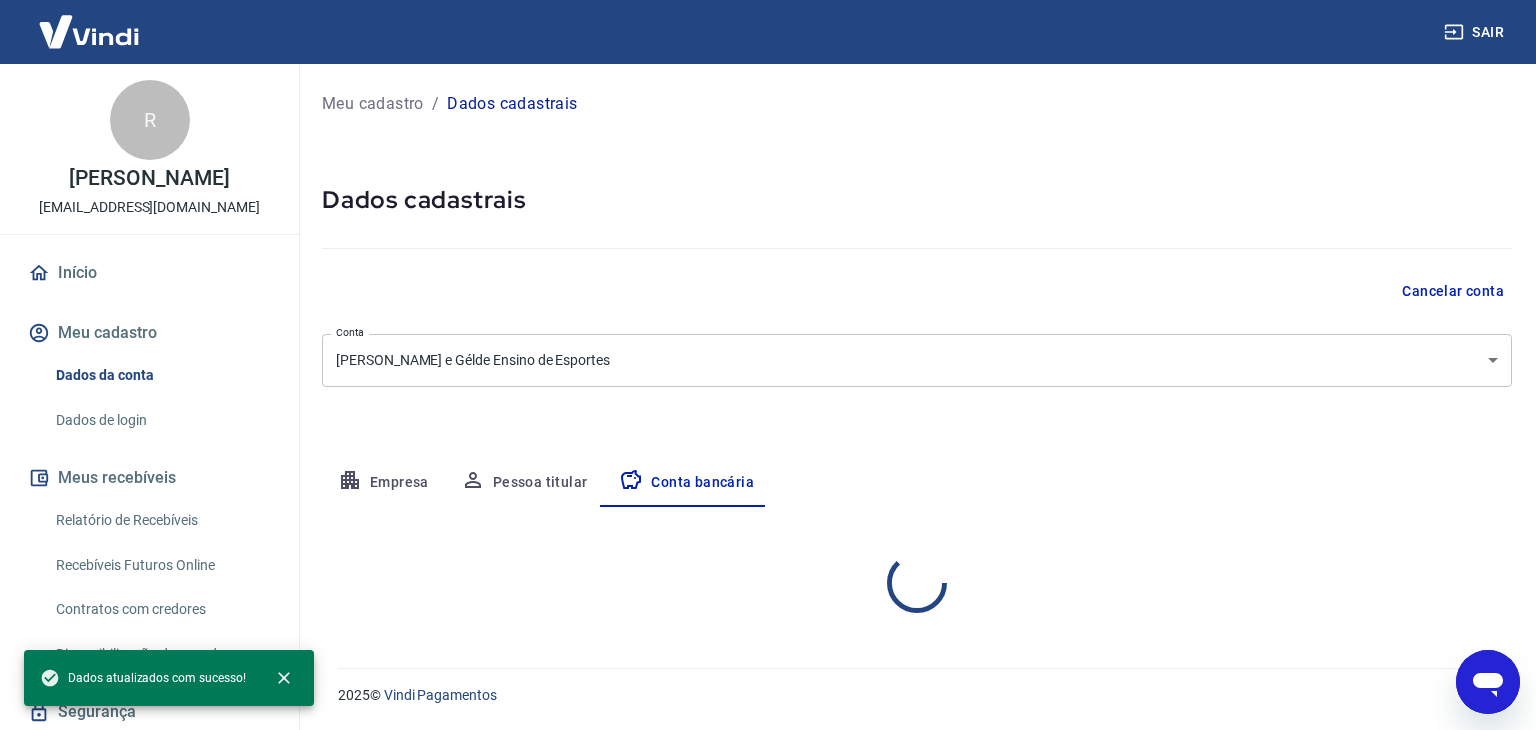 select on "1" 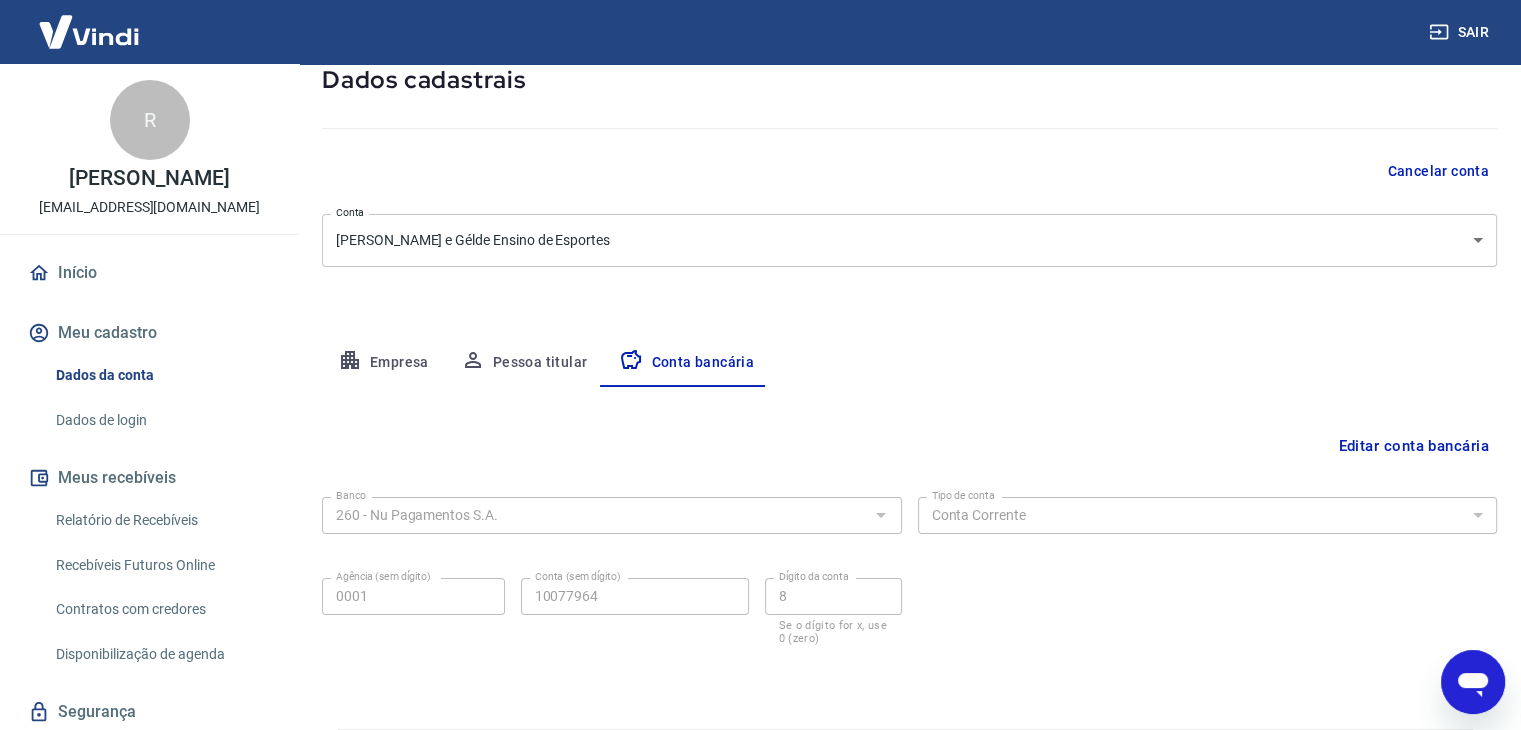 scroll, scrollTop: 145, scrollLeft: 0, axis: vertical 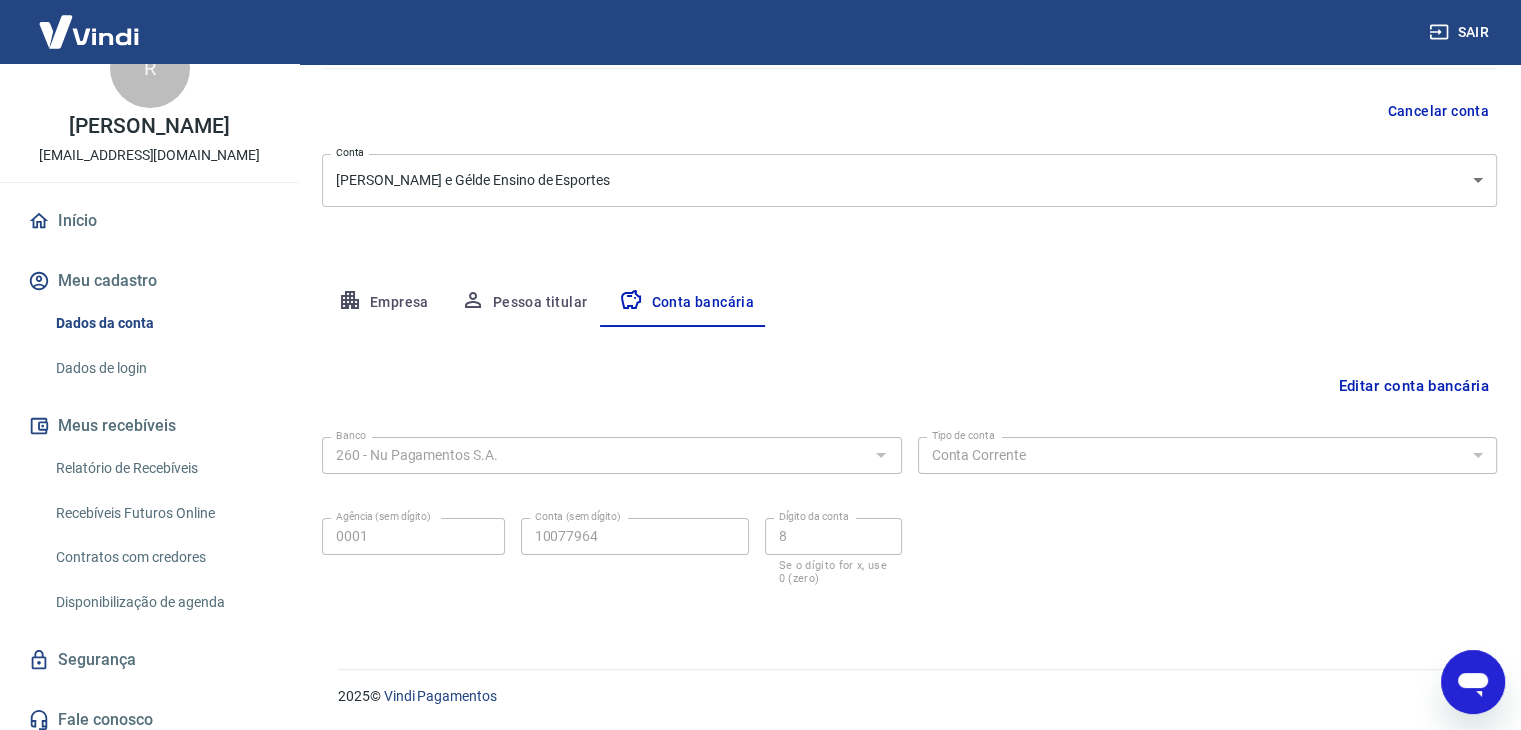 click 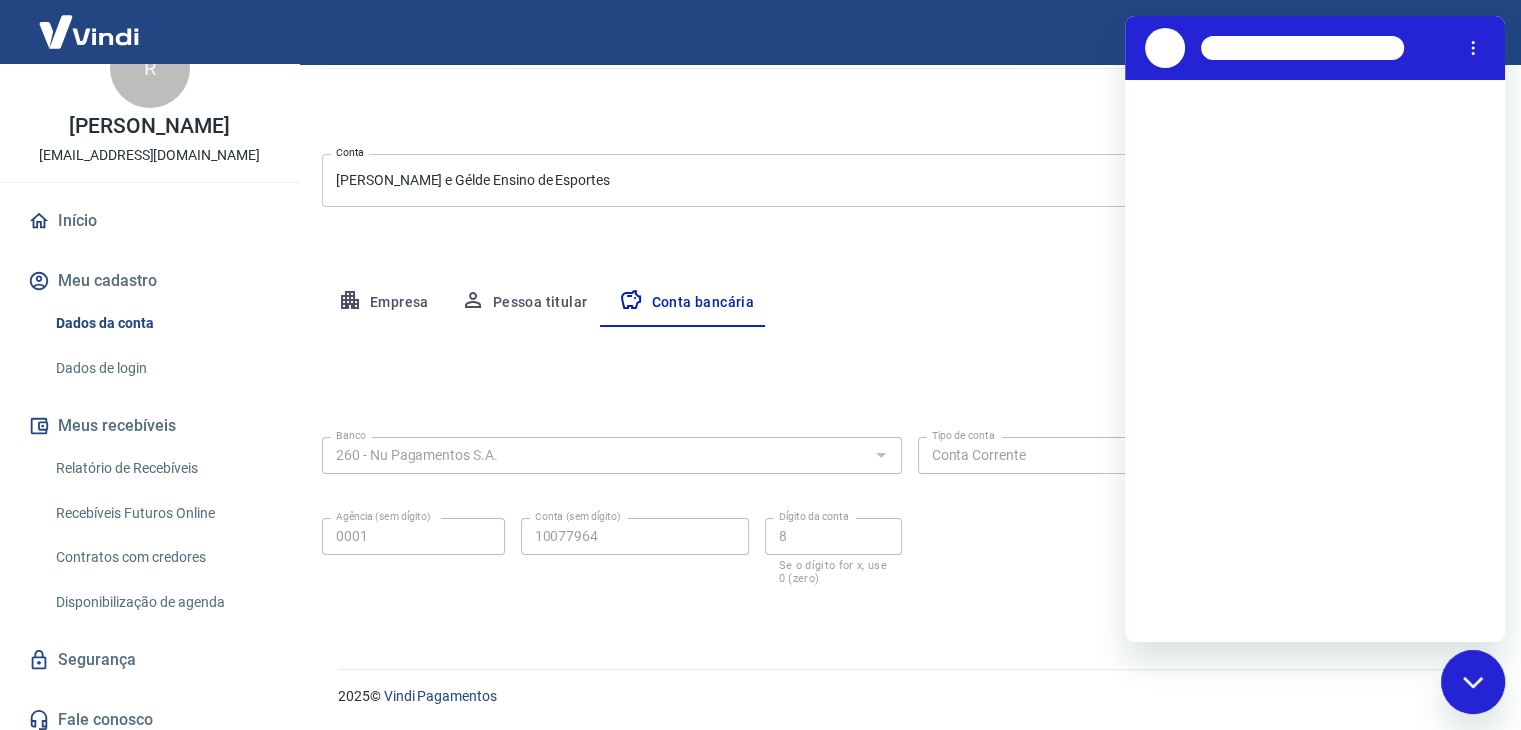 scroll, scrollTop: 0, scrollLeft: 0, axis: both 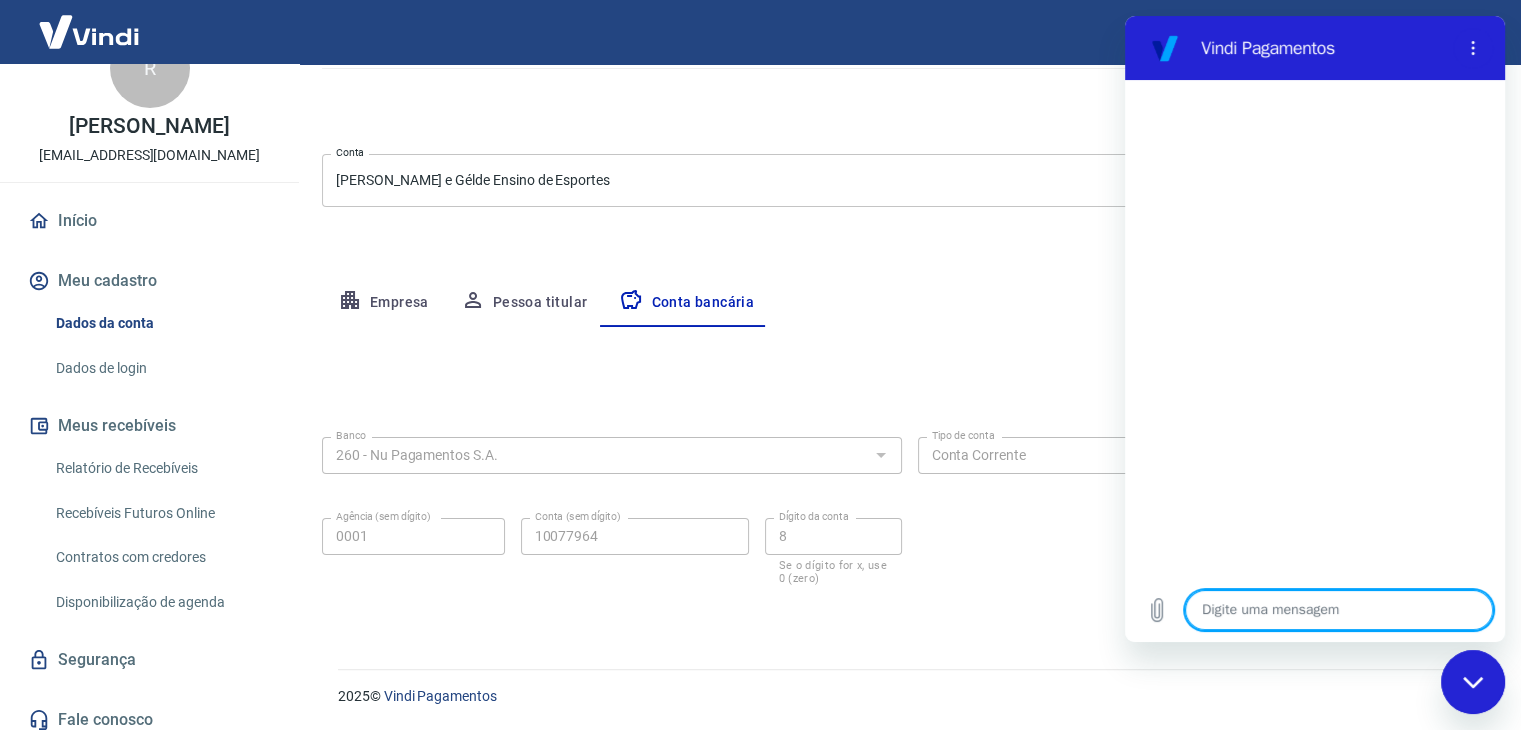 click at bounding box center [1339, 610] 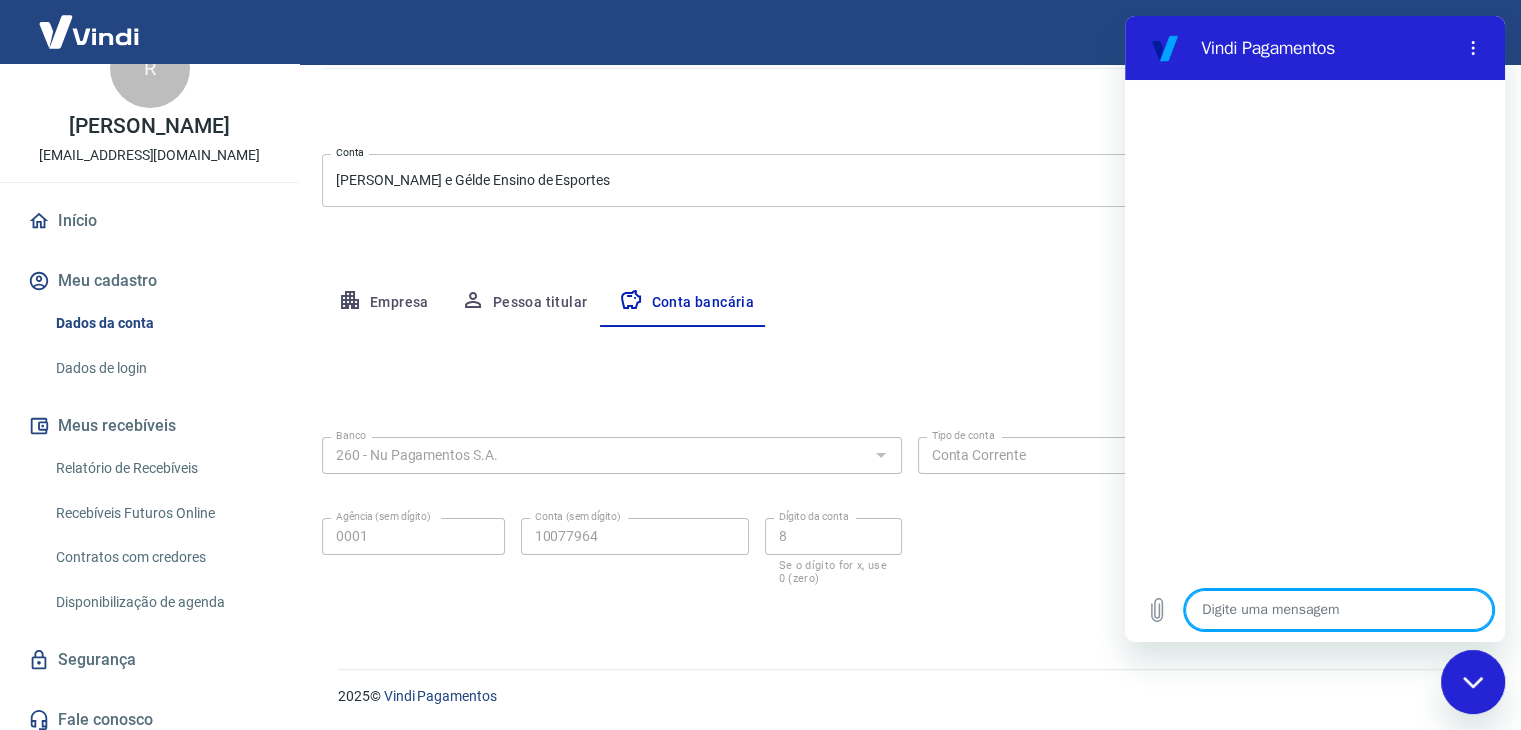 type on "O" 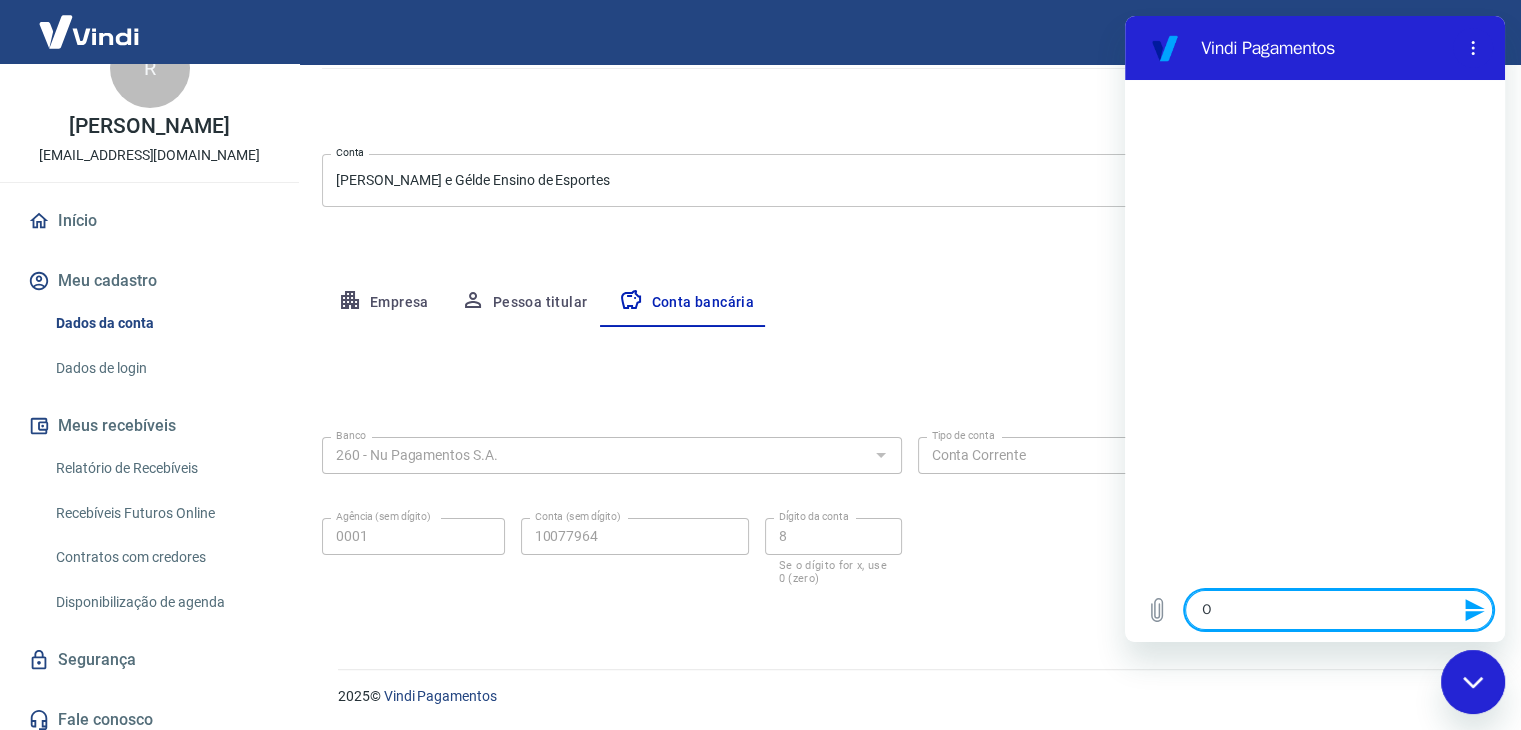 type on "Ol" 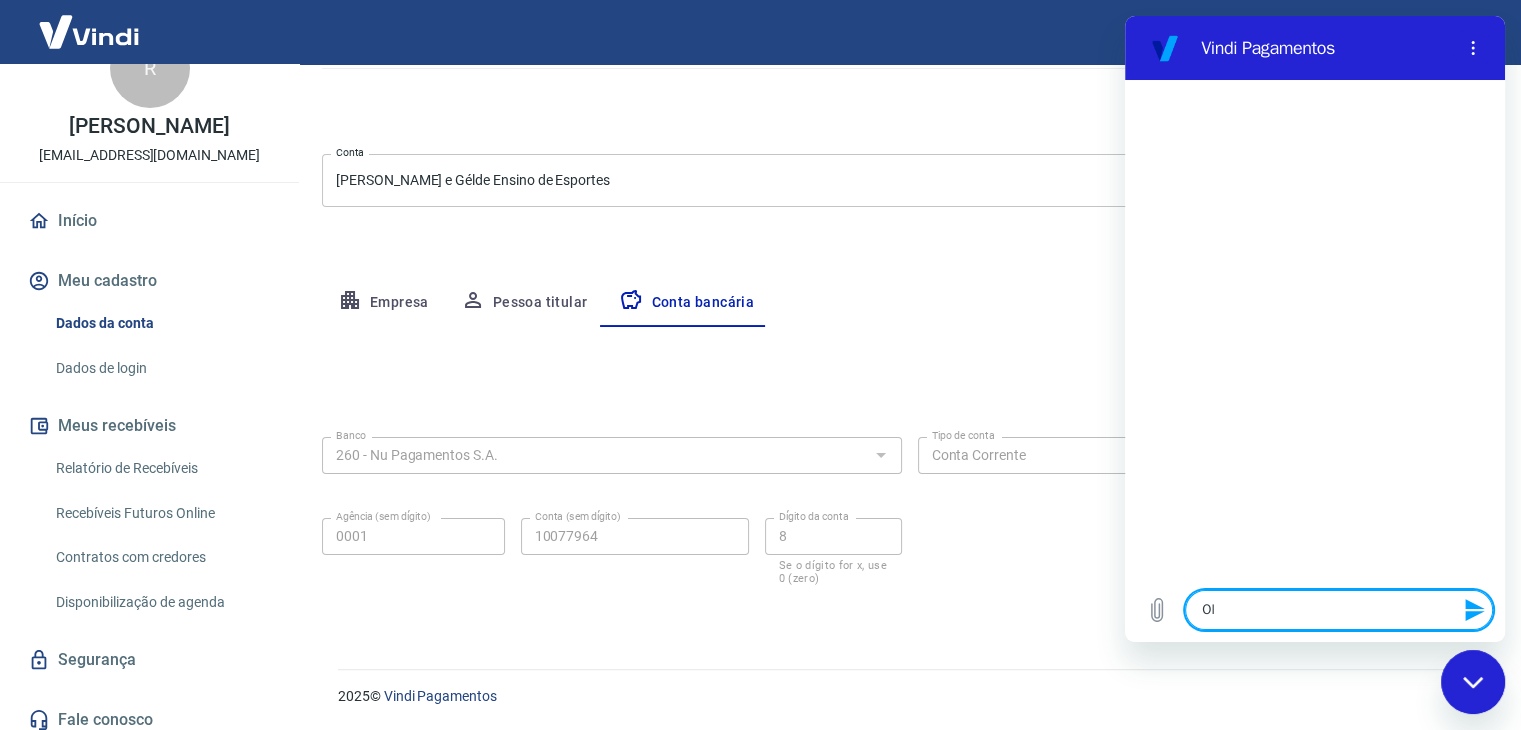 type on "[PERSON_NAME]" 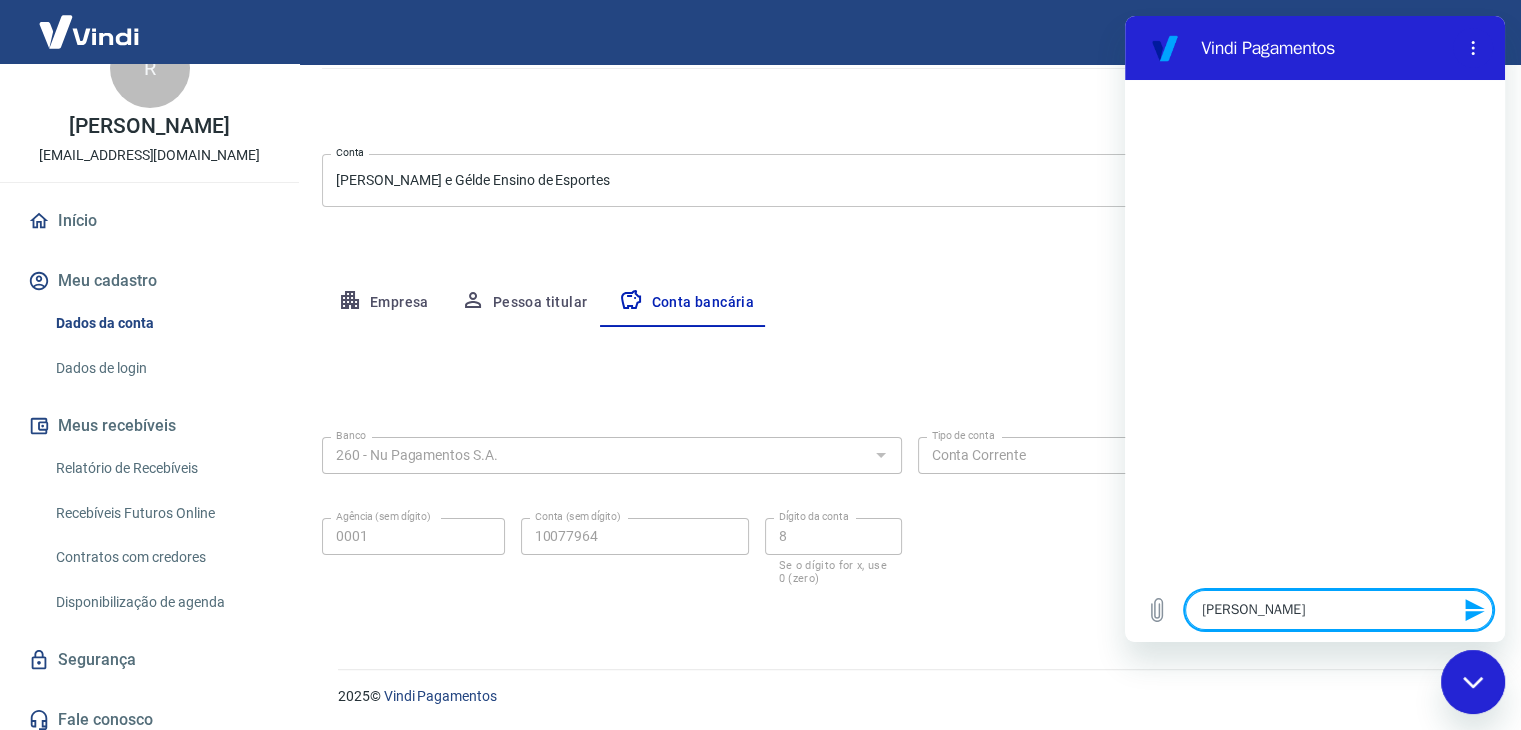 type 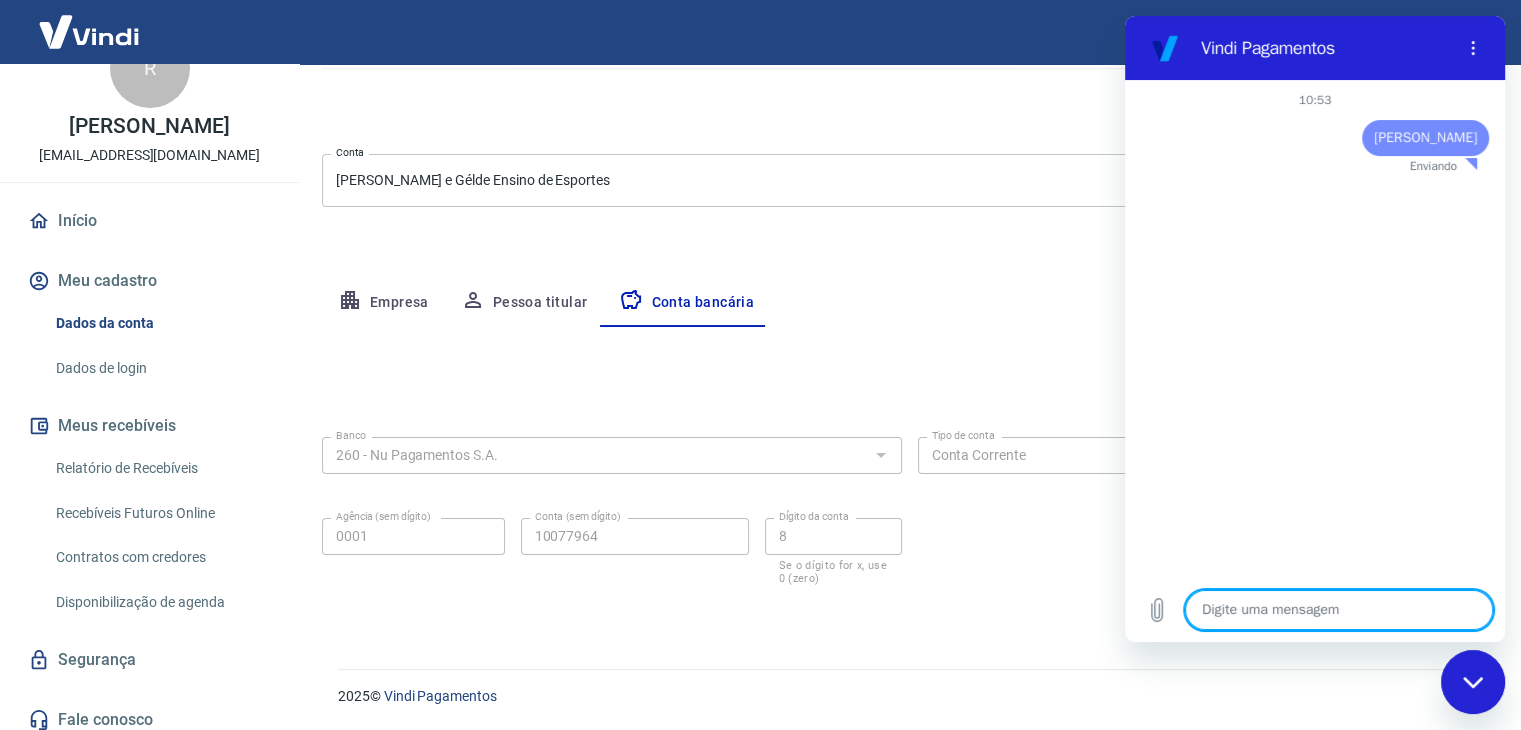 type on "x" 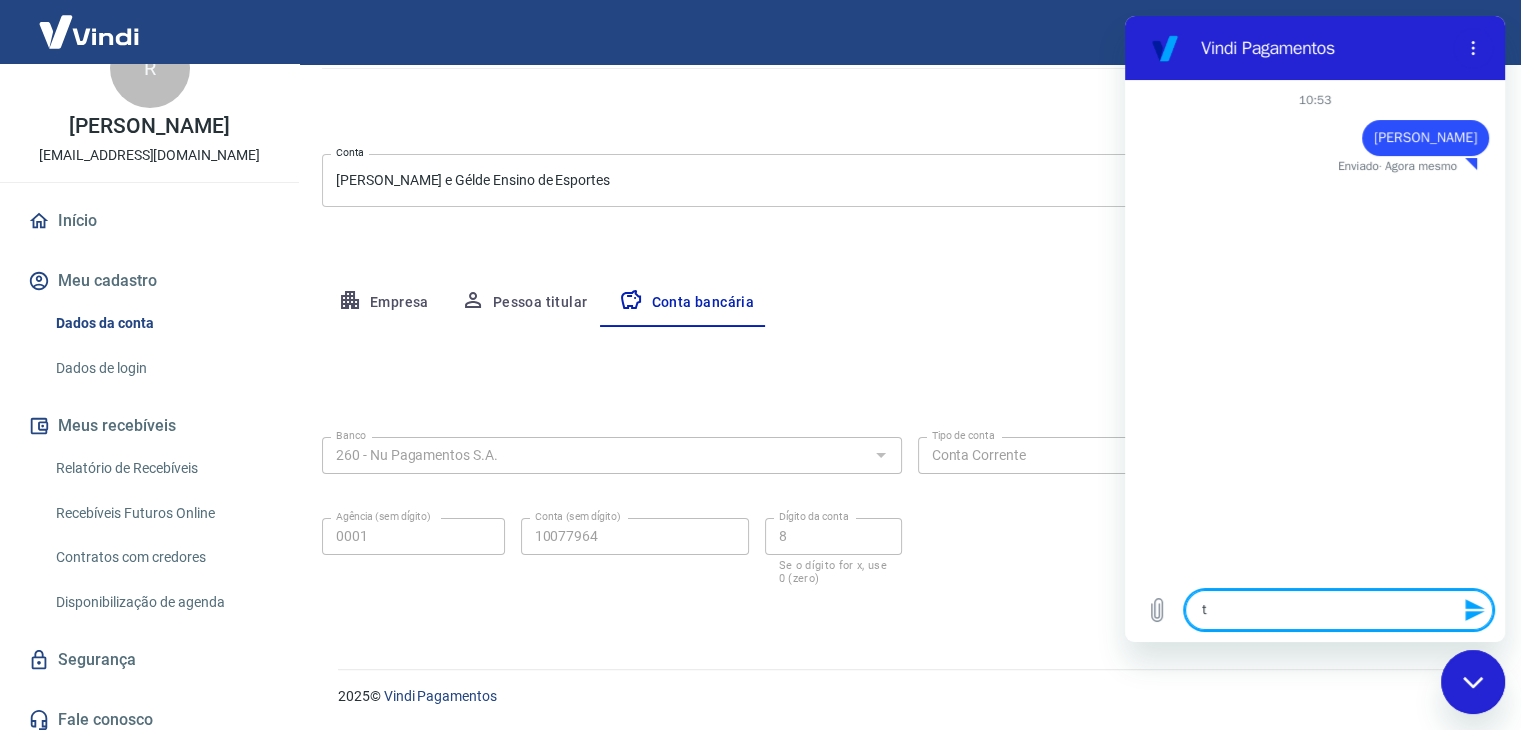 type on "td" 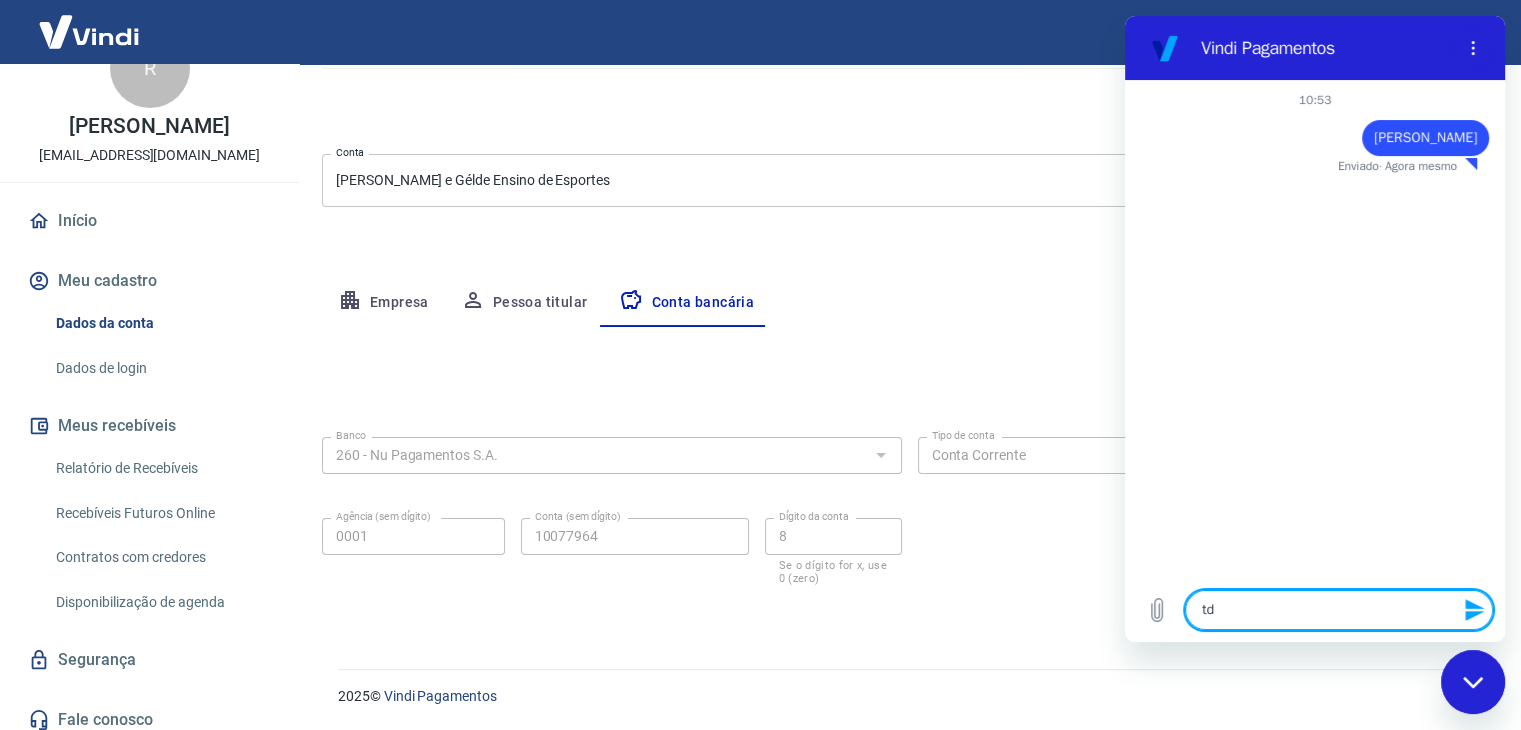type on "td" 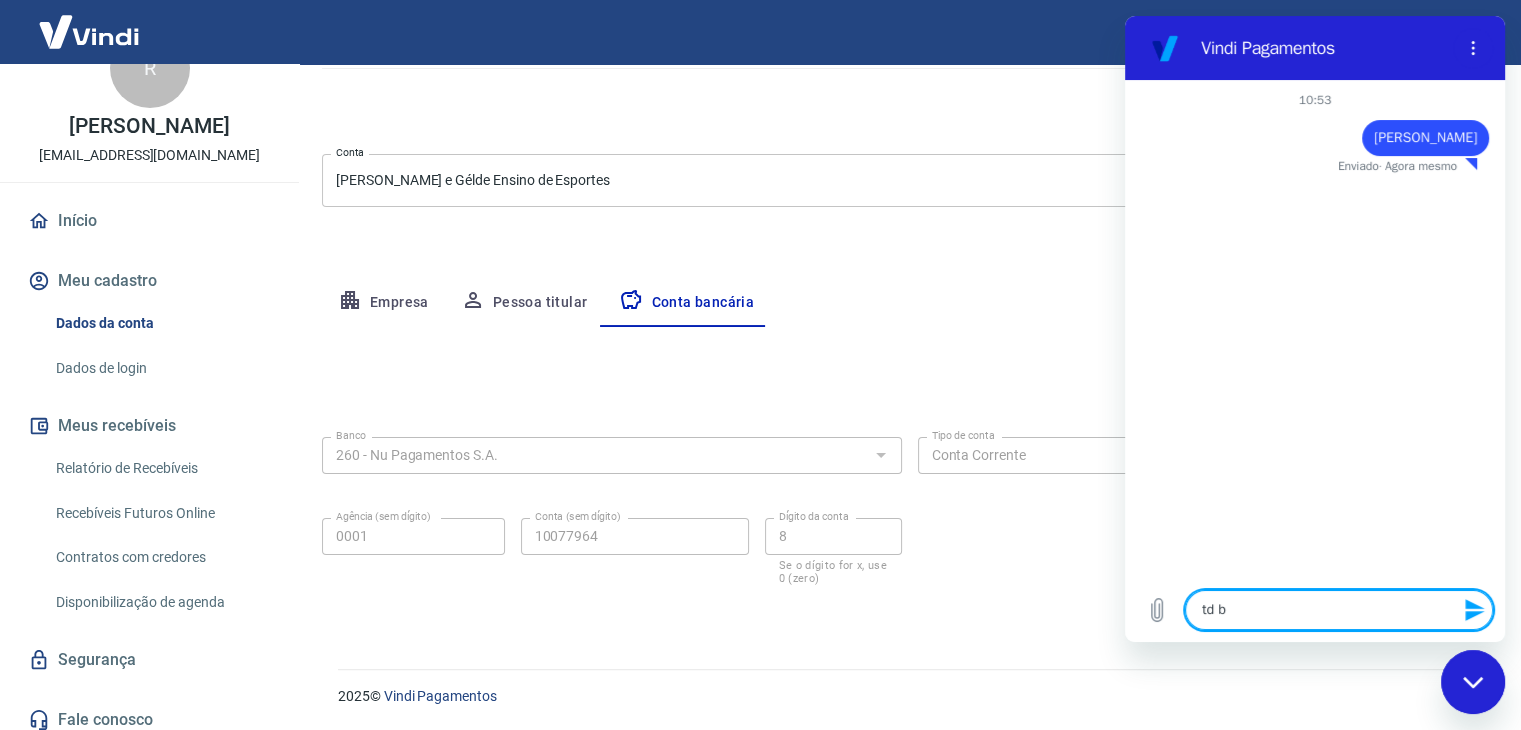 type on "td be" 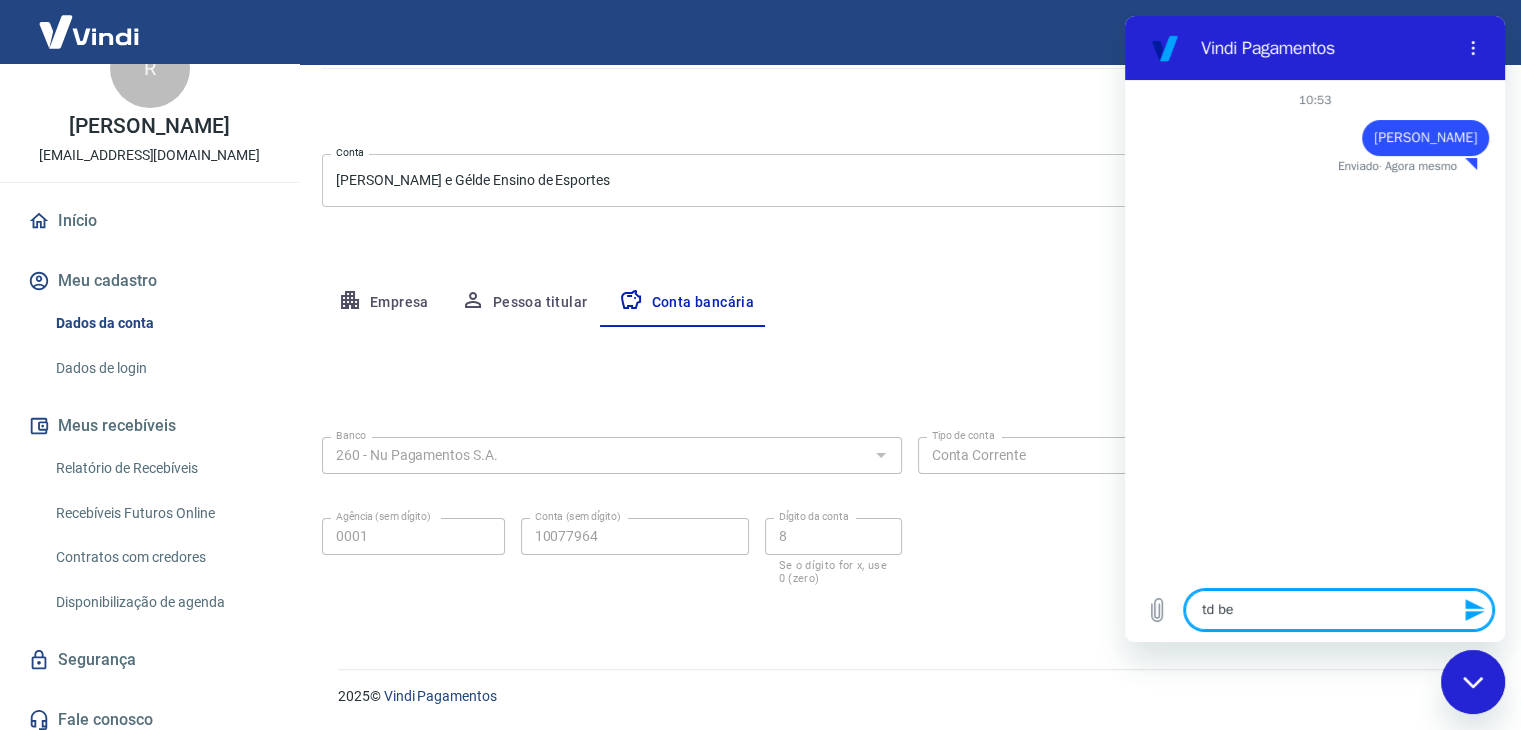 type on "td bem" 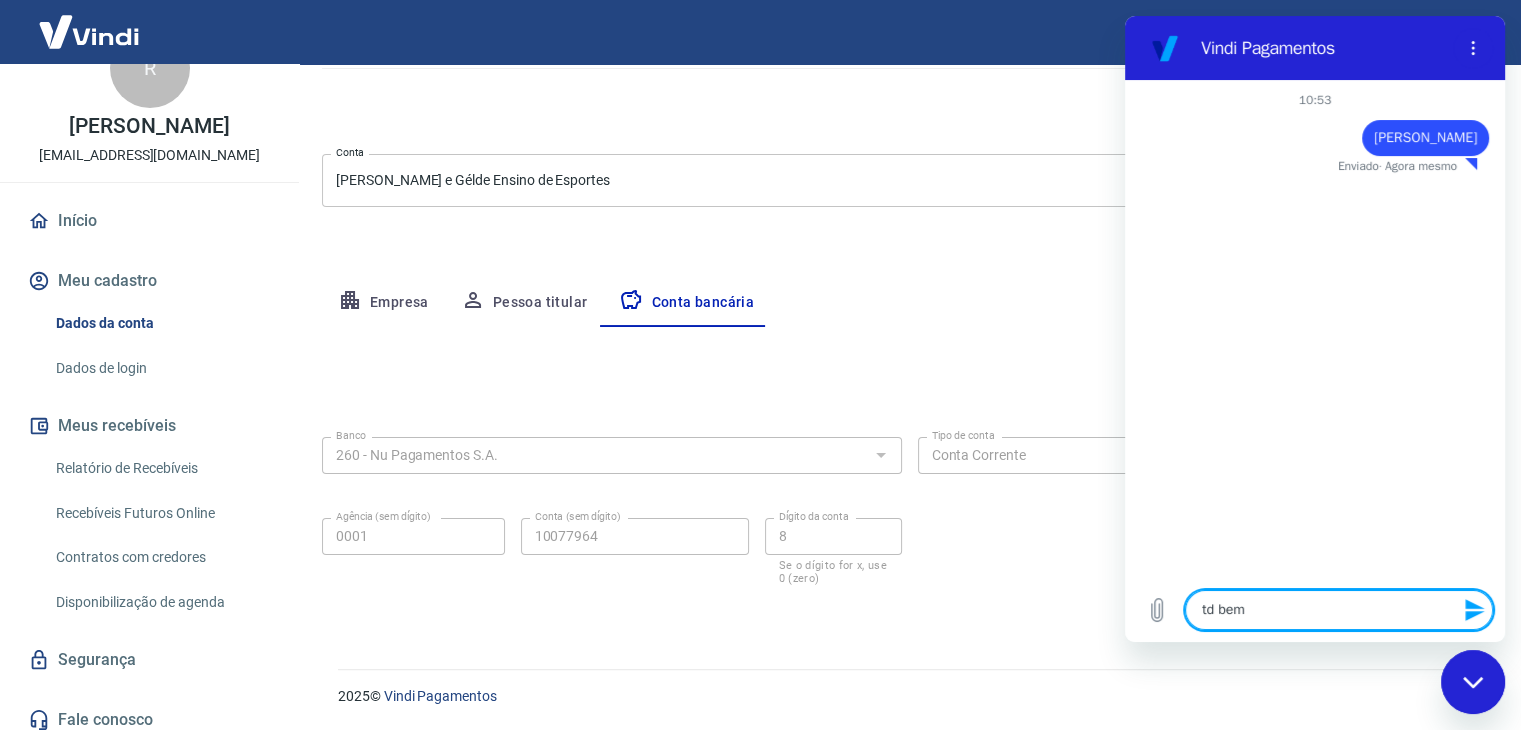 type on "td bem?" 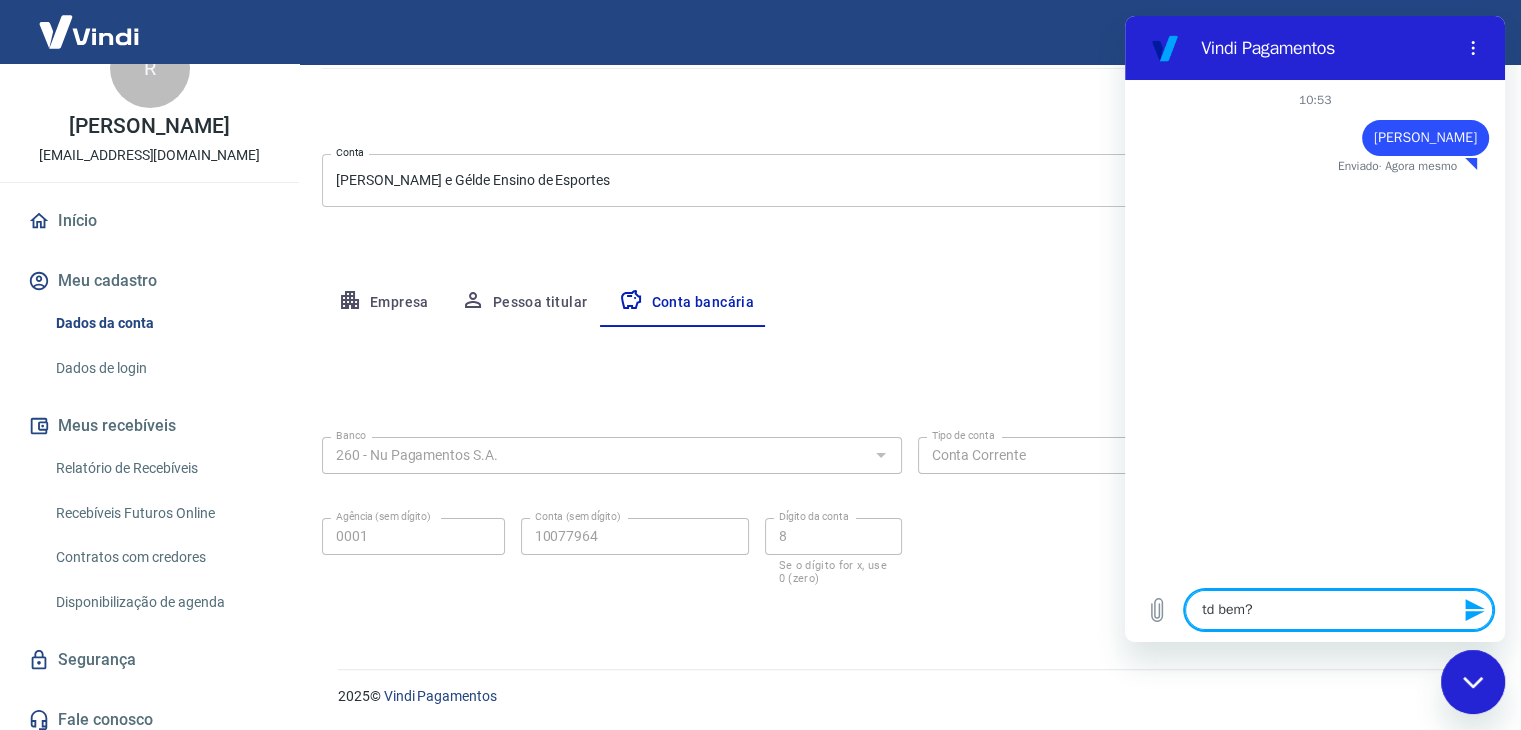 type 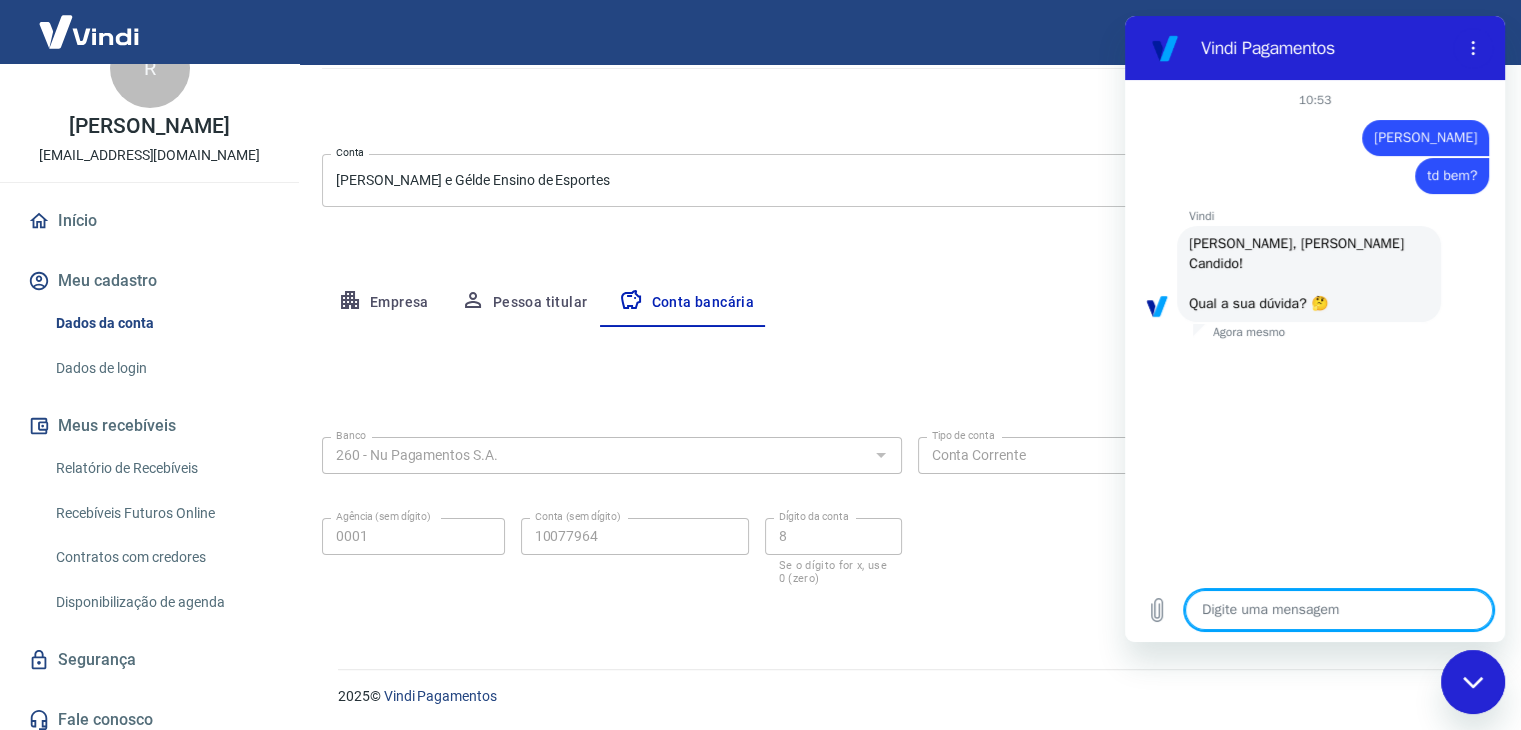 type on "x" 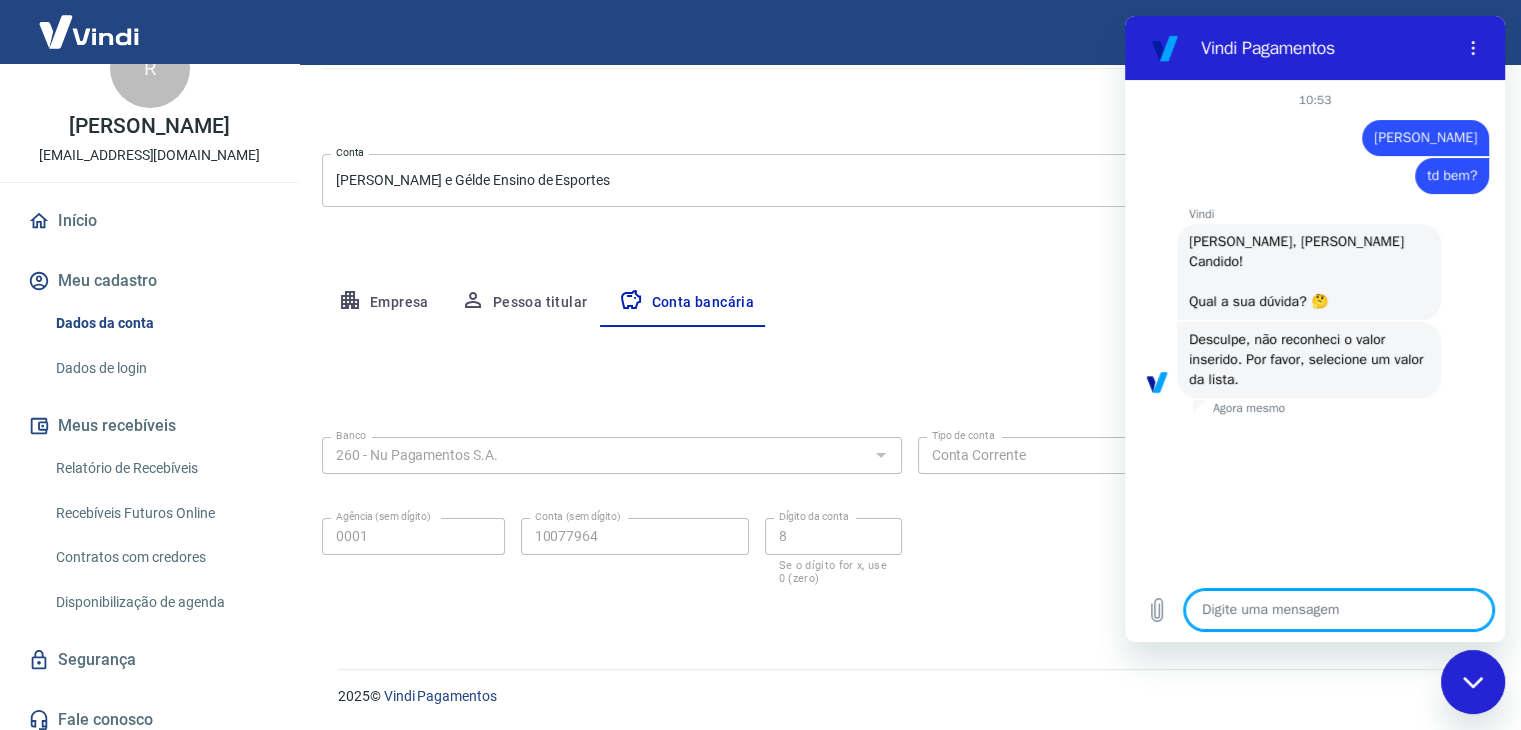 type on "g" 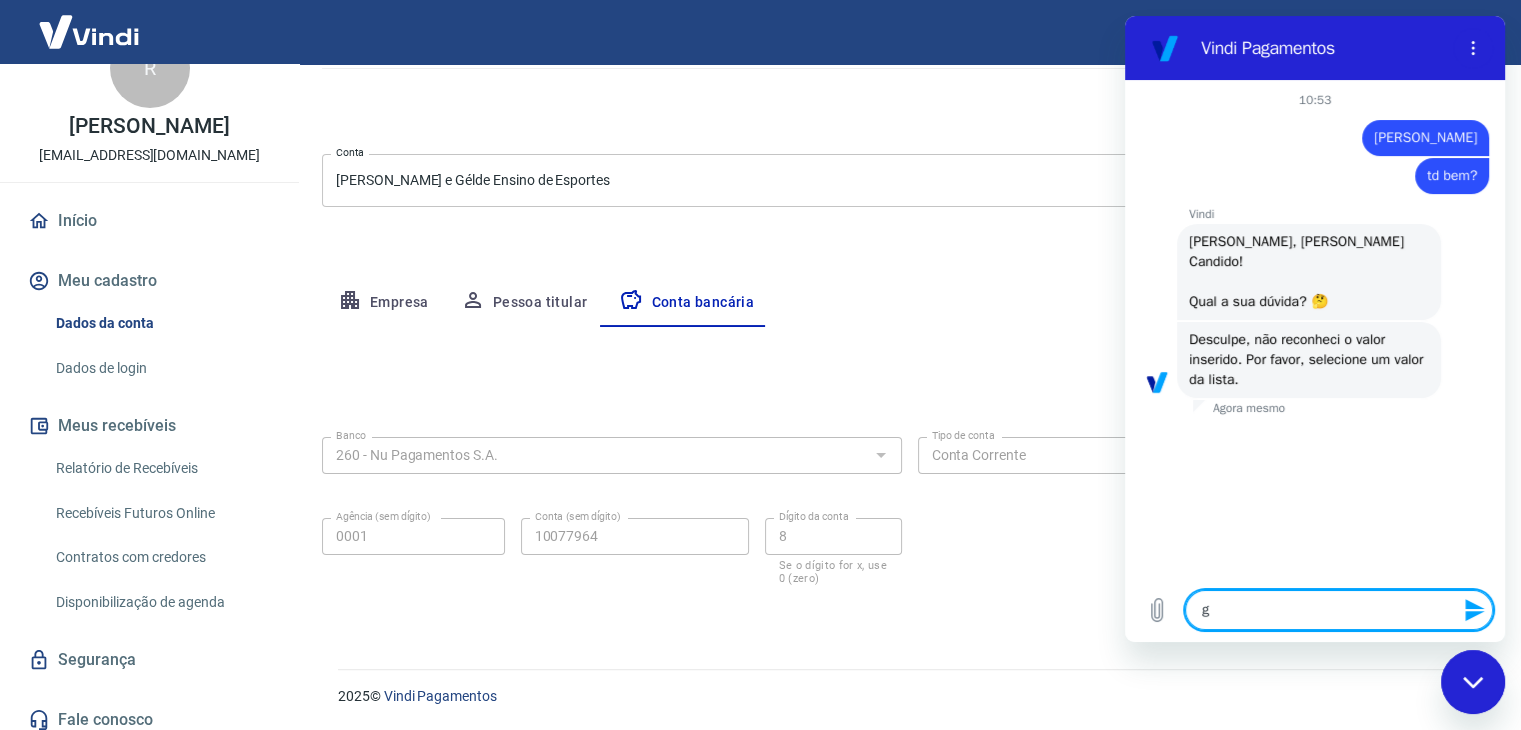 type on "go" 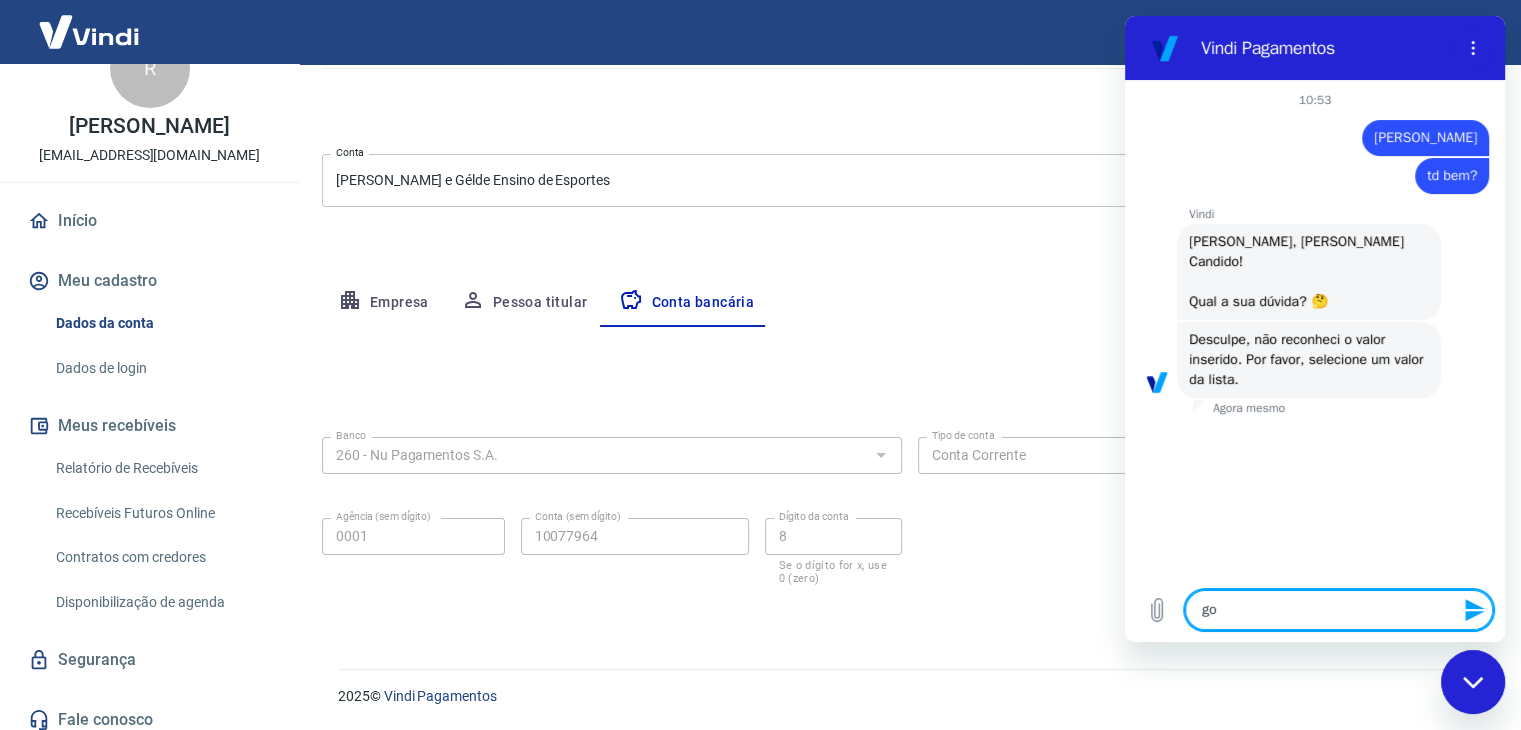 type on "gos" 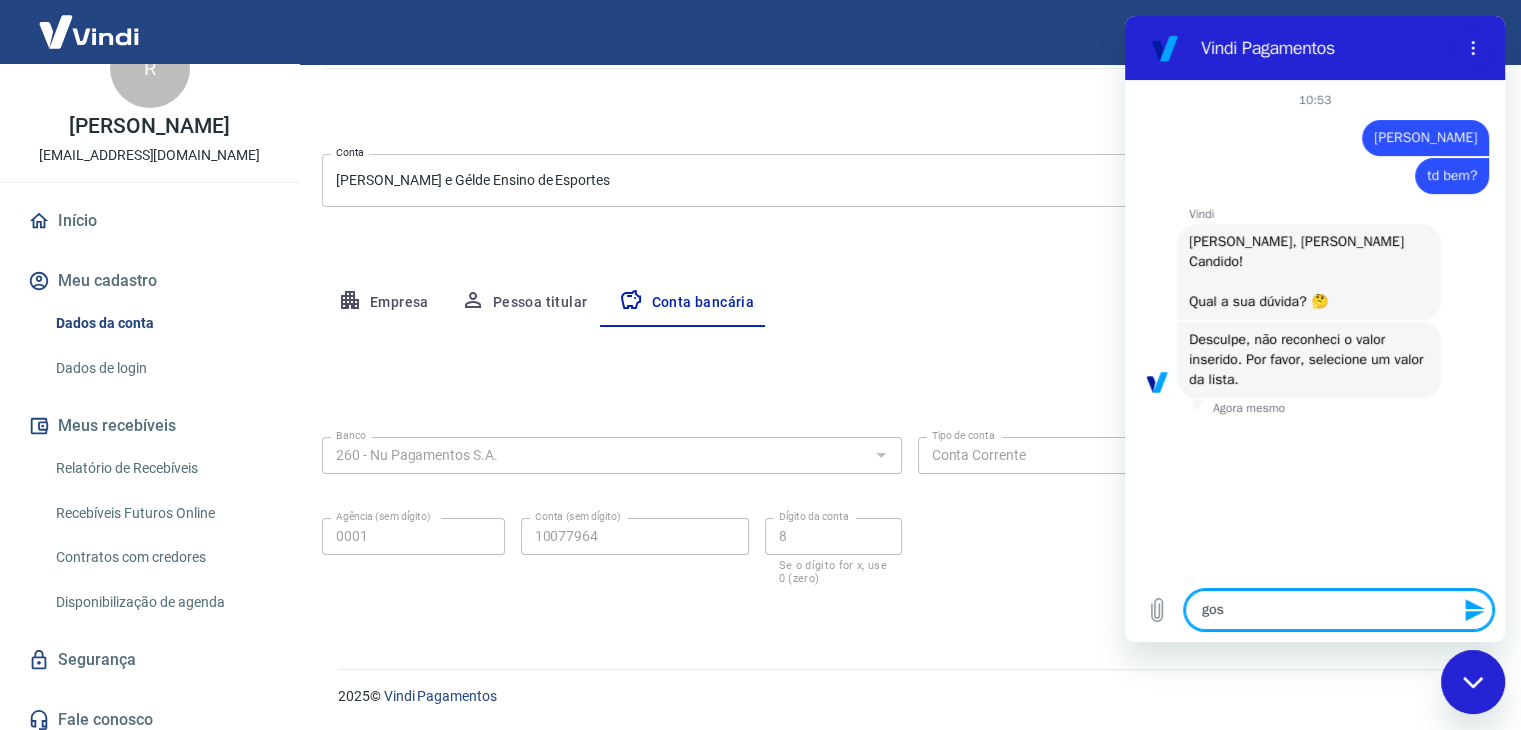 type on "gost" 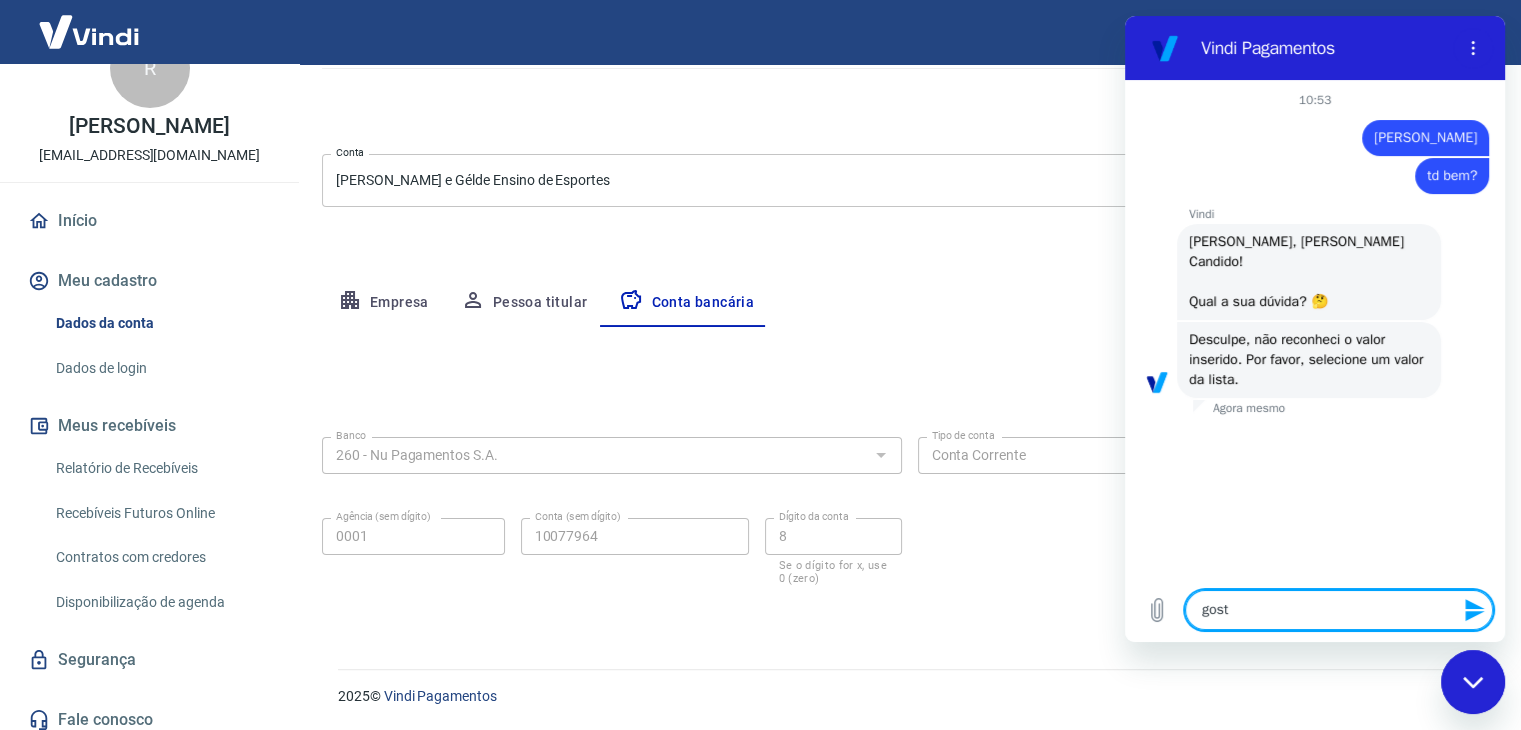 type on "gosta" 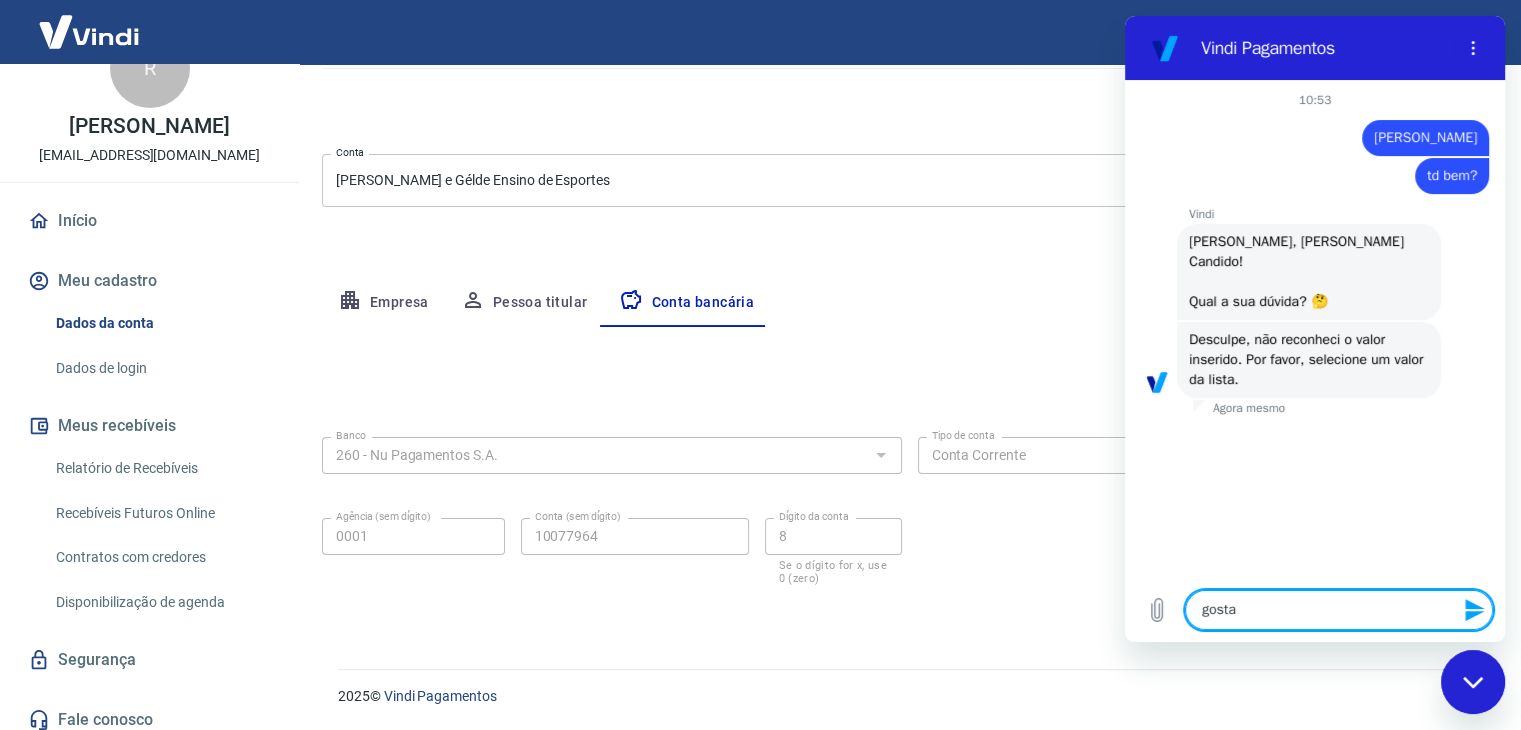 type on "gostar" 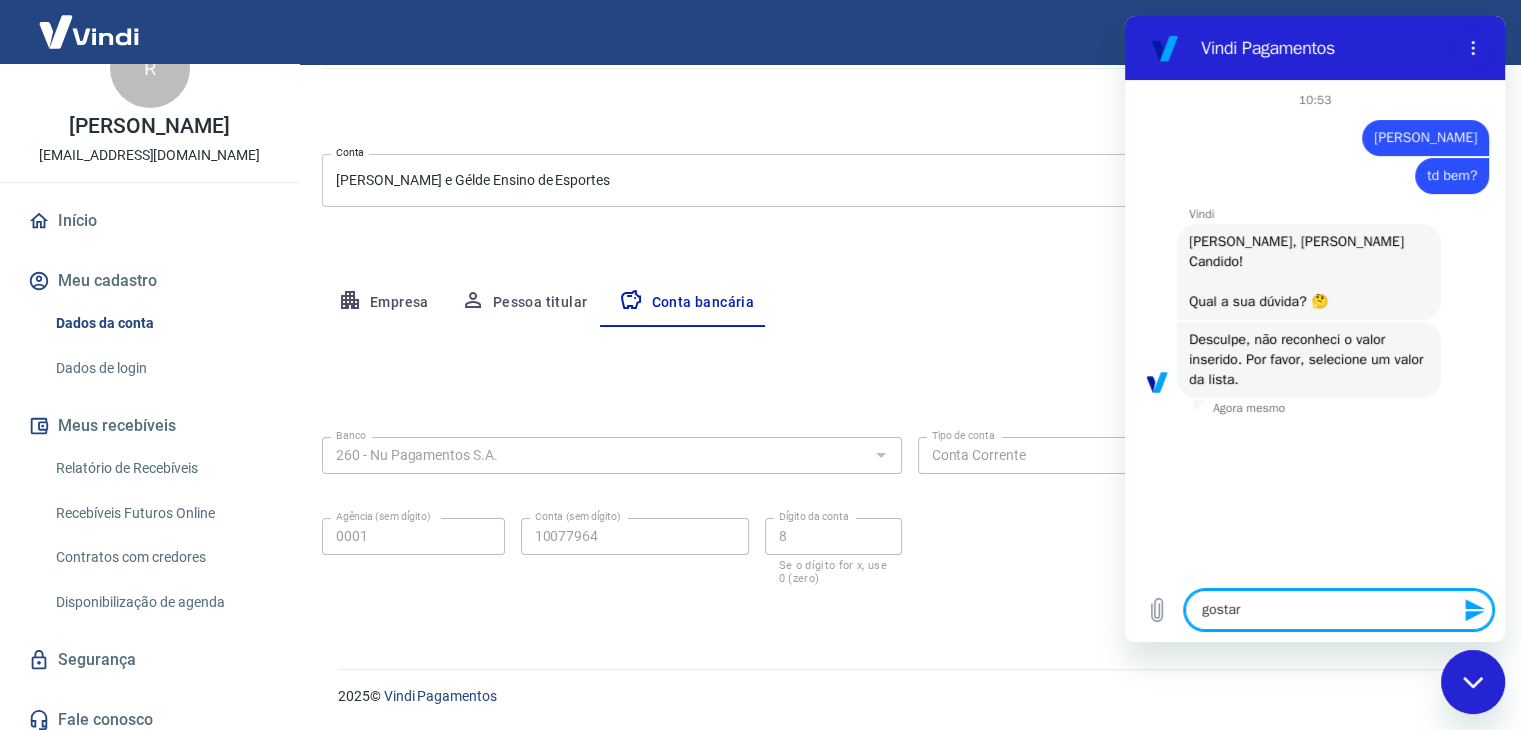 type on "gostari" 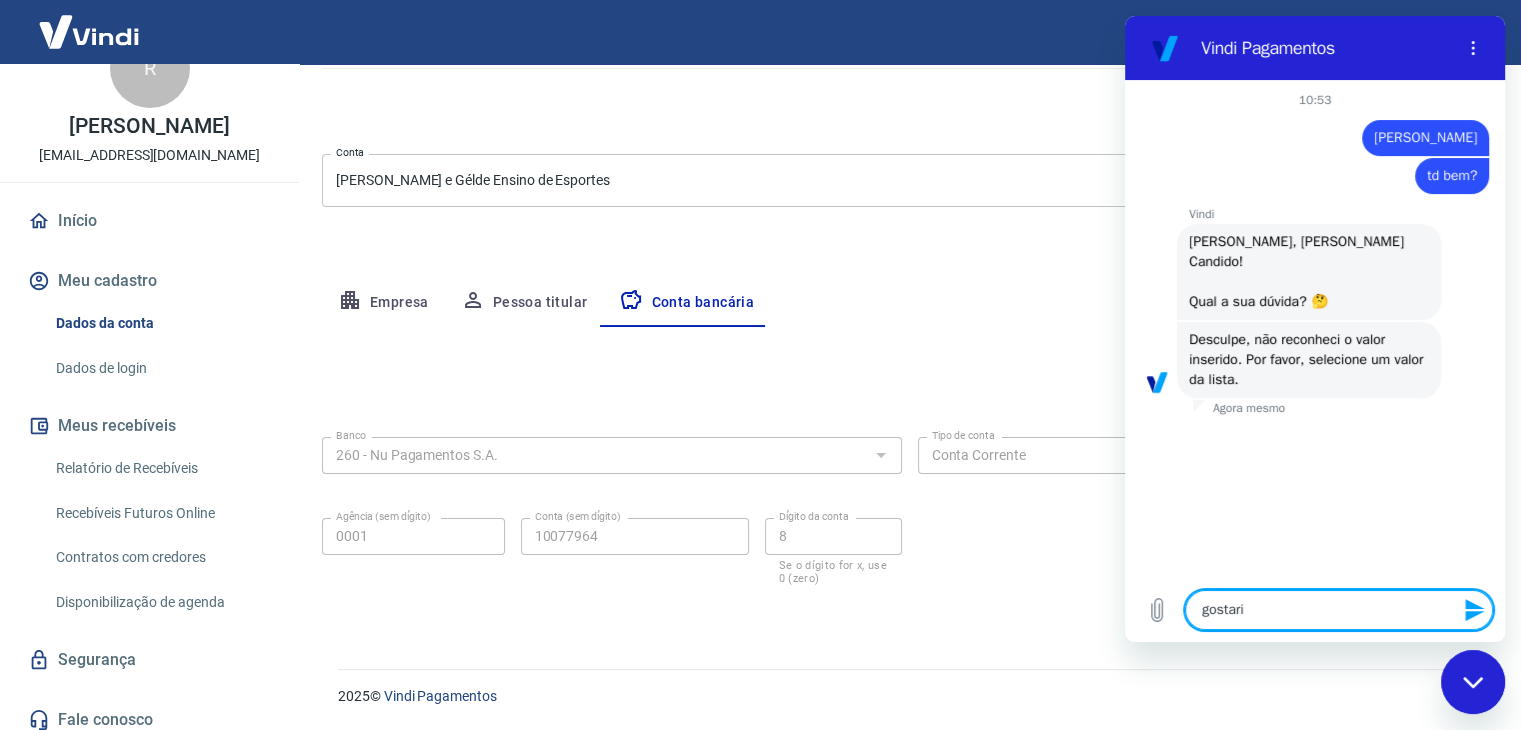 type on "gostaria" 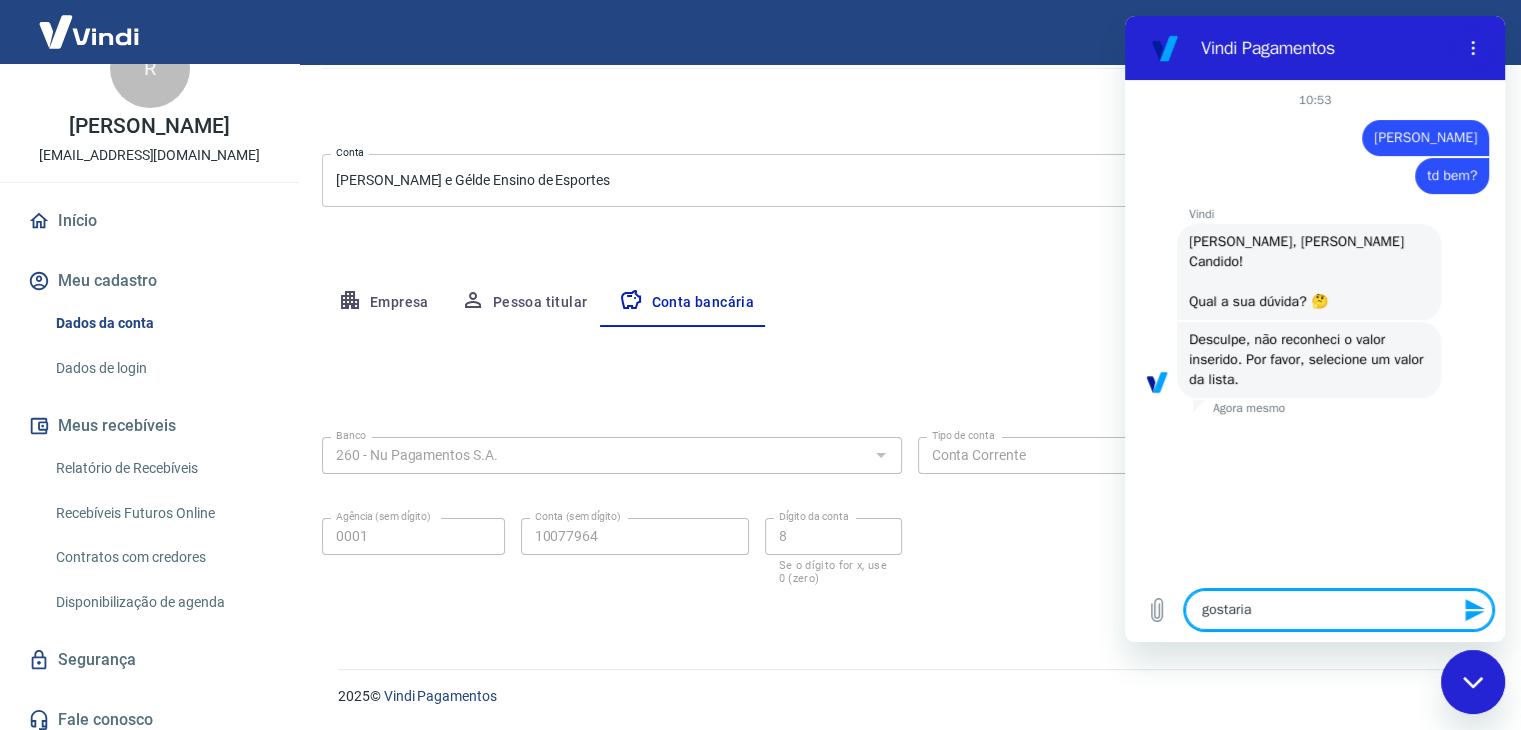 type on "gostaria" 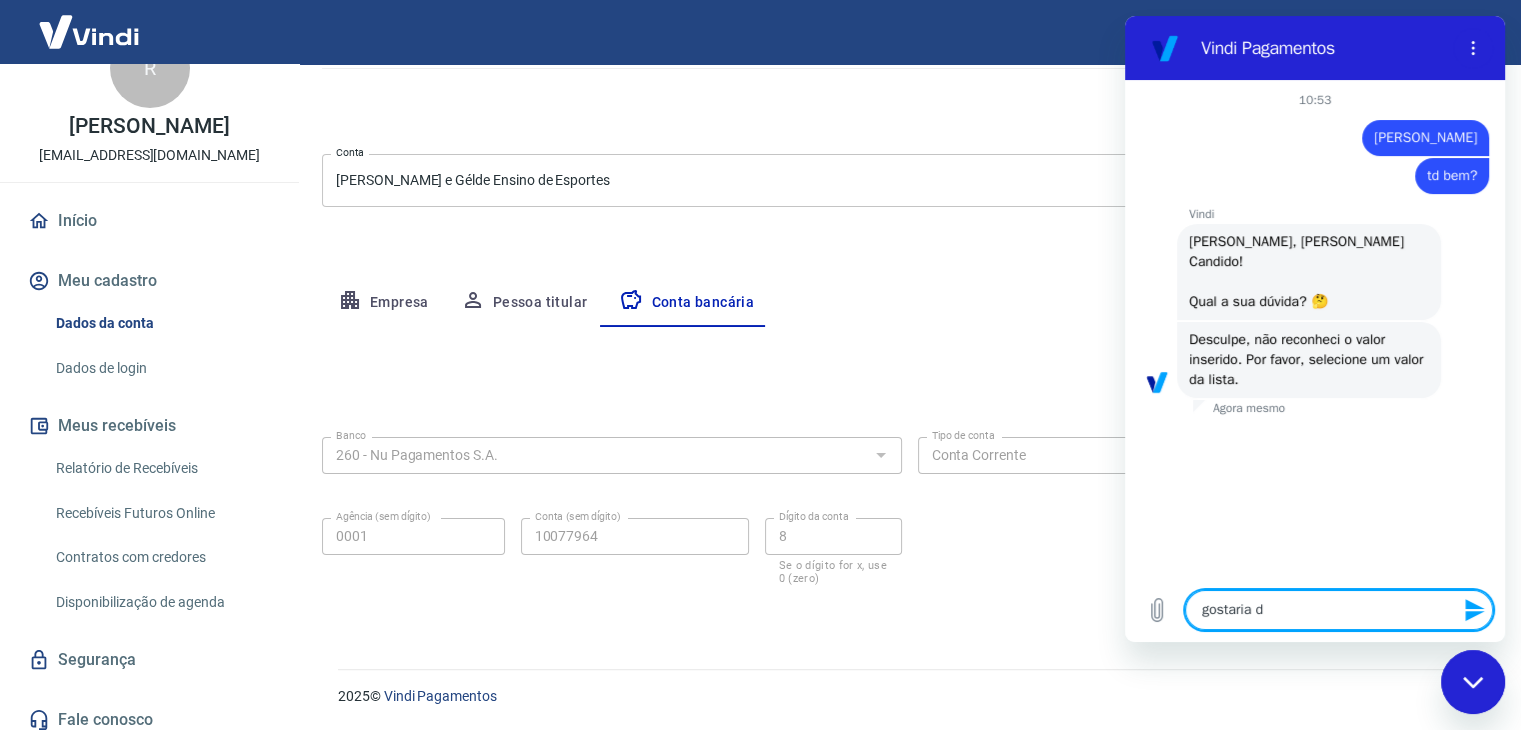 type on "gostaria de" 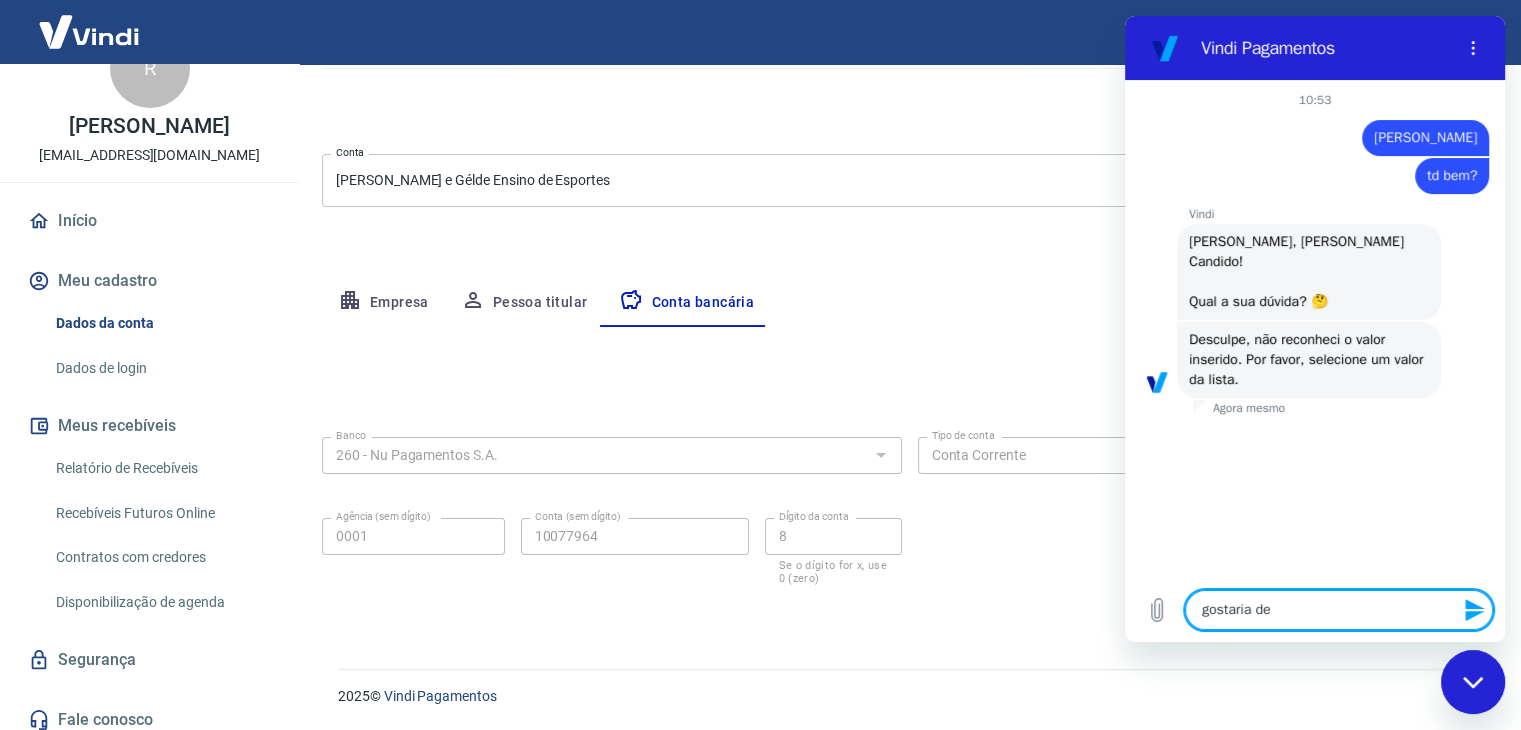 type on "gostaria de" 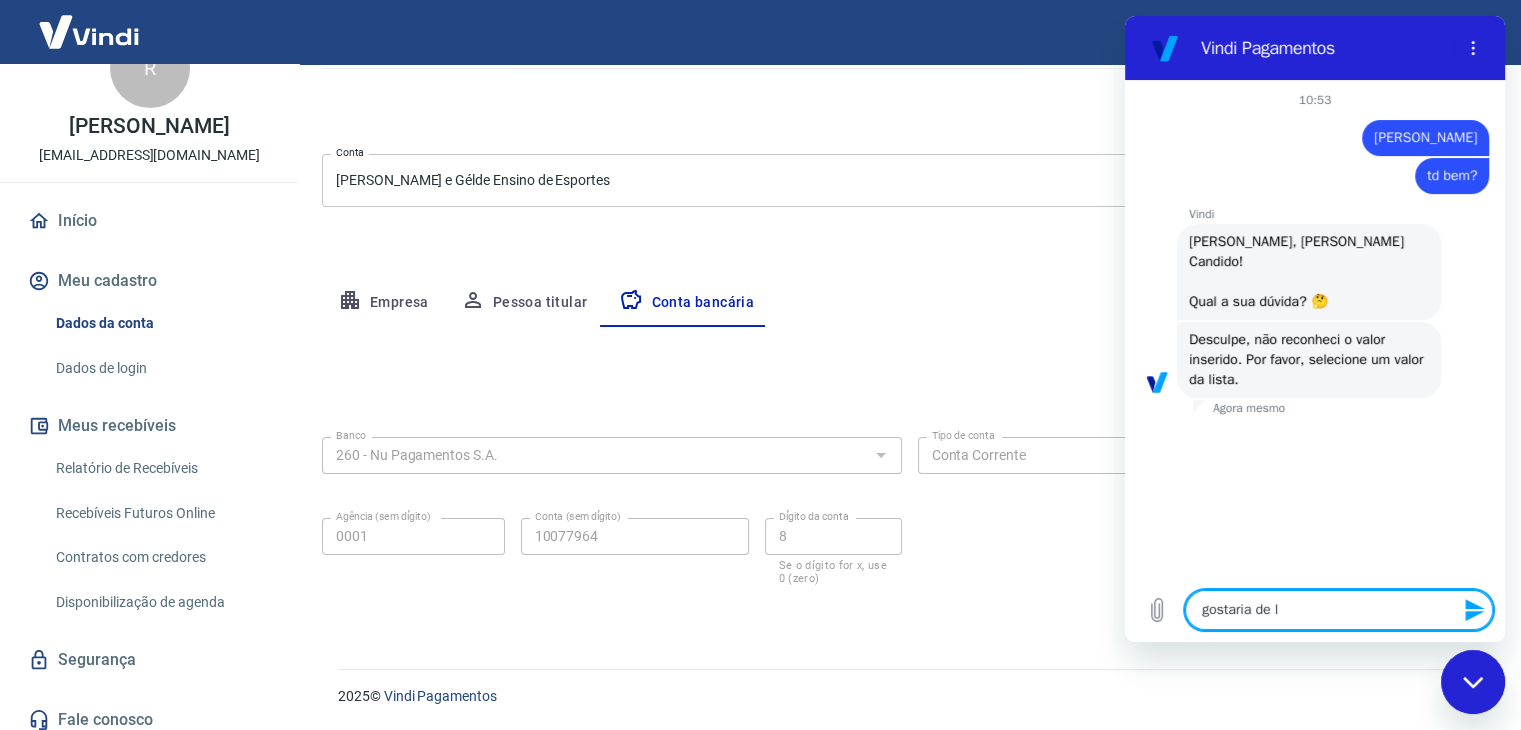 type on "gostaria de lh" 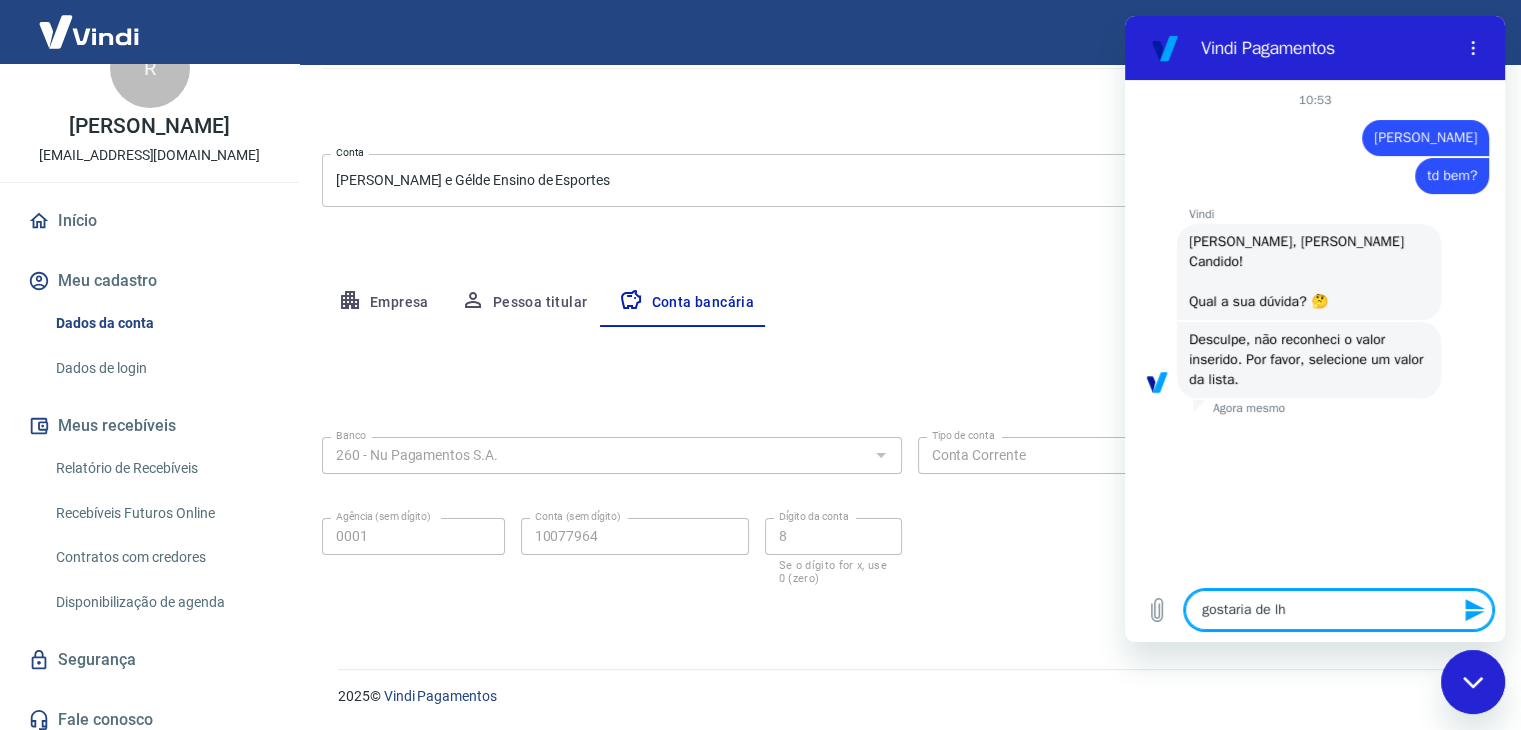 type on "gostaria de lhe" 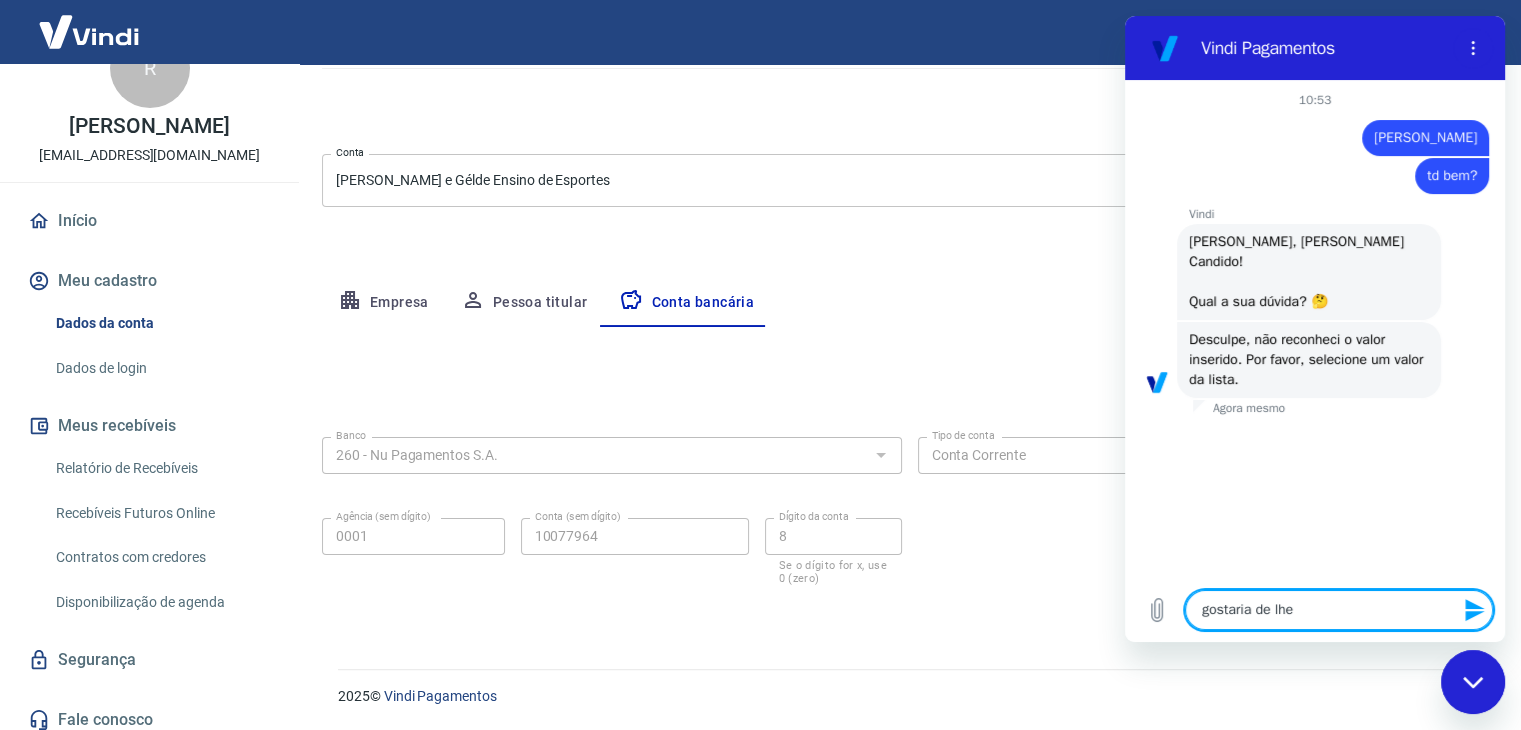 type on "gostaria de lhe" 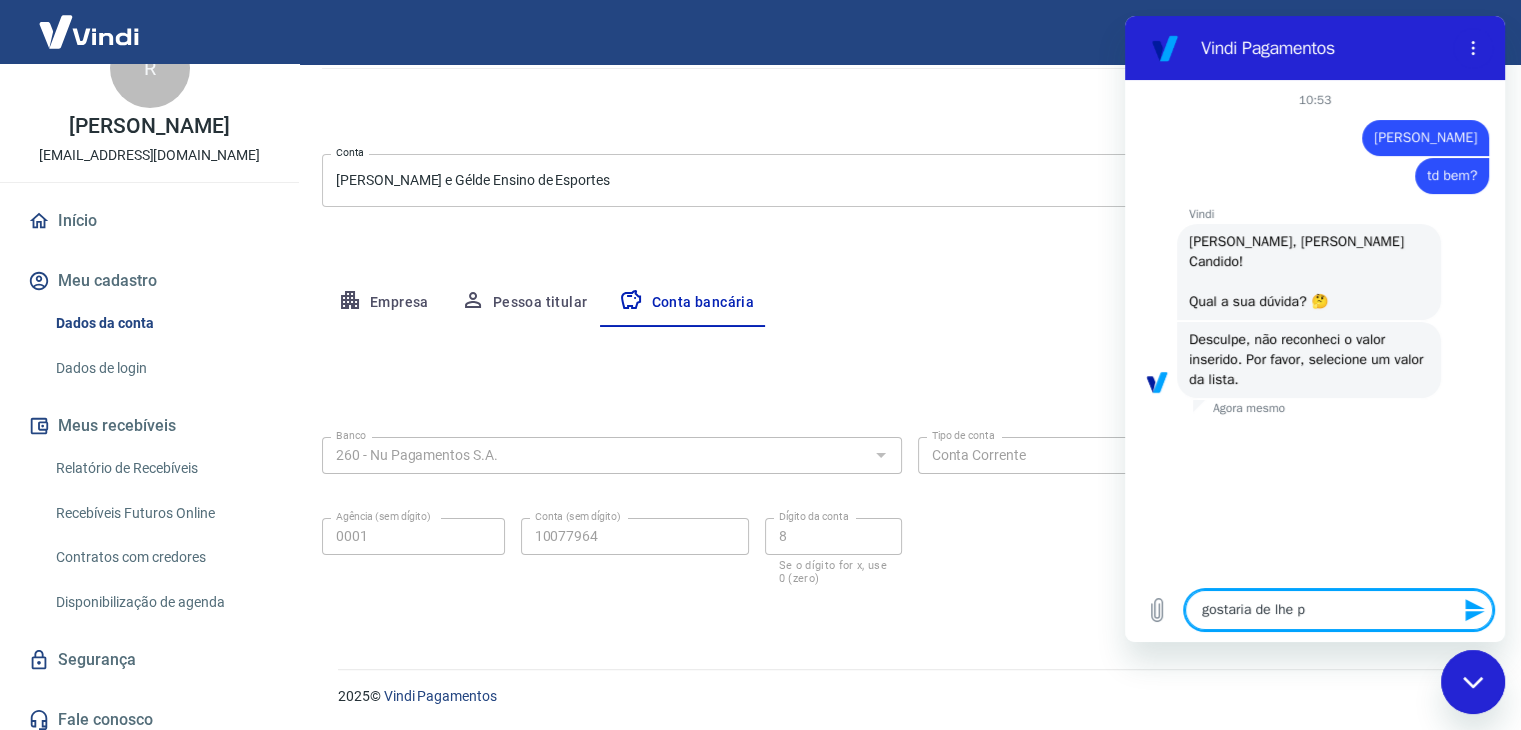 type on "gostaria de lhe pe" 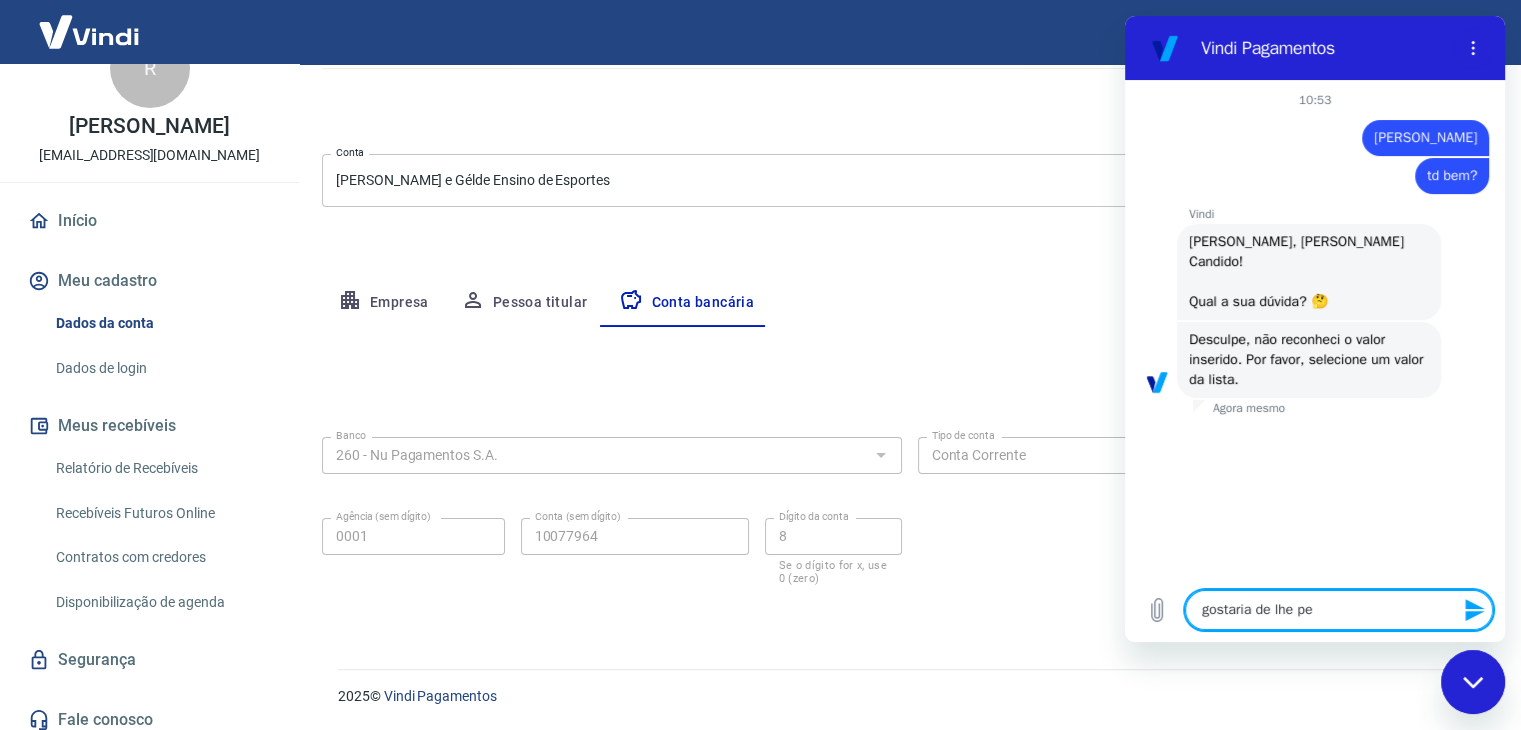 type on "gostaria de lhe per" 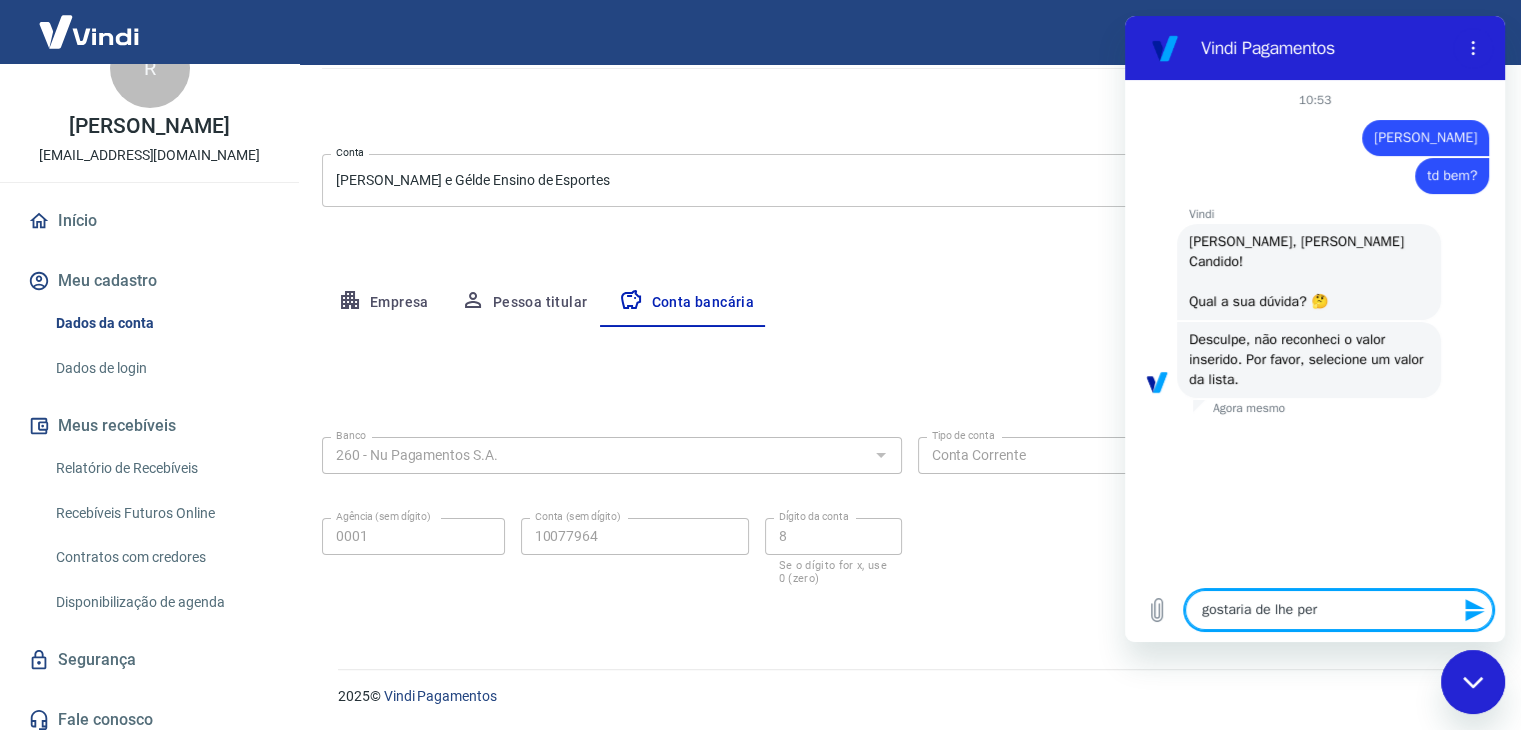 type on "gostaria de lhe perg" 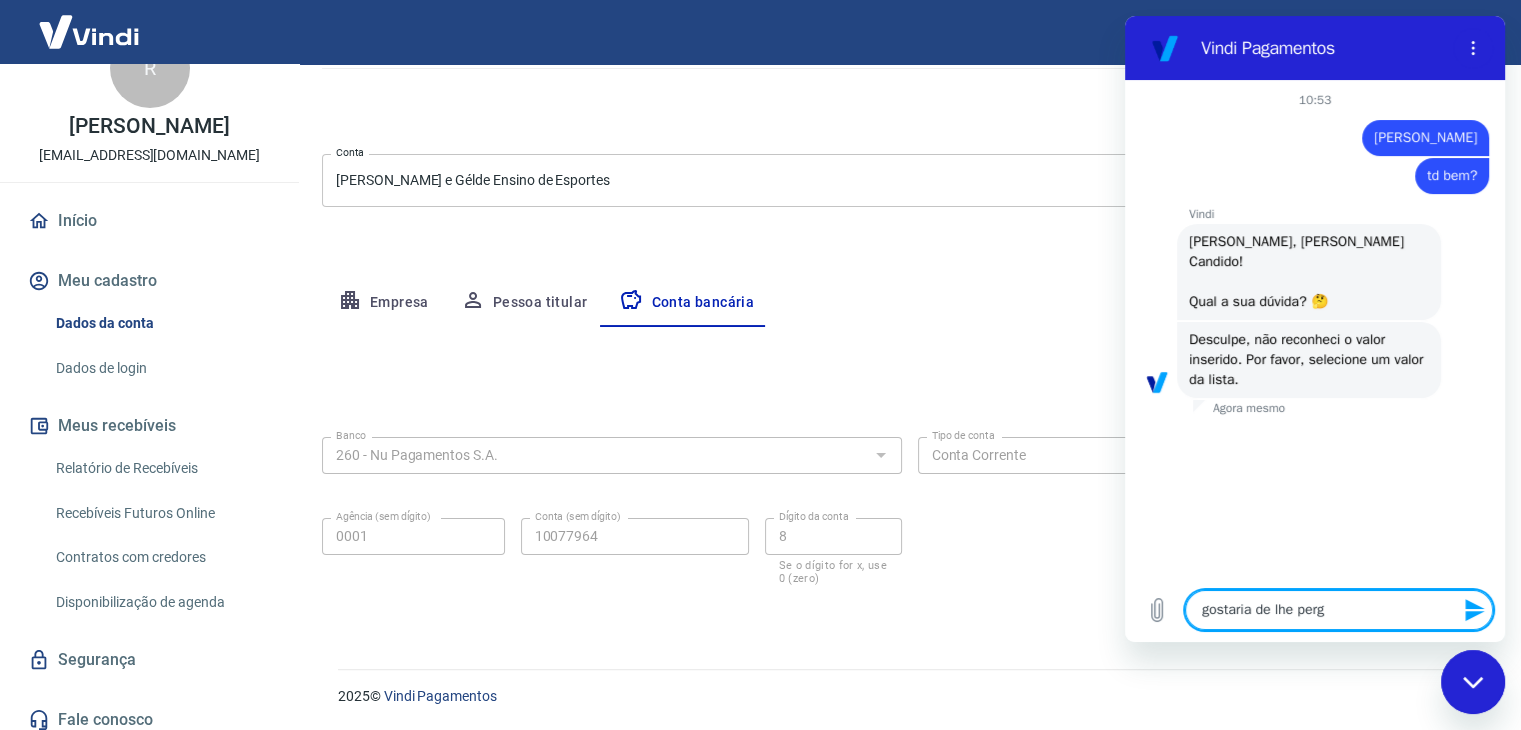 type on "gostaria de lhe pergu" 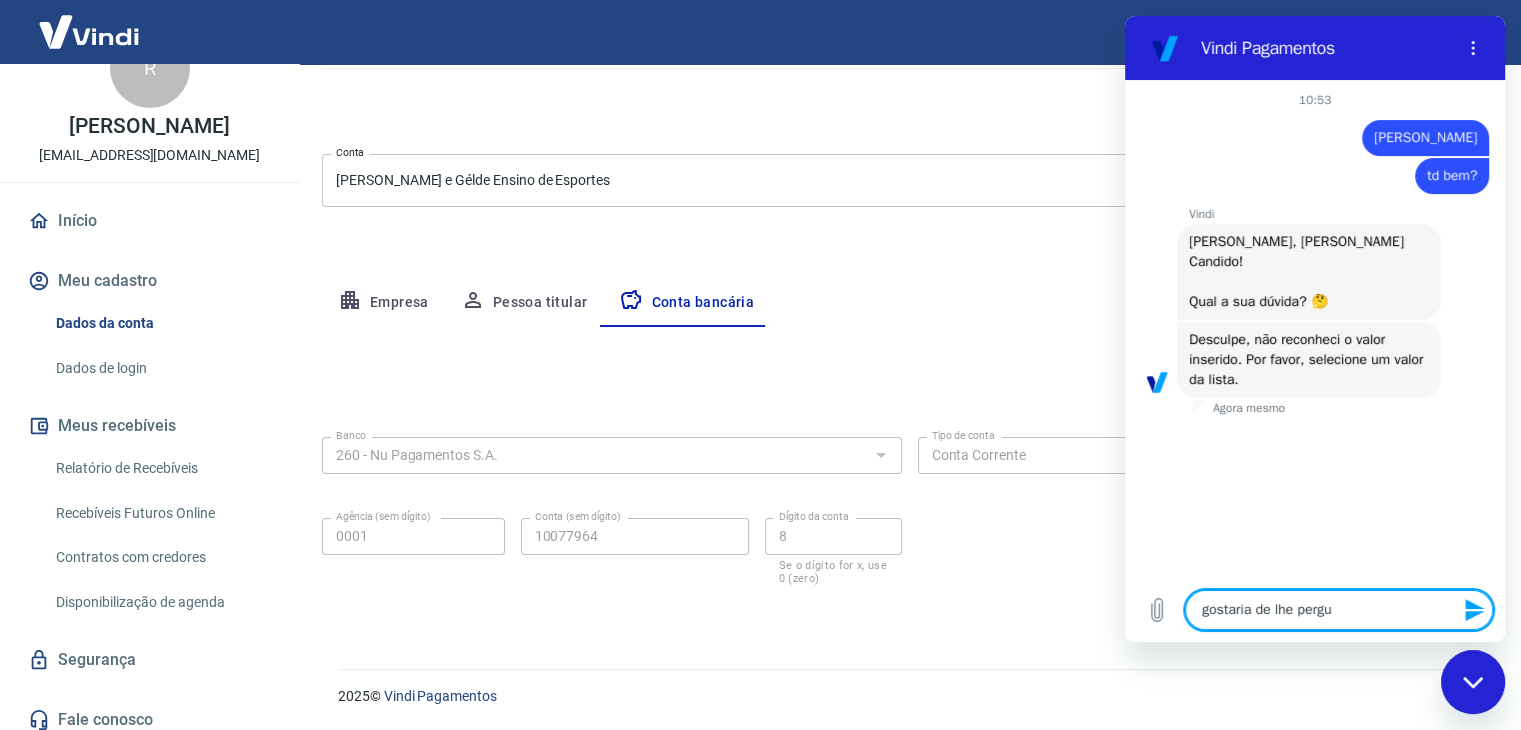 type on "gostaria de lhe pergun" 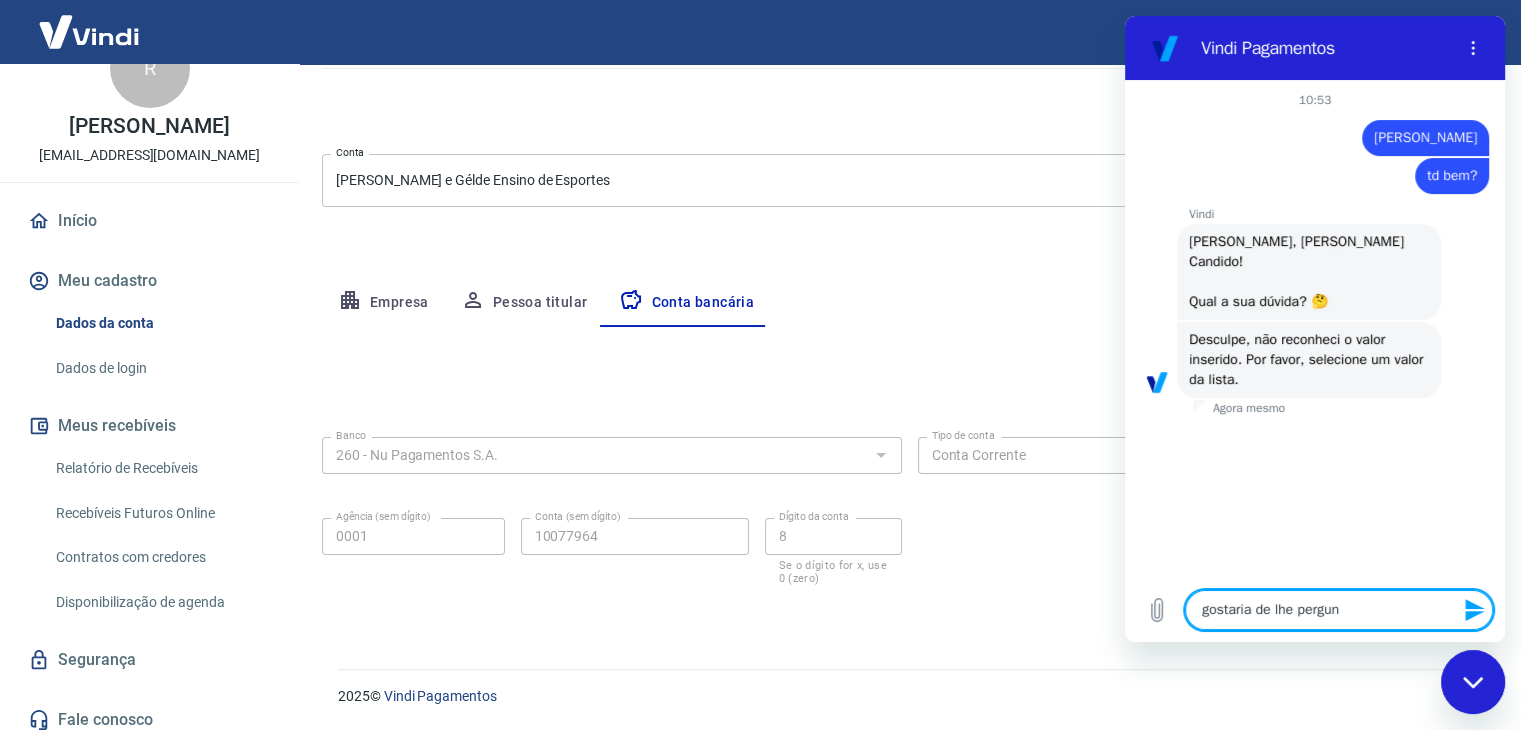 type on "gostaria de lhe pergunt" 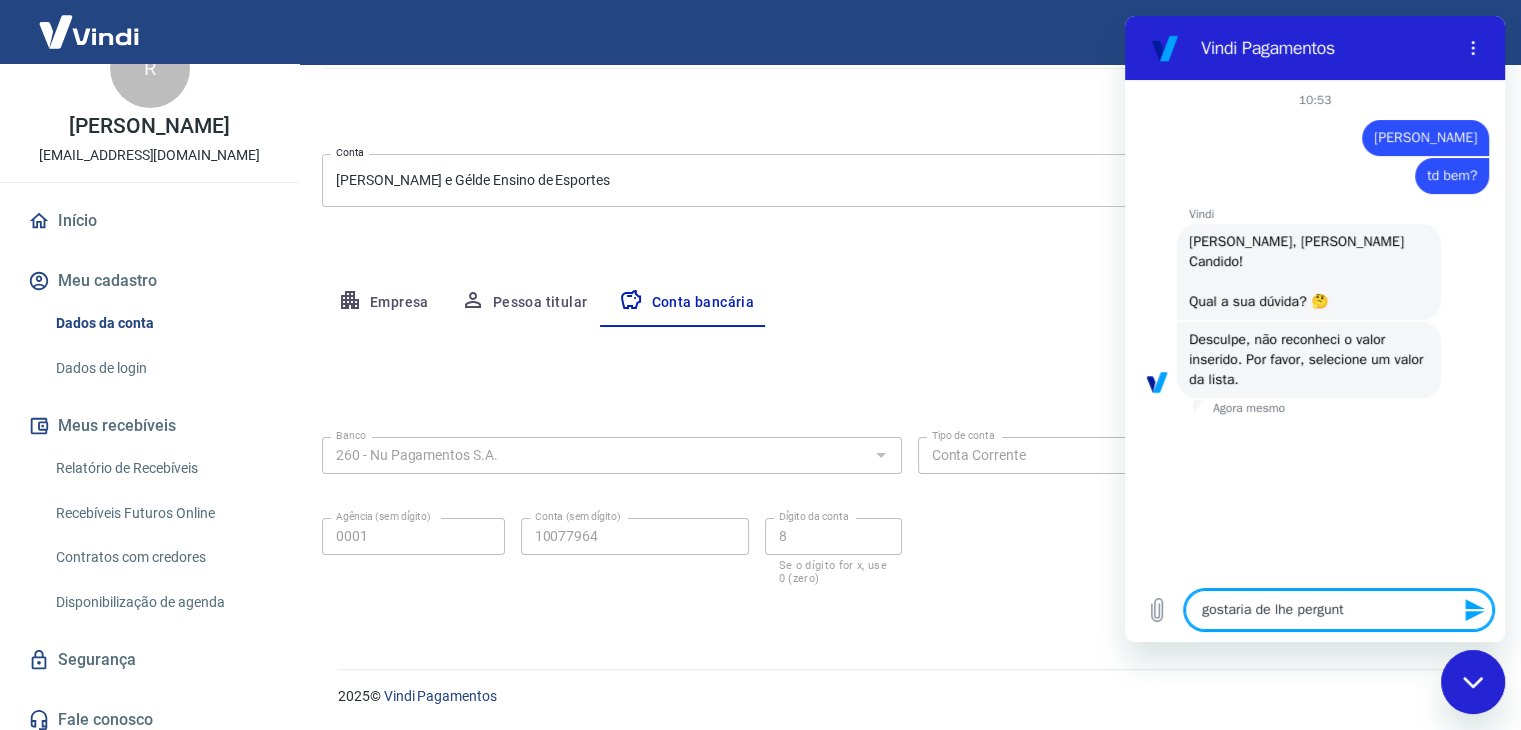 type on "x" 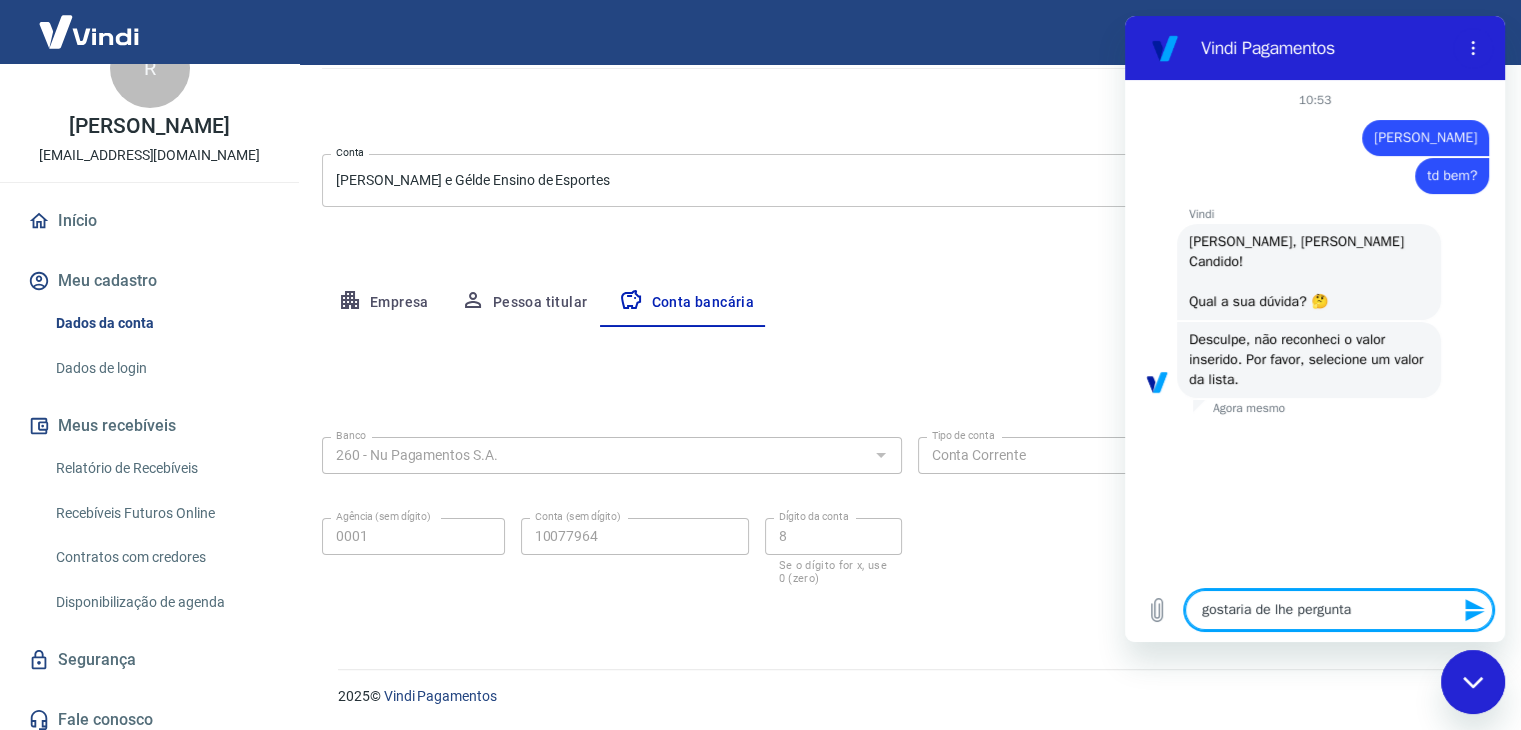 type on "x" 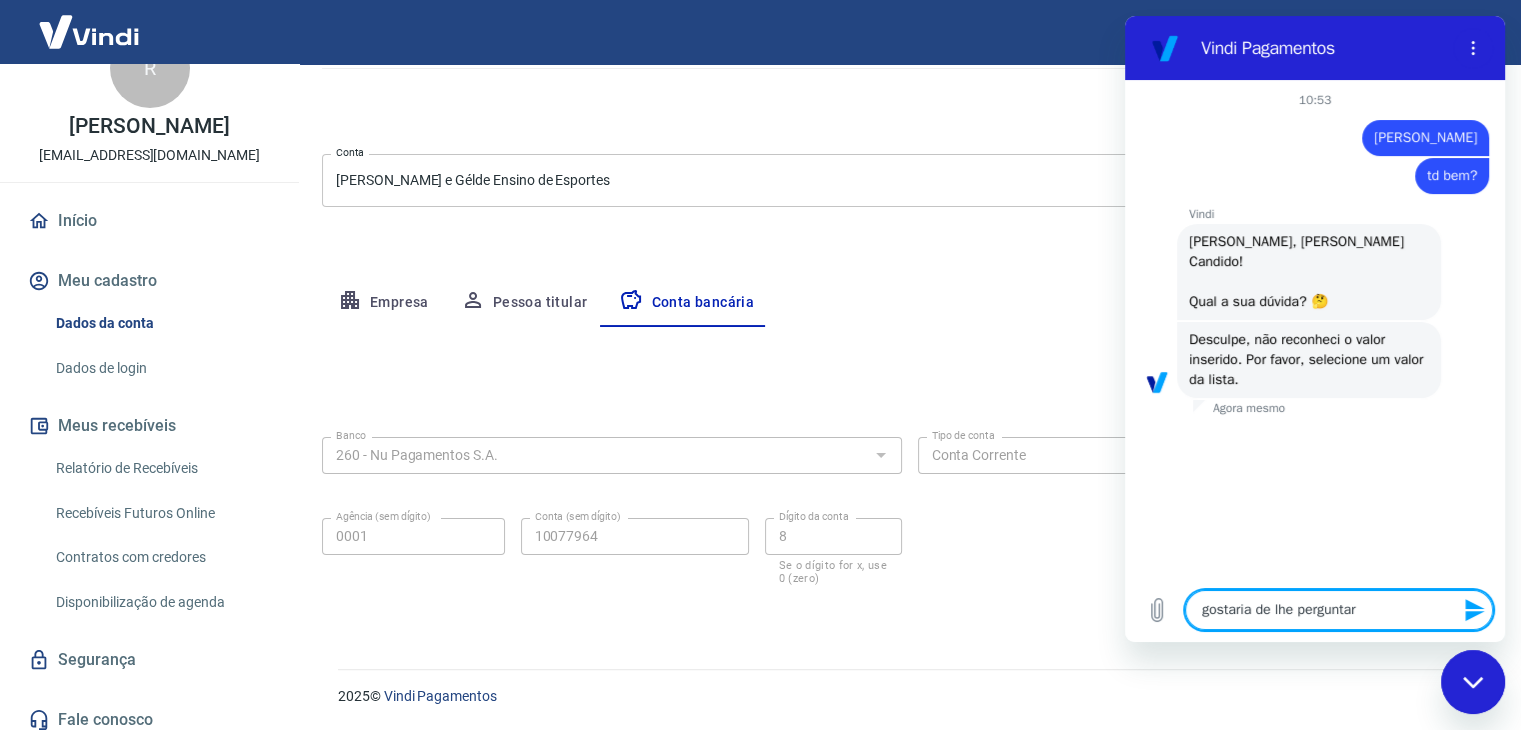 type on "gostaria de lhe perguntar" 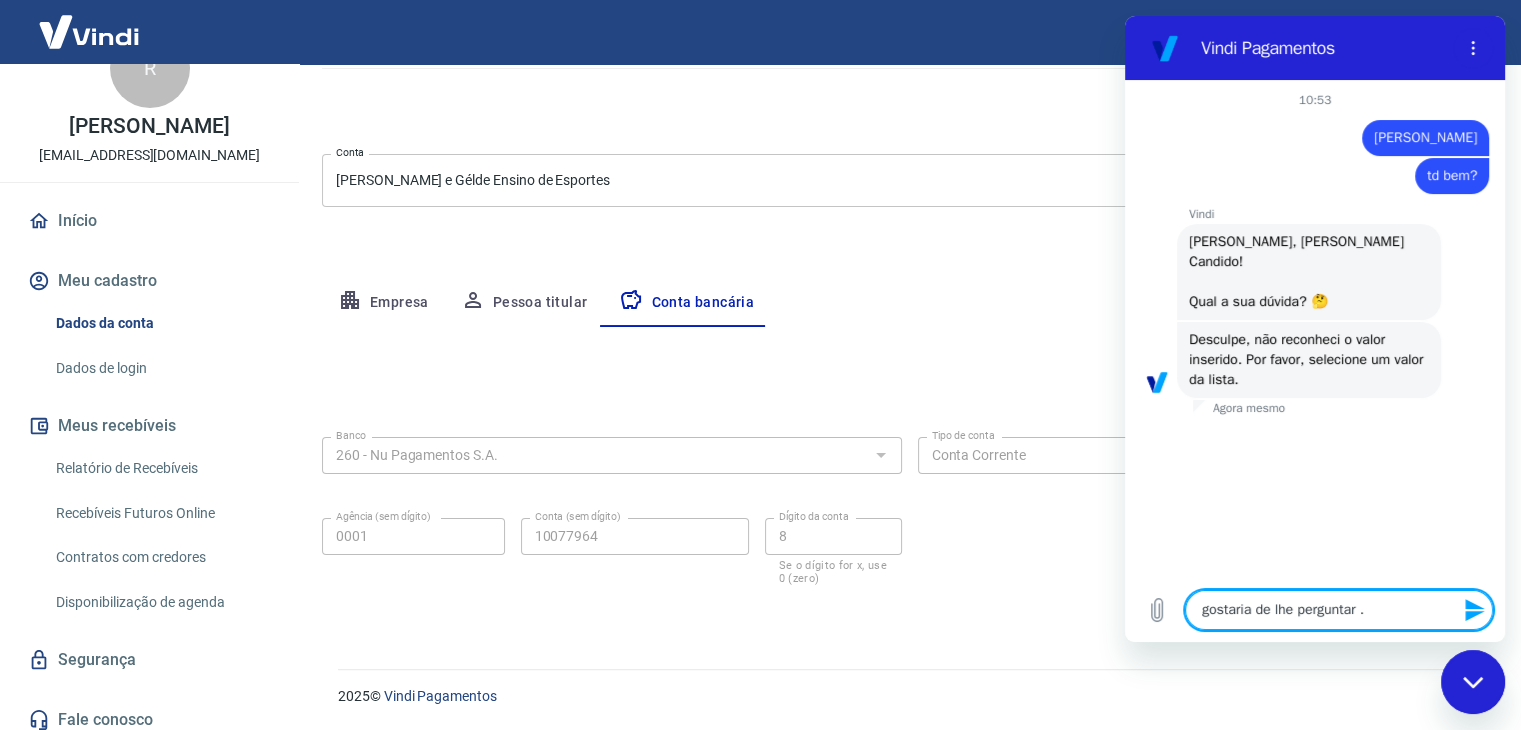 type on "gostaria de lhe perguntar .." 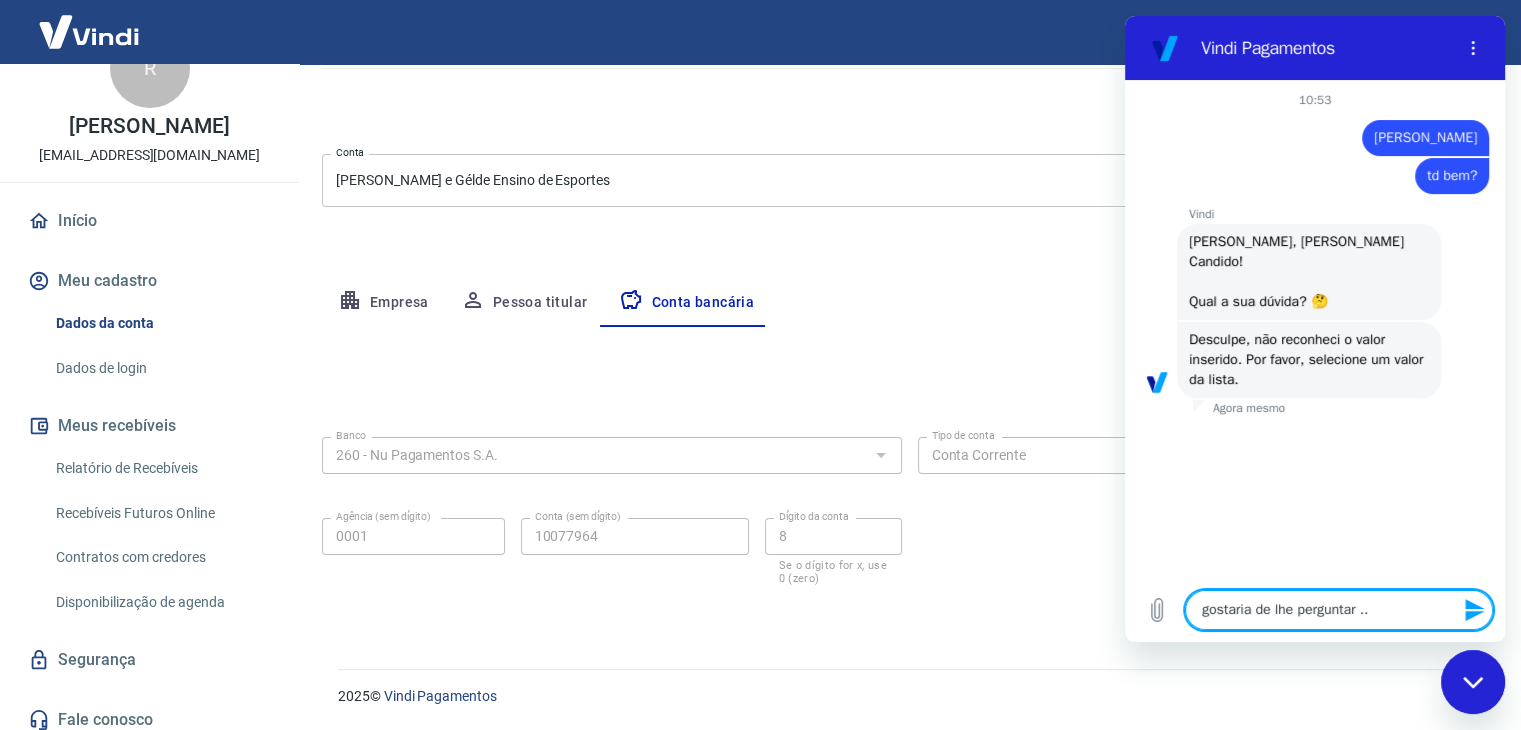 type on "gostaria de lhe perguntar ..." 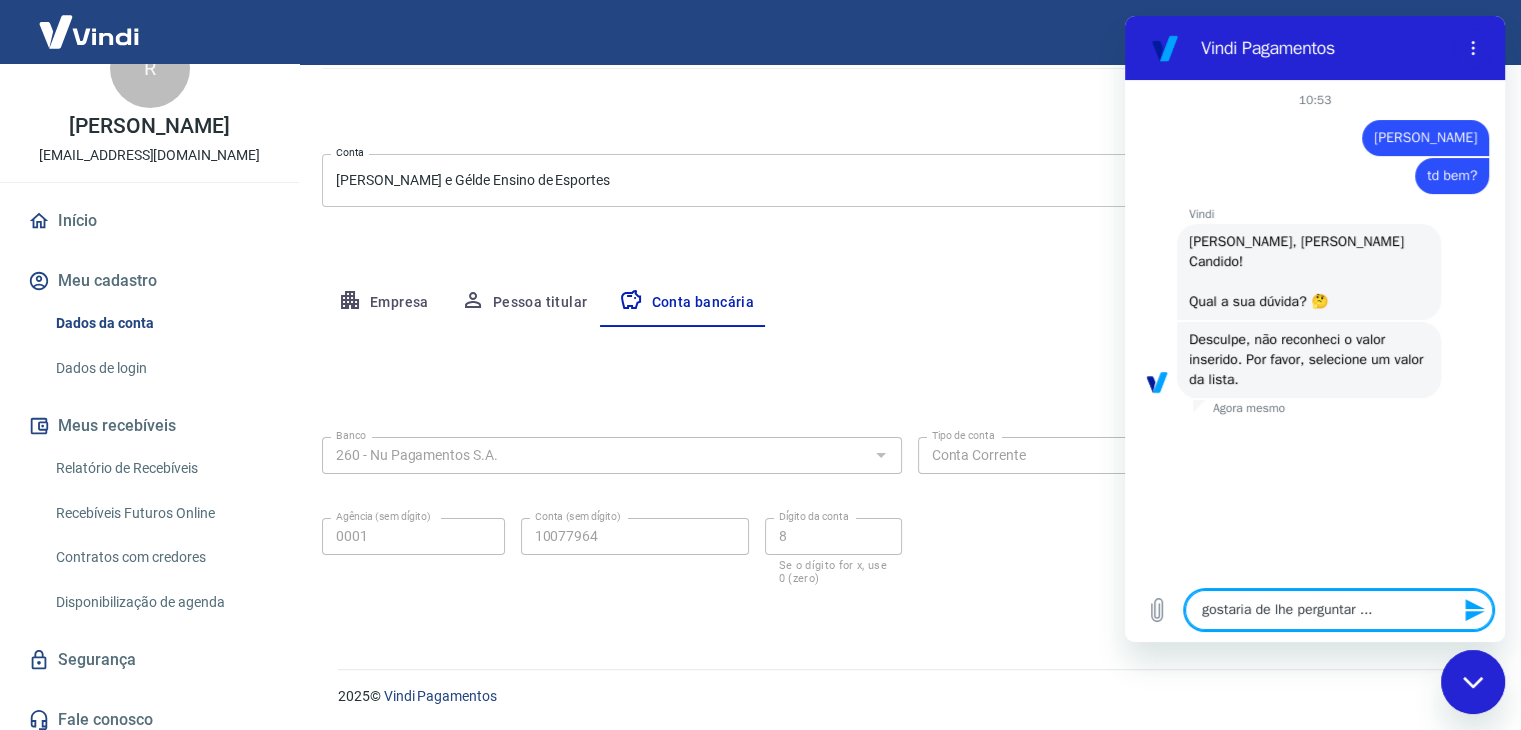 type on "gostaria de lhe perguntar ..." 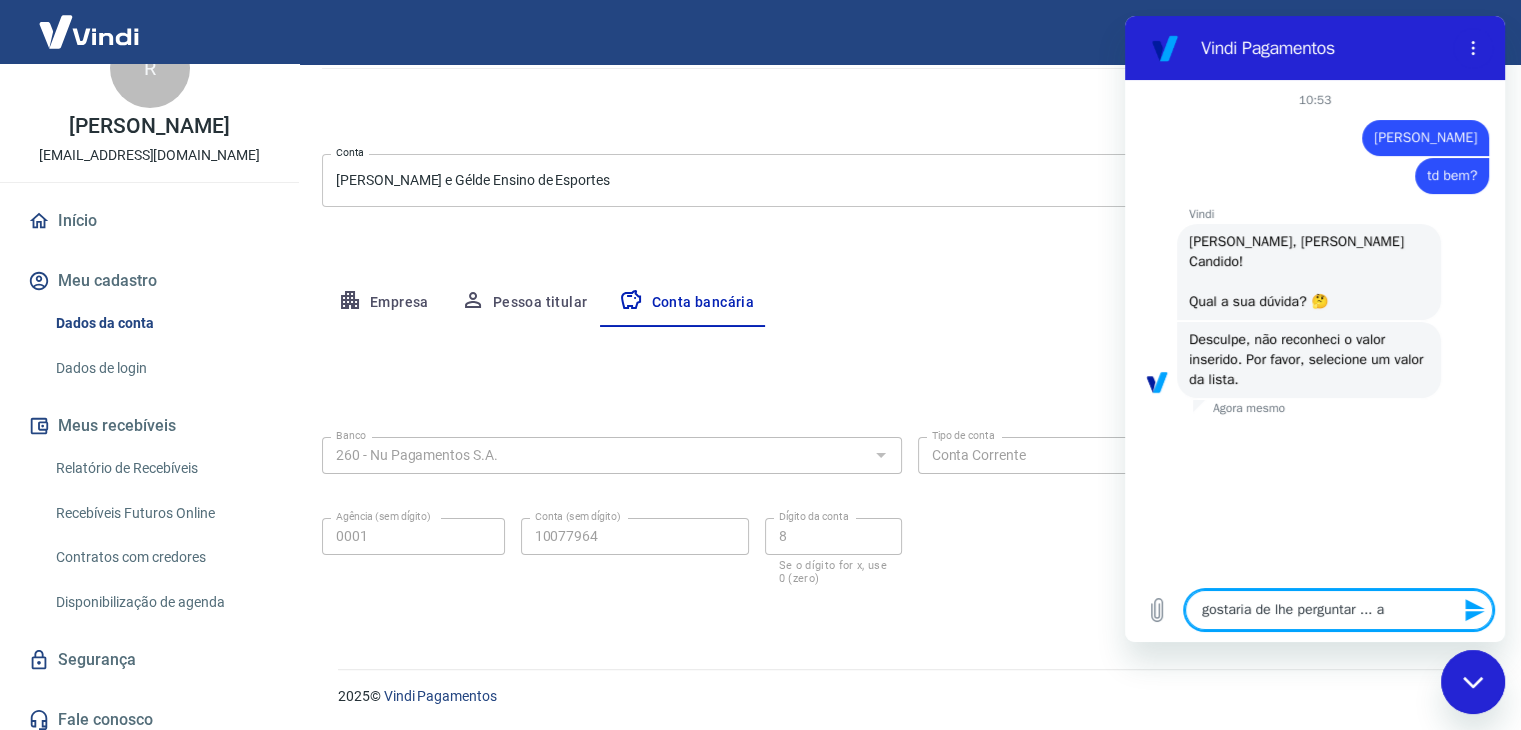 type on "gostaria de lhe perguntar ... at" 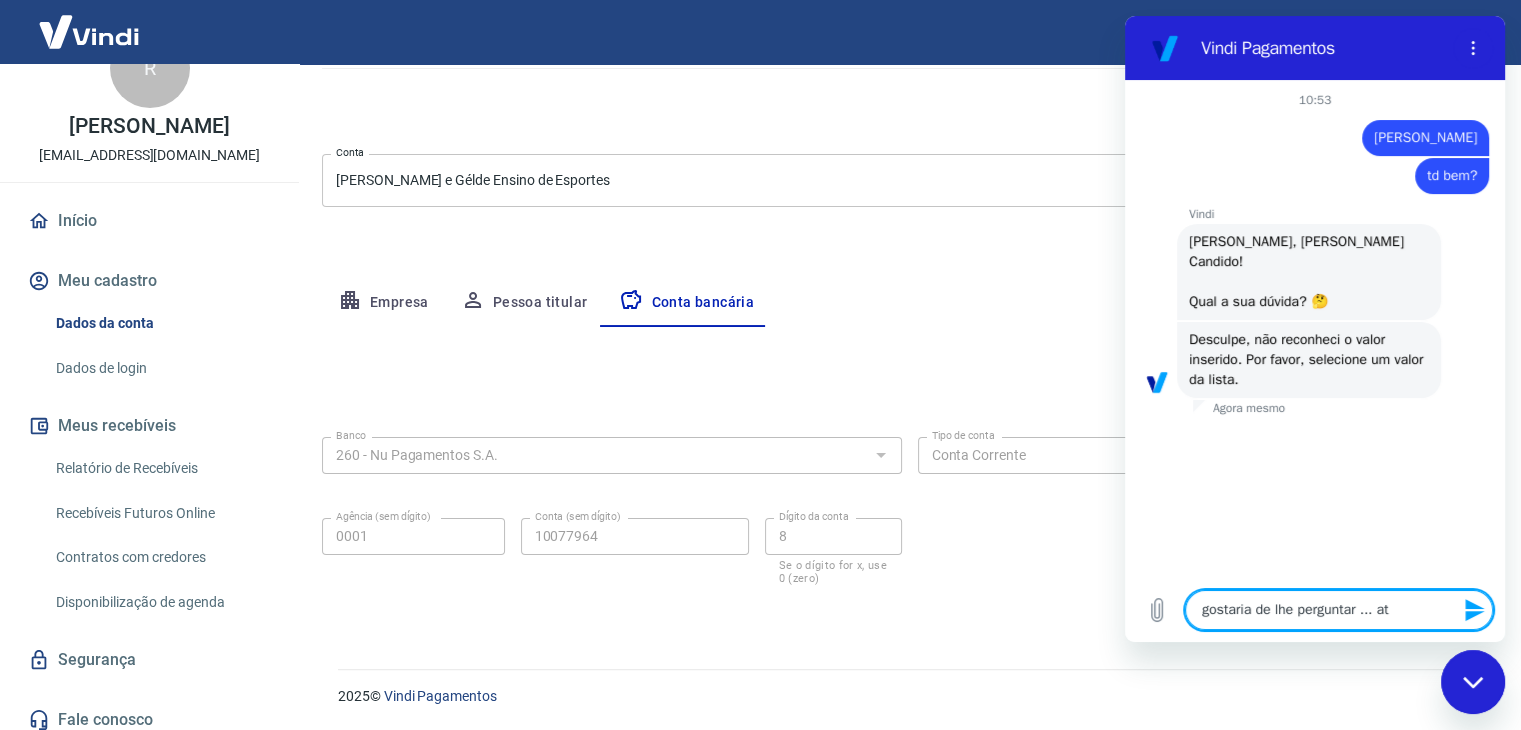 type on "gostaria de lhe perguntar ... a" 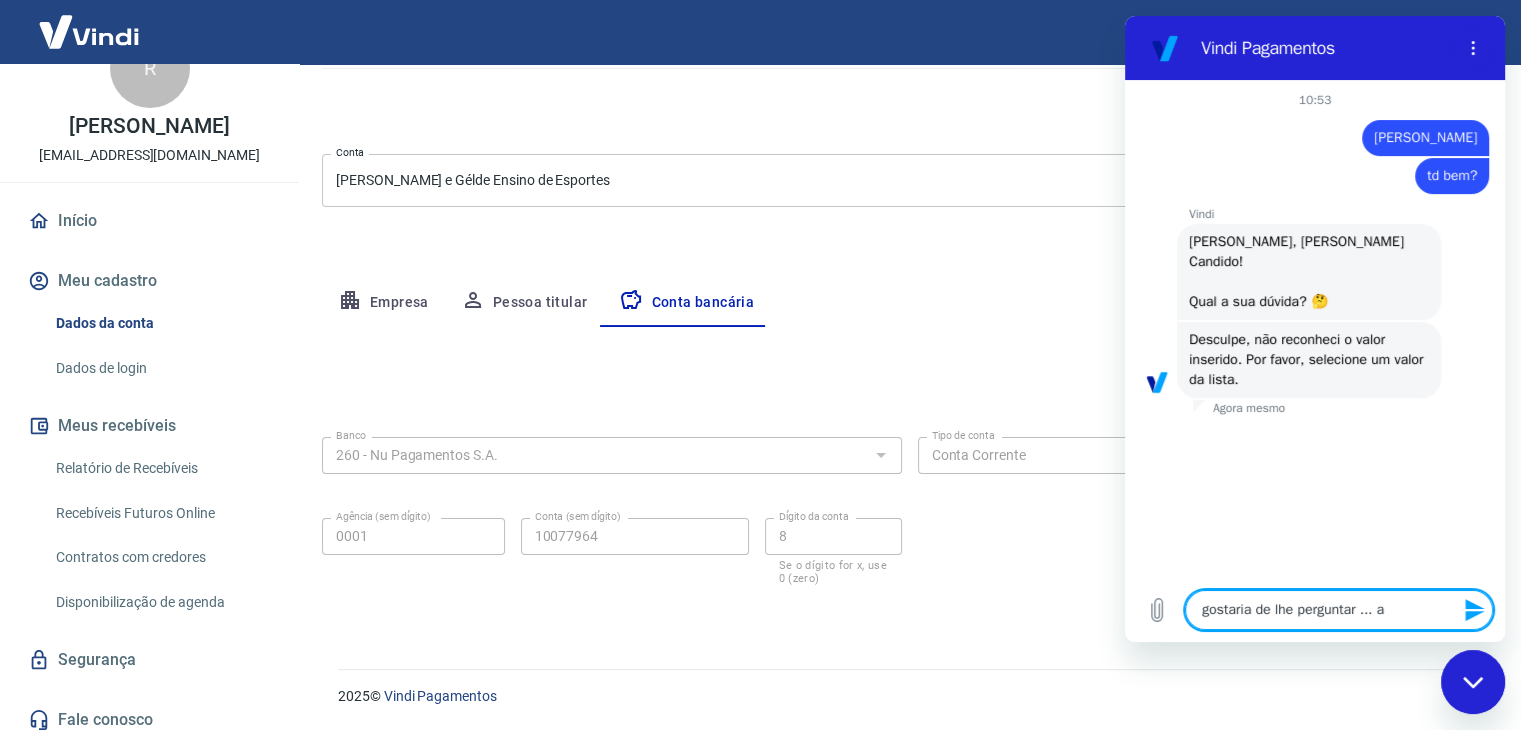 type on "gostaria de lhe perguntar ... al" 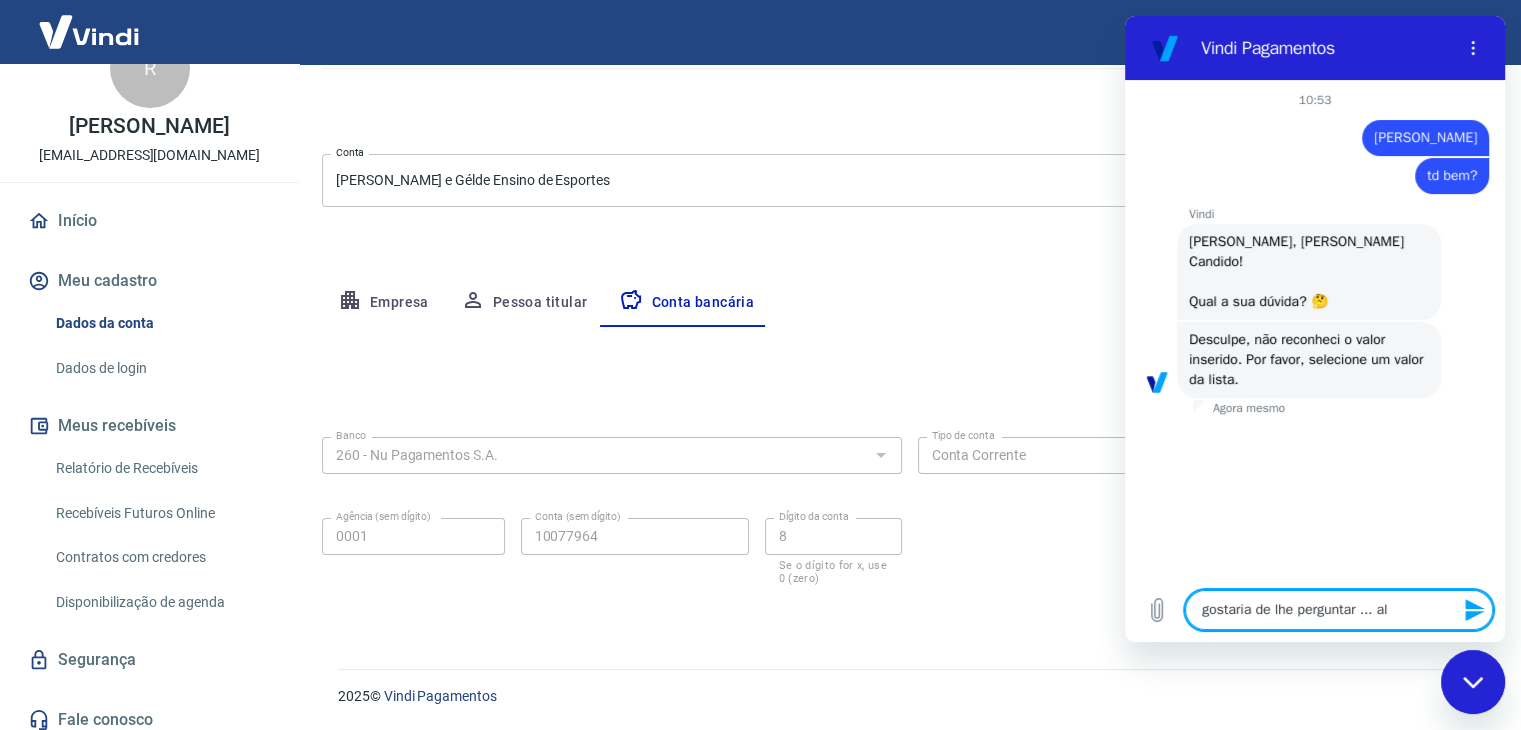 type on "gostaria de lhe perguntar ... alt" 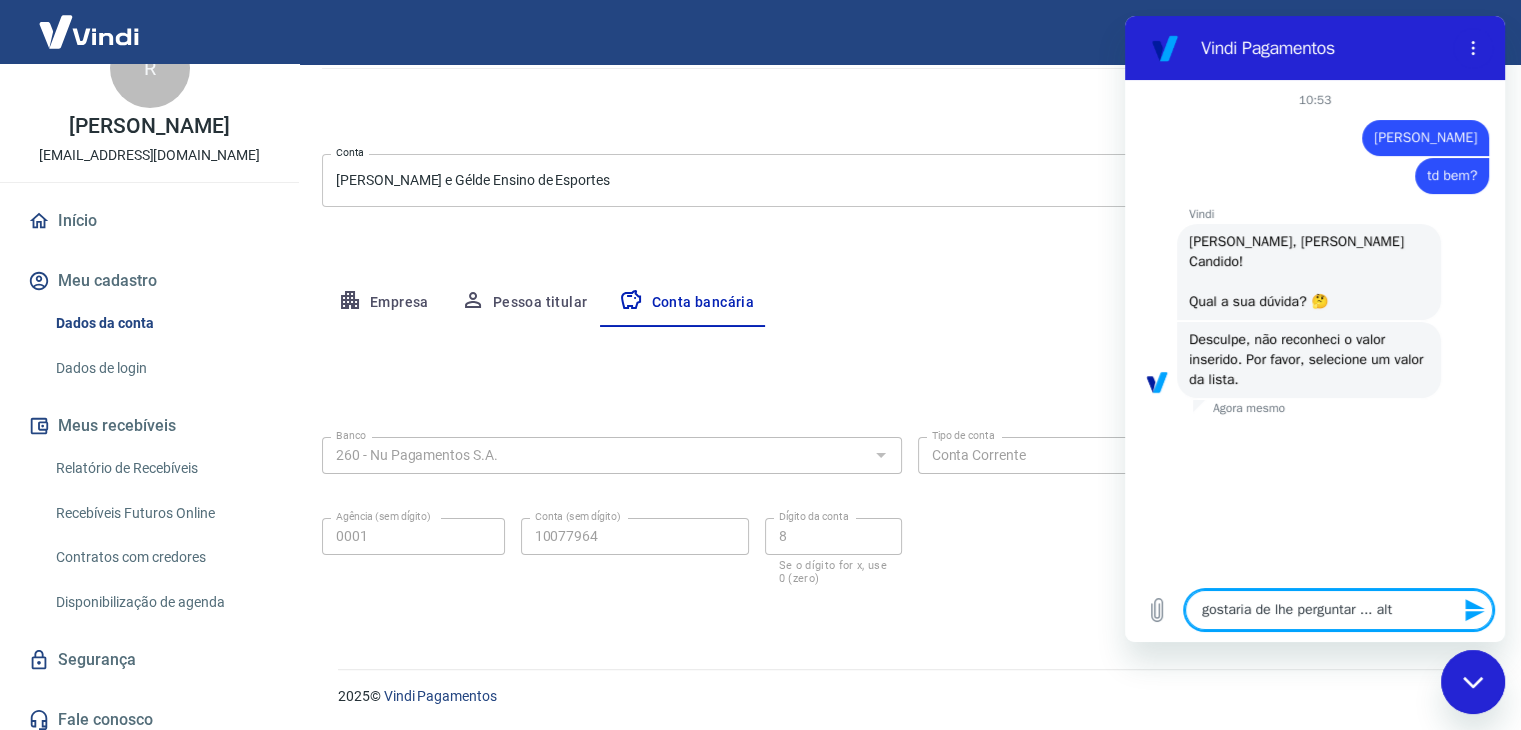 type on "gostaria de lhe perguntar ... alte" 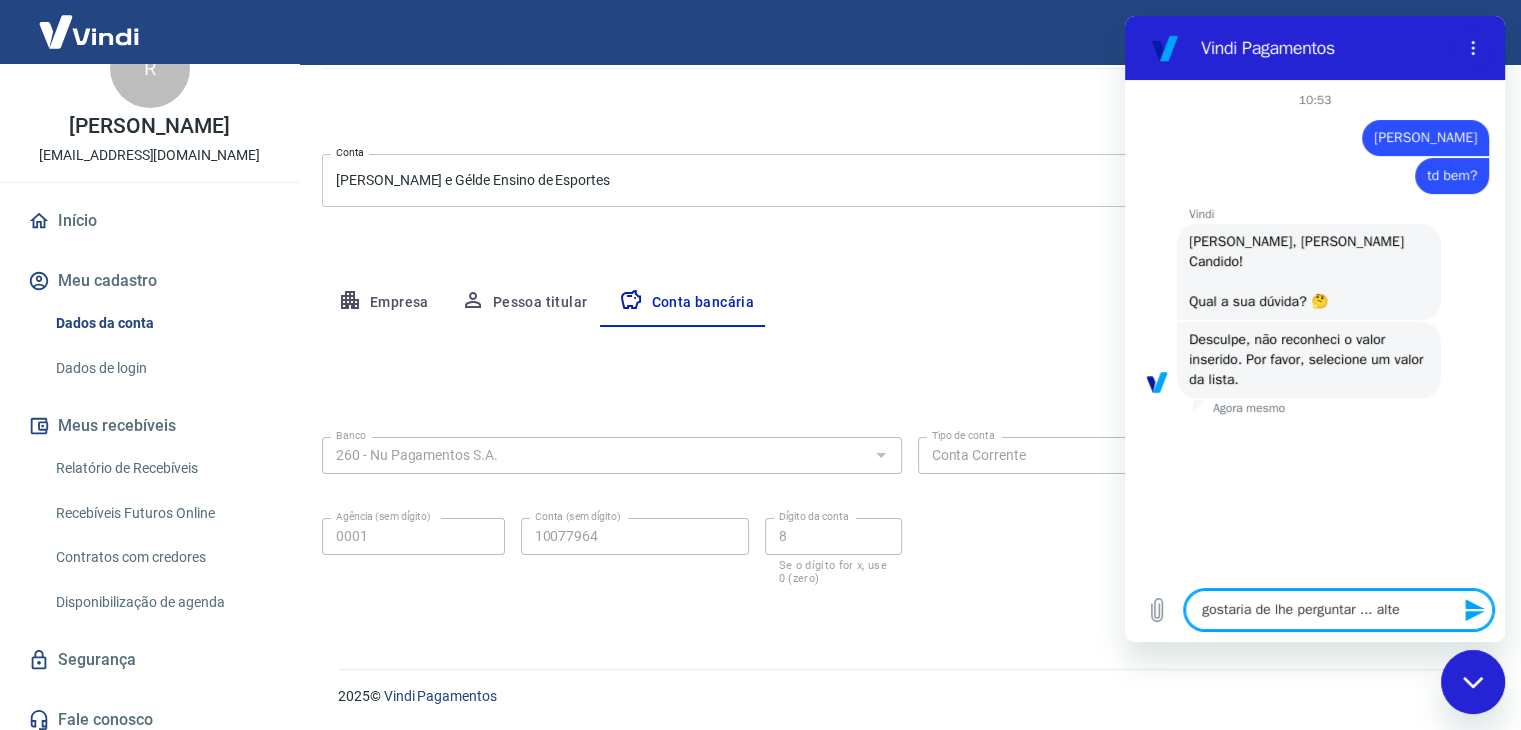type on "gostaria de lhe perguntar ... alter" 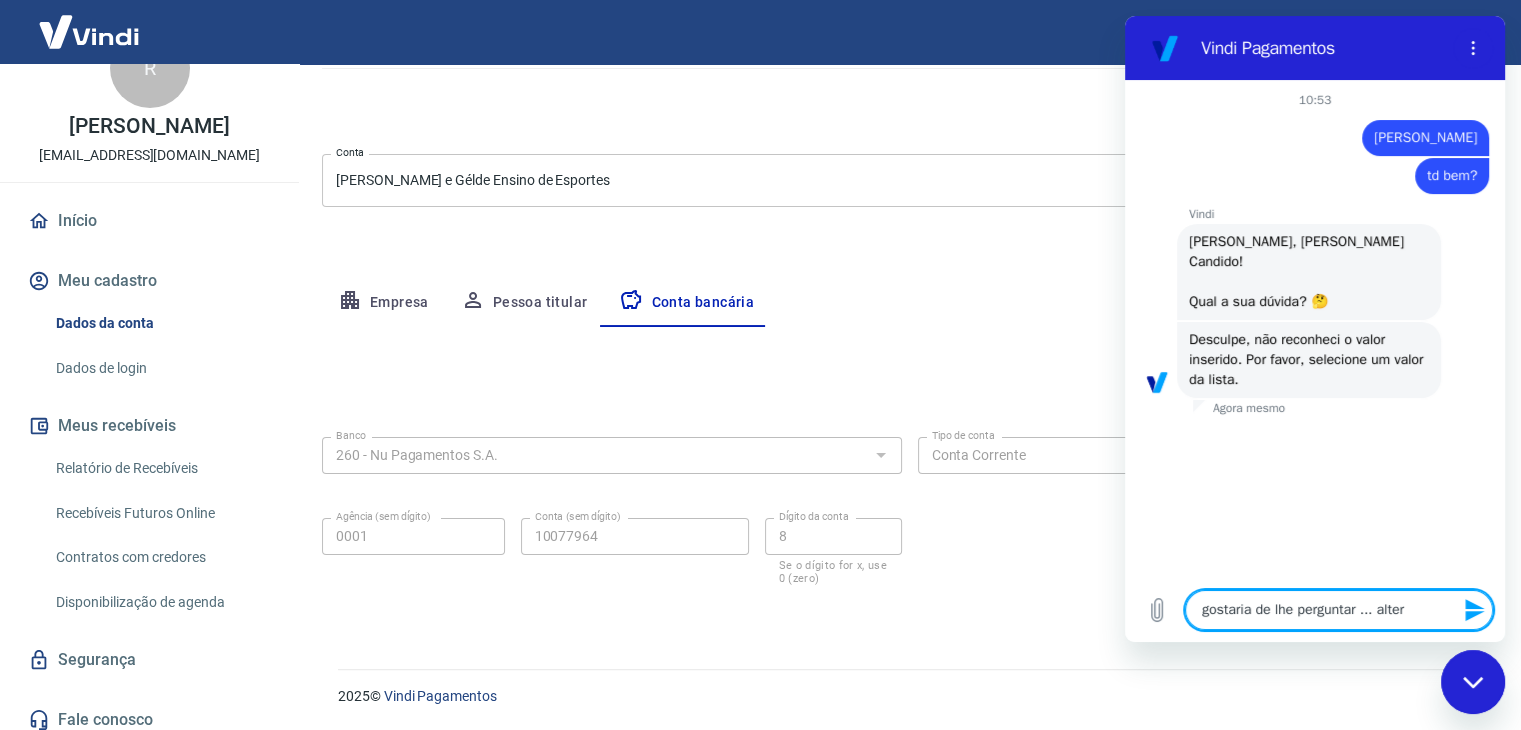 type on "x" 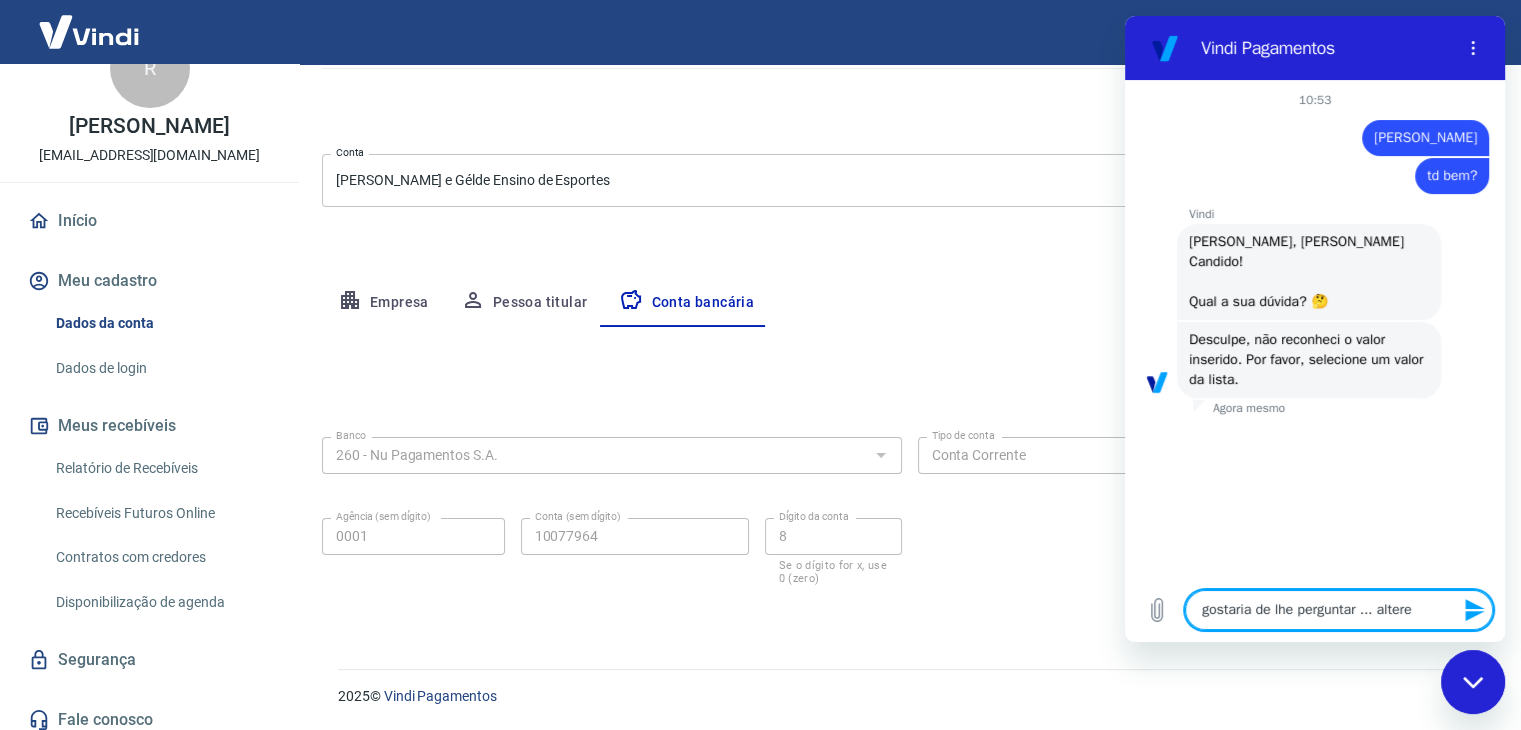type on "gostaria de lhe perguntar ... alterei" 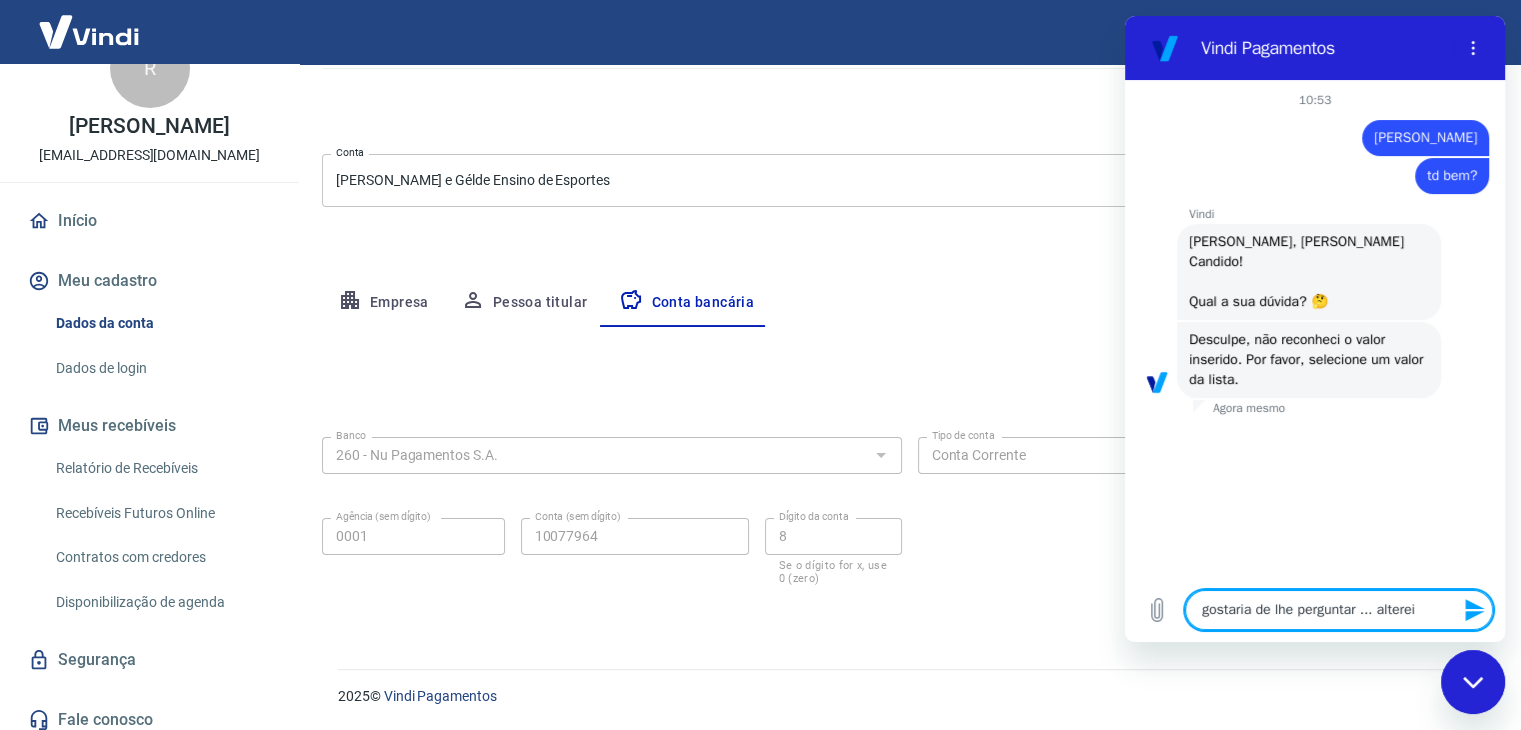type on "gostaria de lhe perguntar ... alterei" 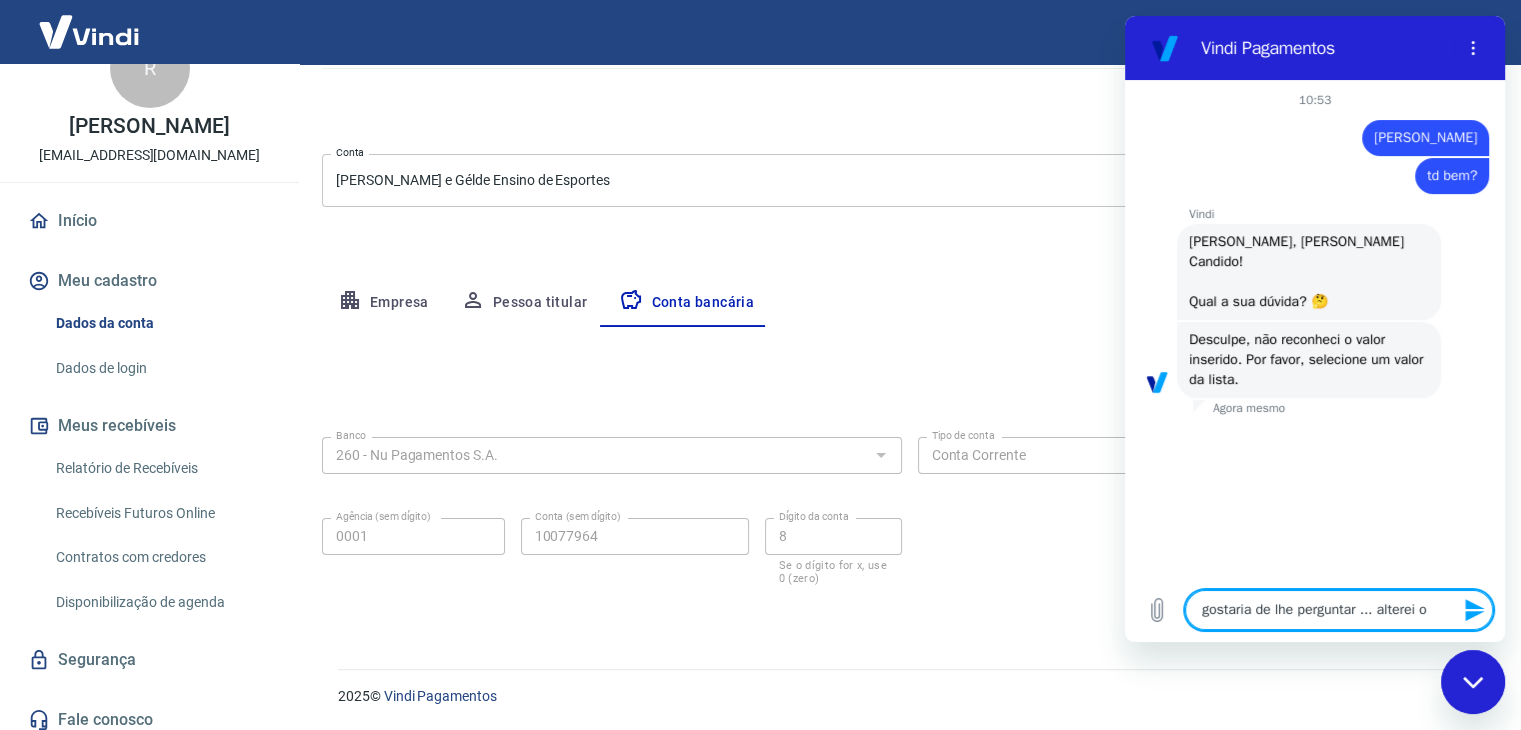 type on "gostaria de lhe perguntar ... alterei os" 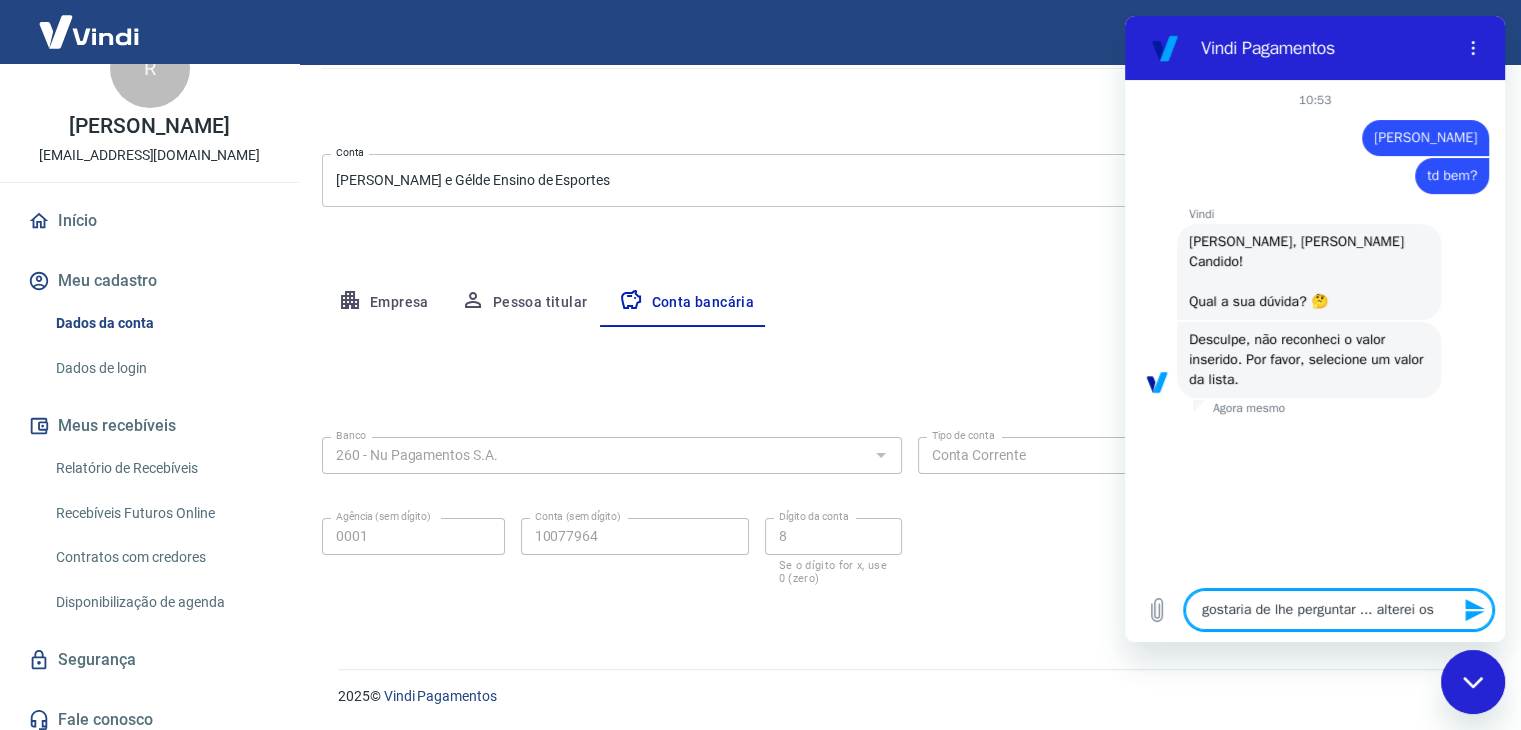 type on "x" 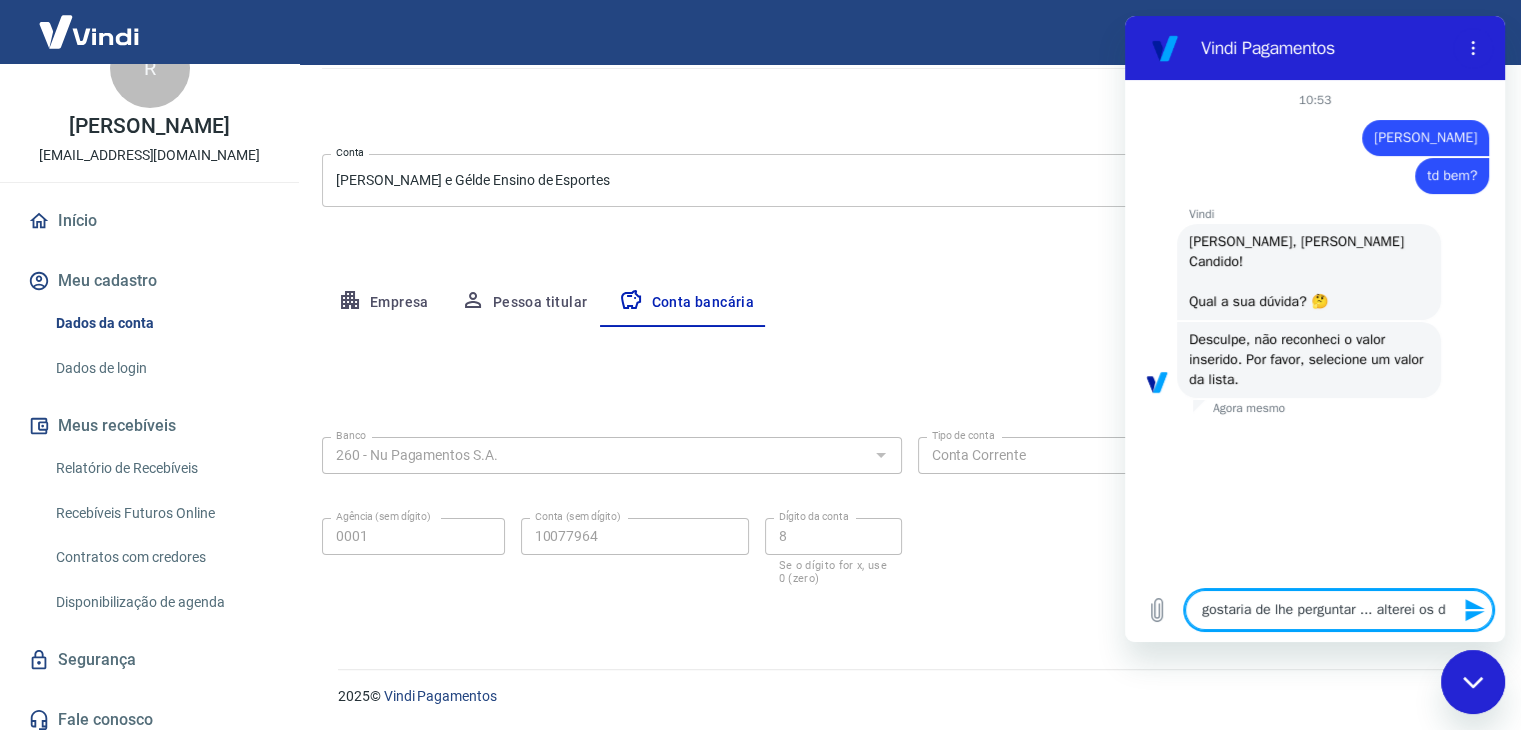 type on "gostaria de lhe perguntar ... alterei os da" 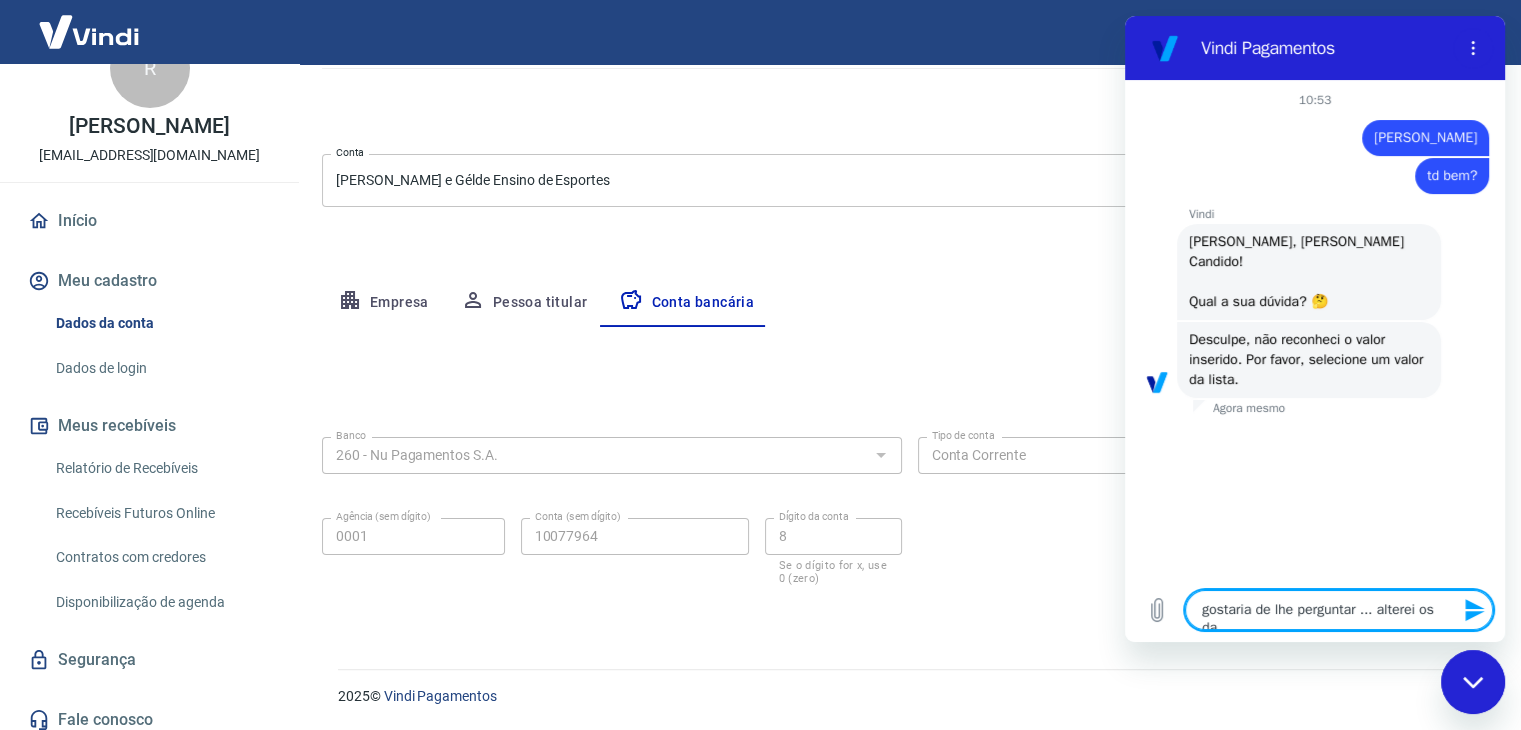 type on "gostaria de lhe perguntar ... alterei os dad" 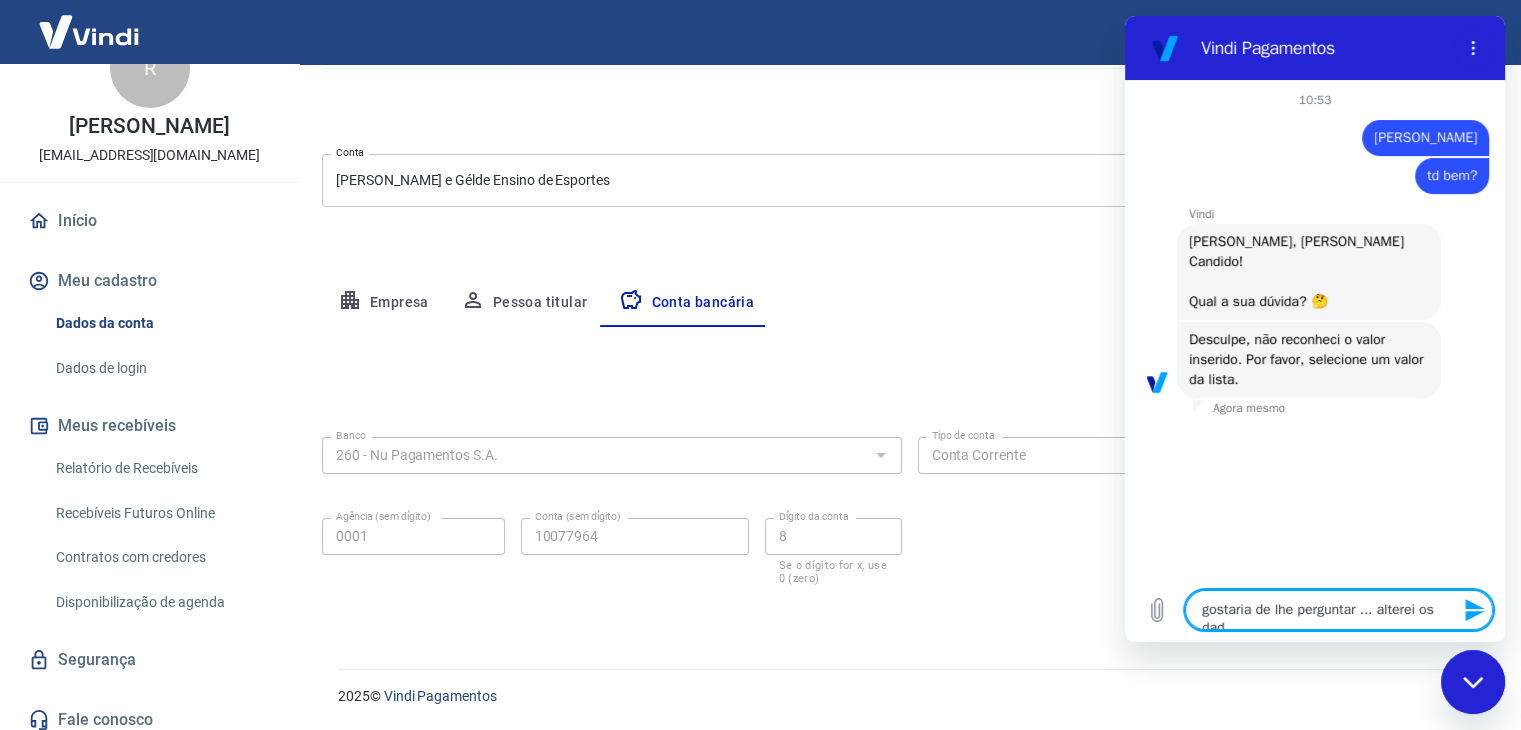 type on "x" 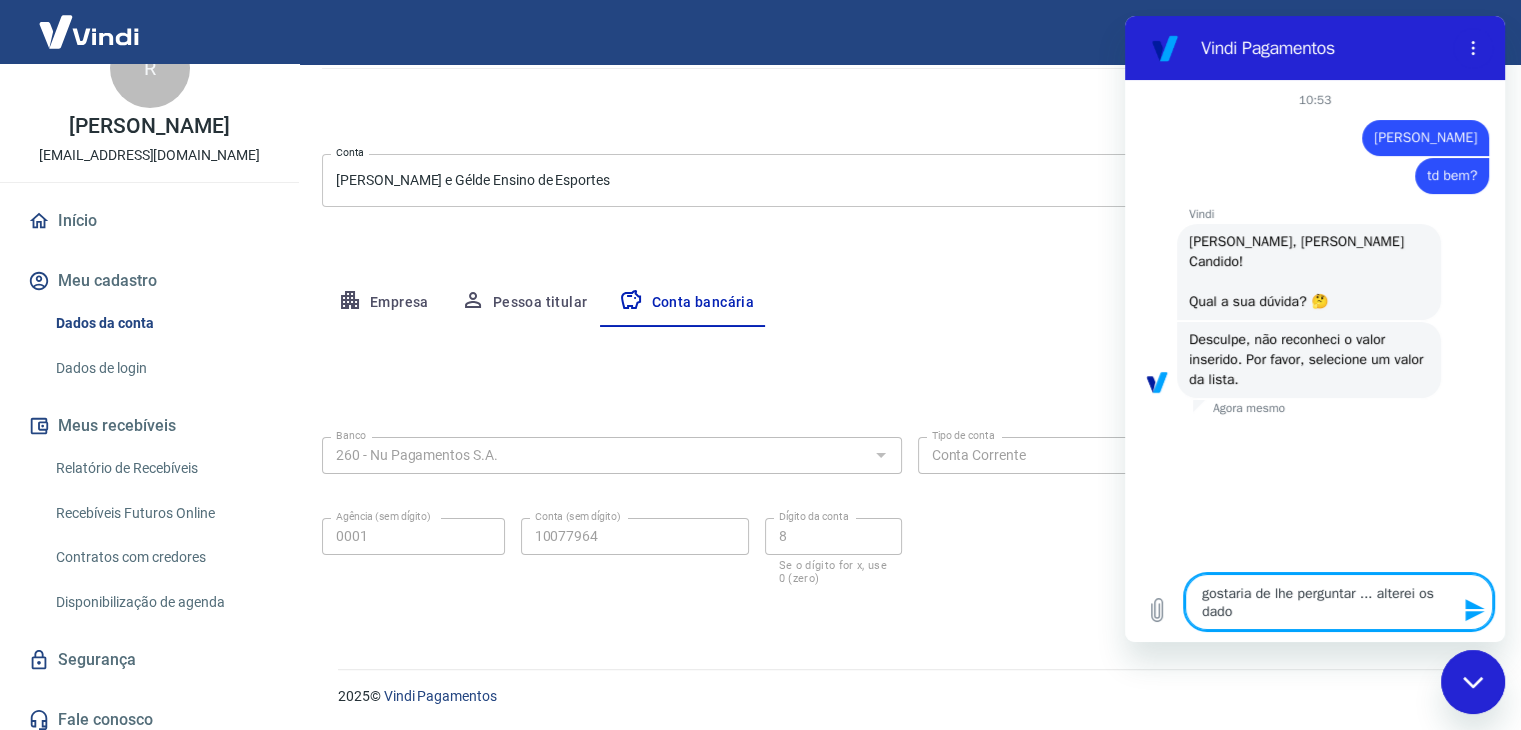 type on "gostaria de lhe perguntar ... alterei os dados" 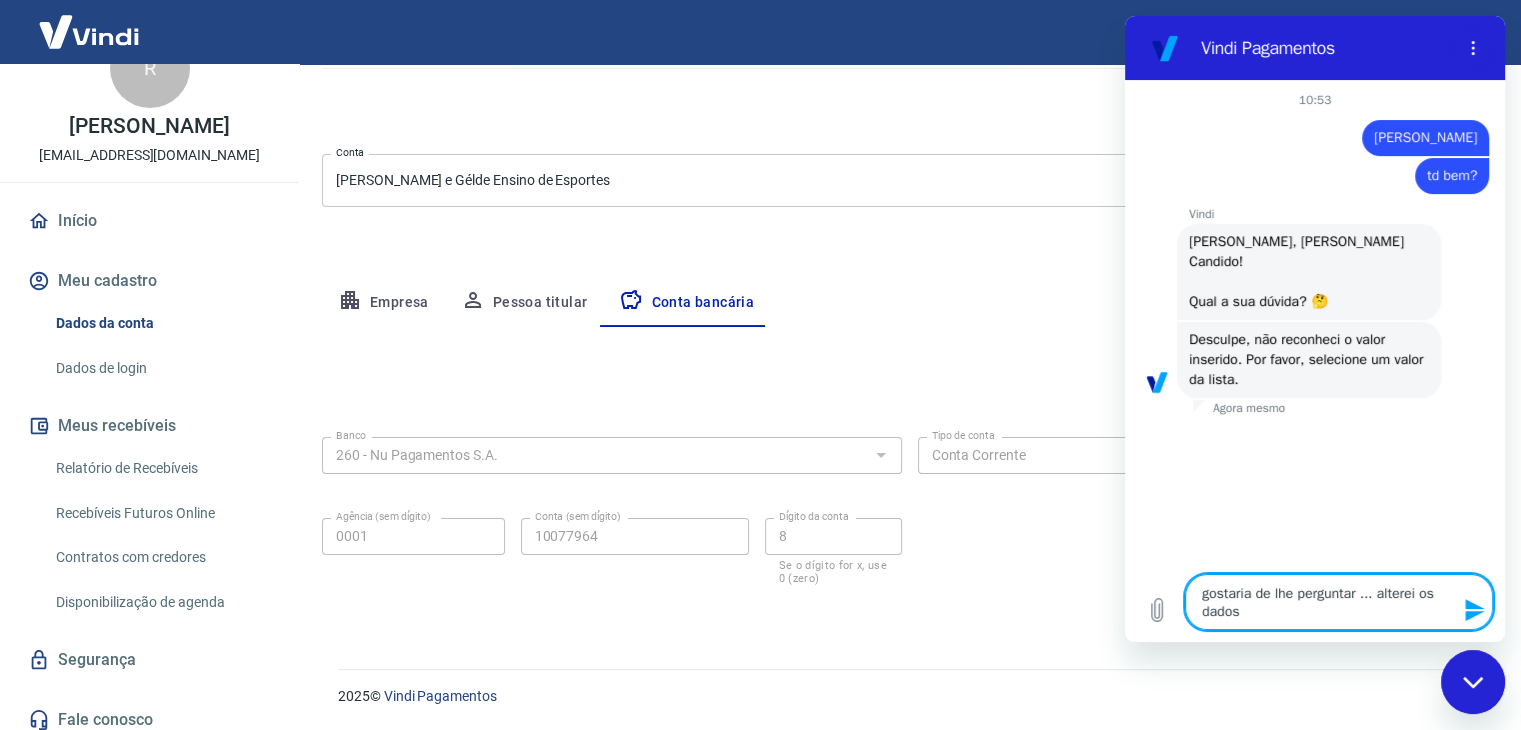 type on "gostaria de lhe perguntar ... alterei os dados" 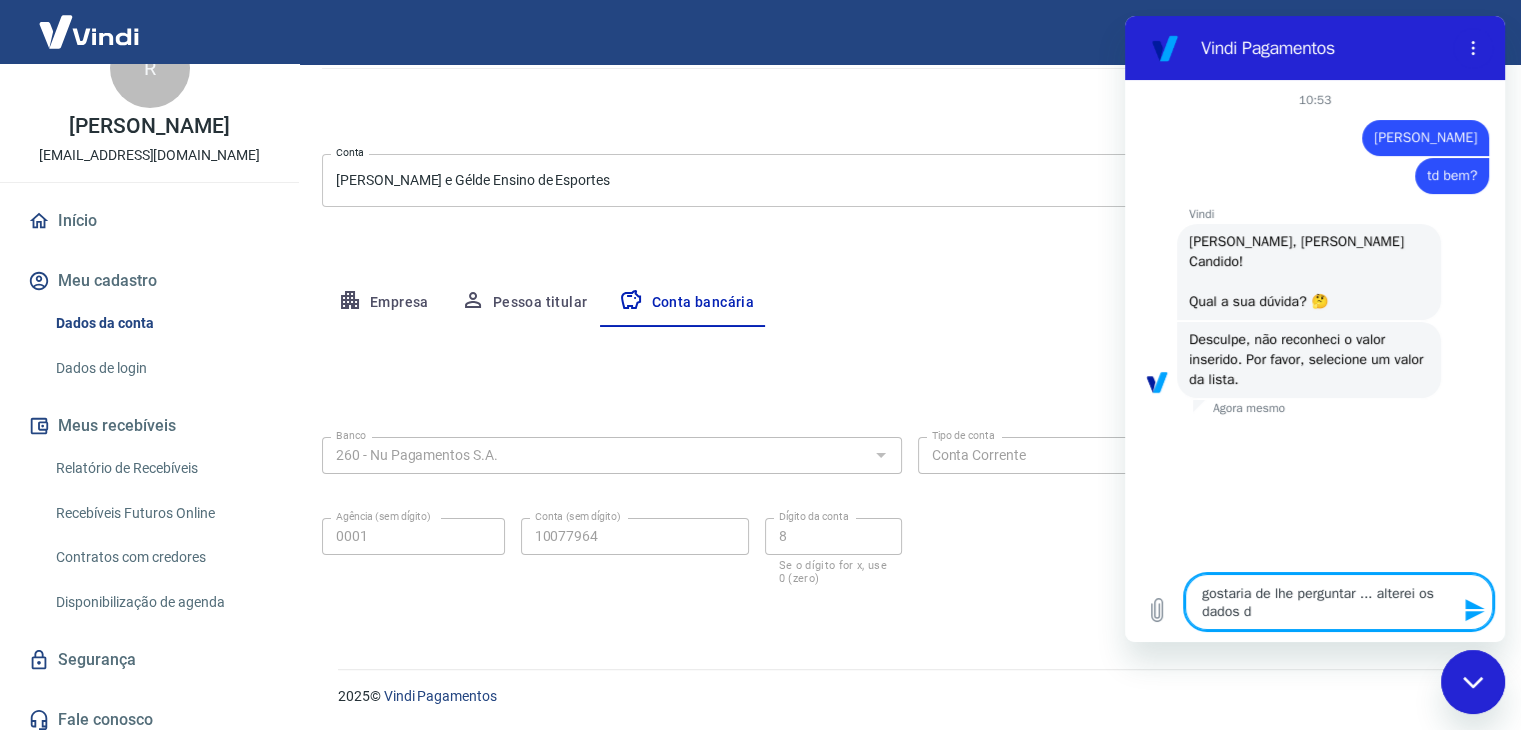 type on "gostaria de lhe perguntar ... alterei os dados da" 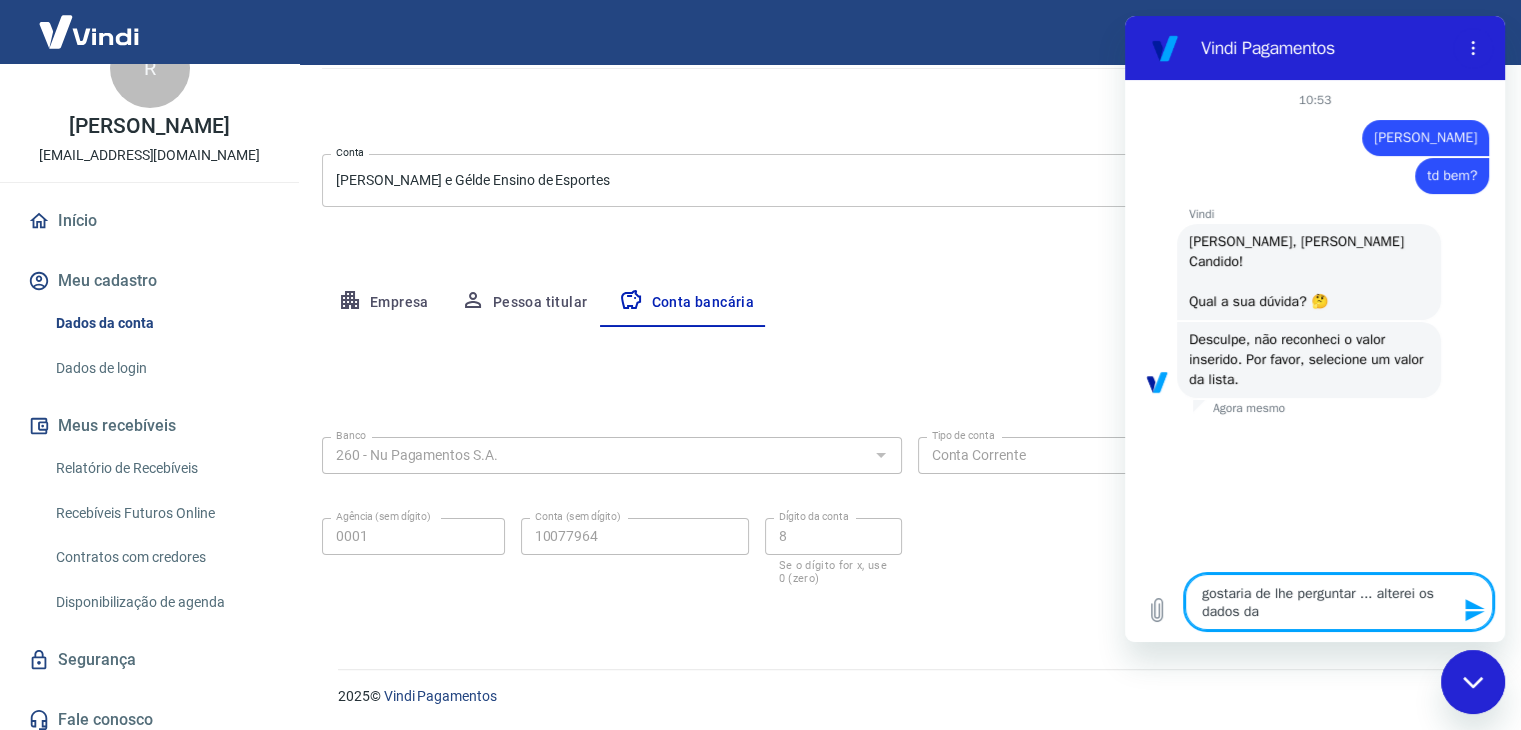 type on "x" 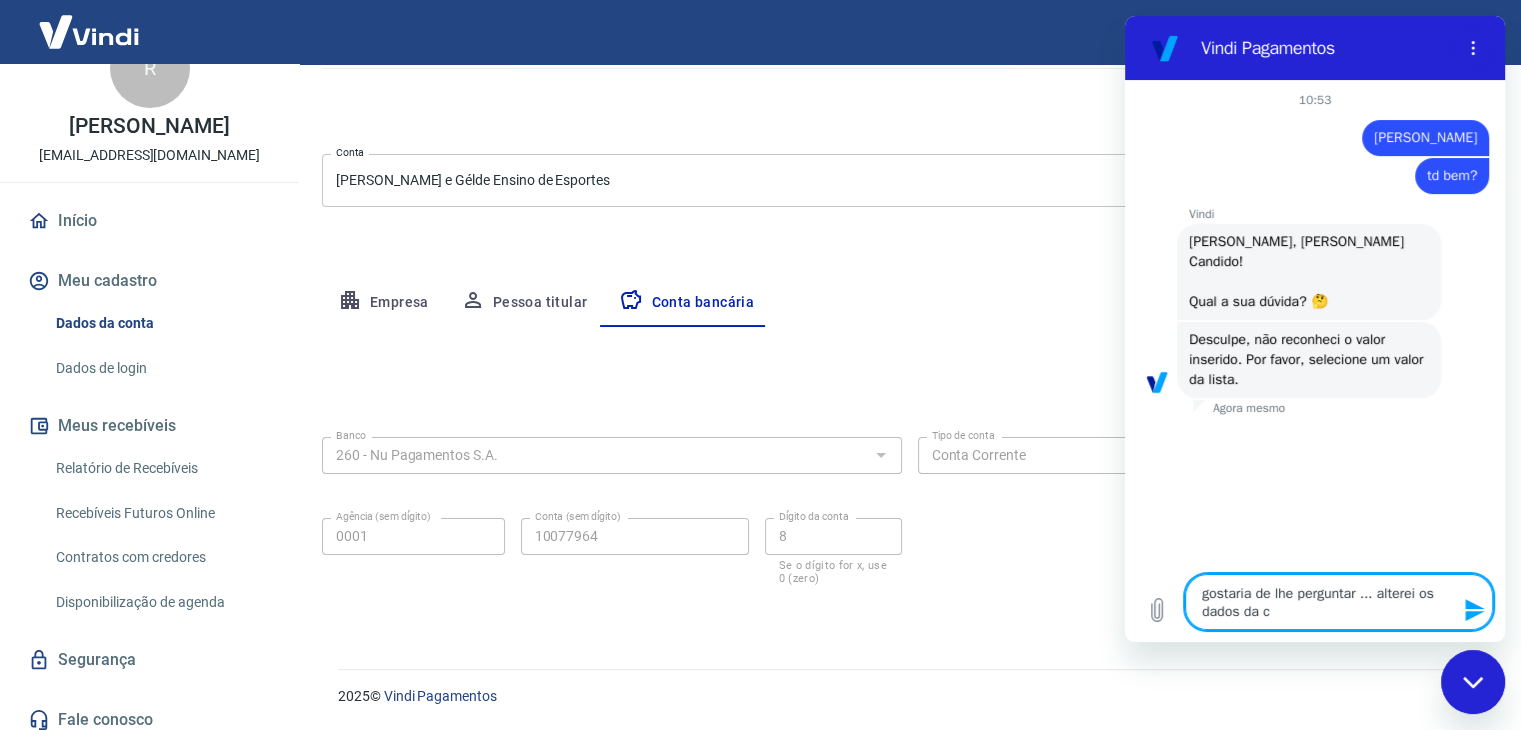 type on "gostaria de lhe perguntar ... alterei os dados da co" 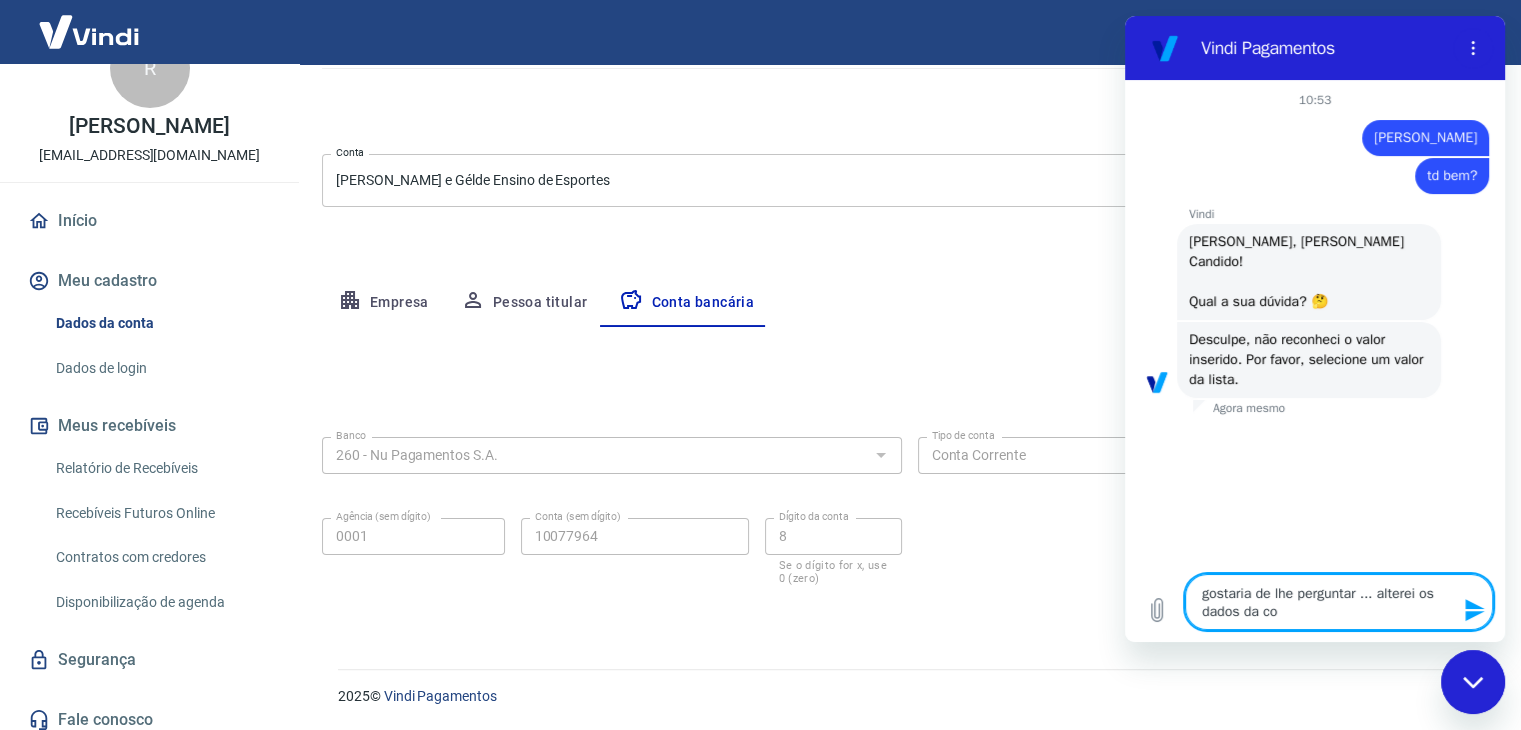 type on "gostaria de lhe perguntar ... alterei os dados da con" 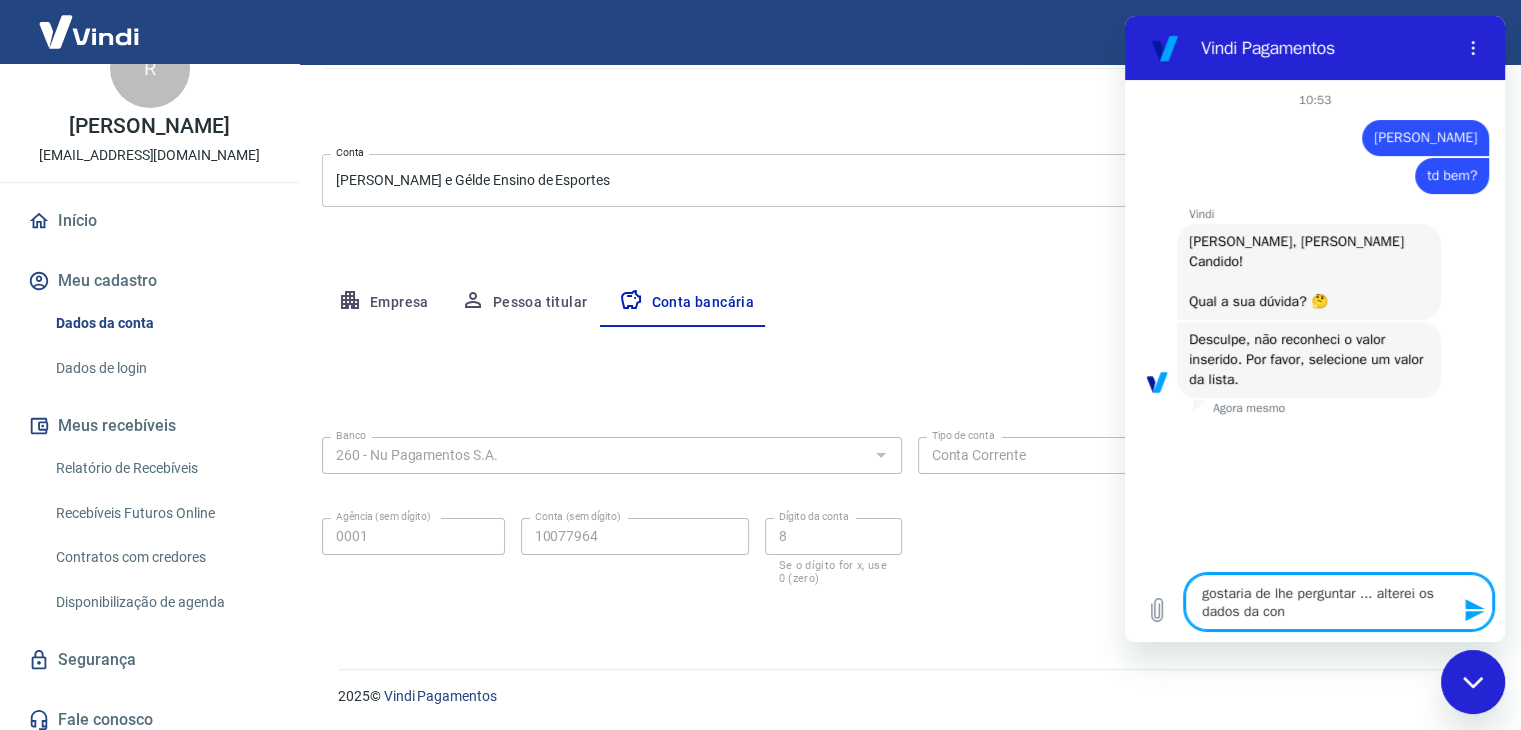 type on "gostaria de lhe perguntar ... alterei os dados da cont" 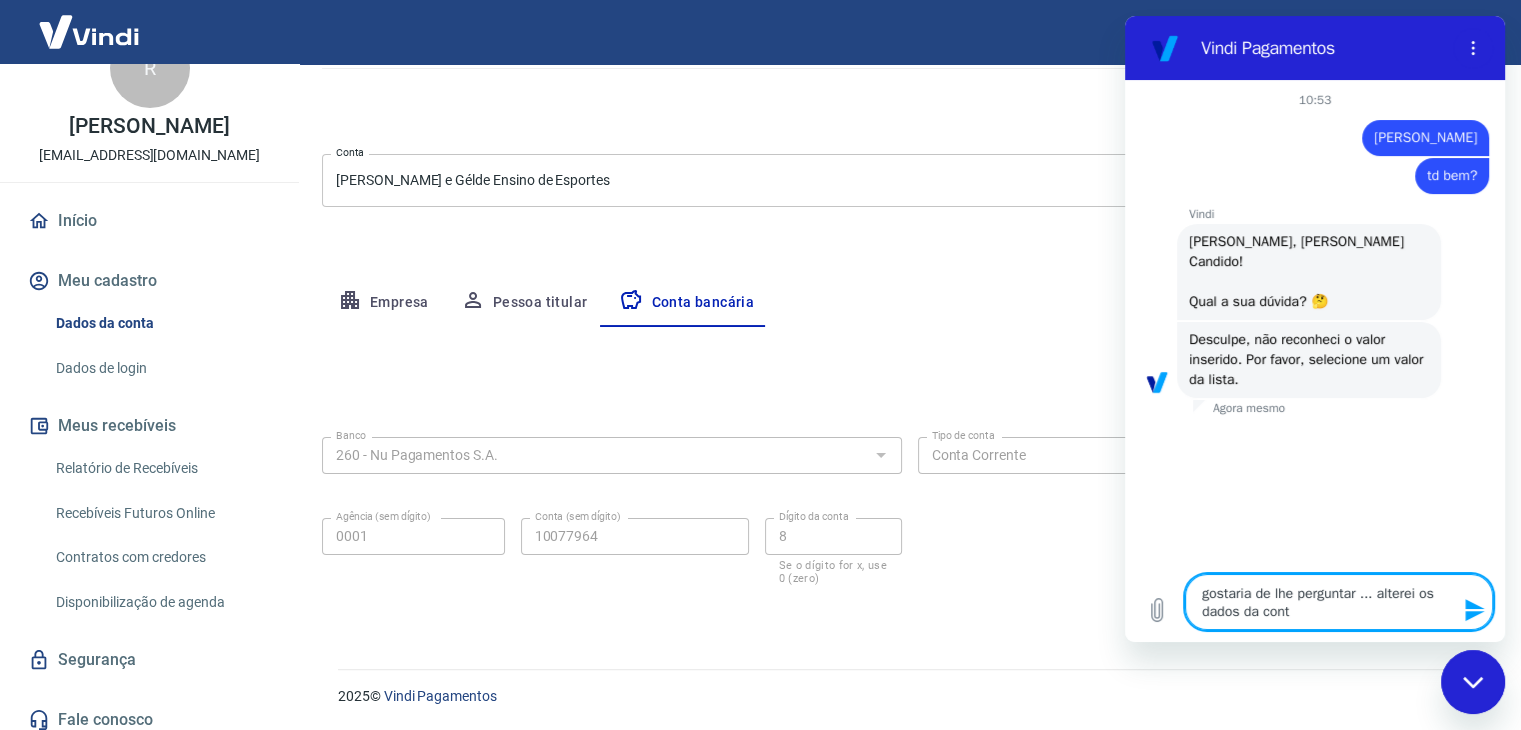 type on "gostaria de lhe perguntar ... alterei os dados da conta" 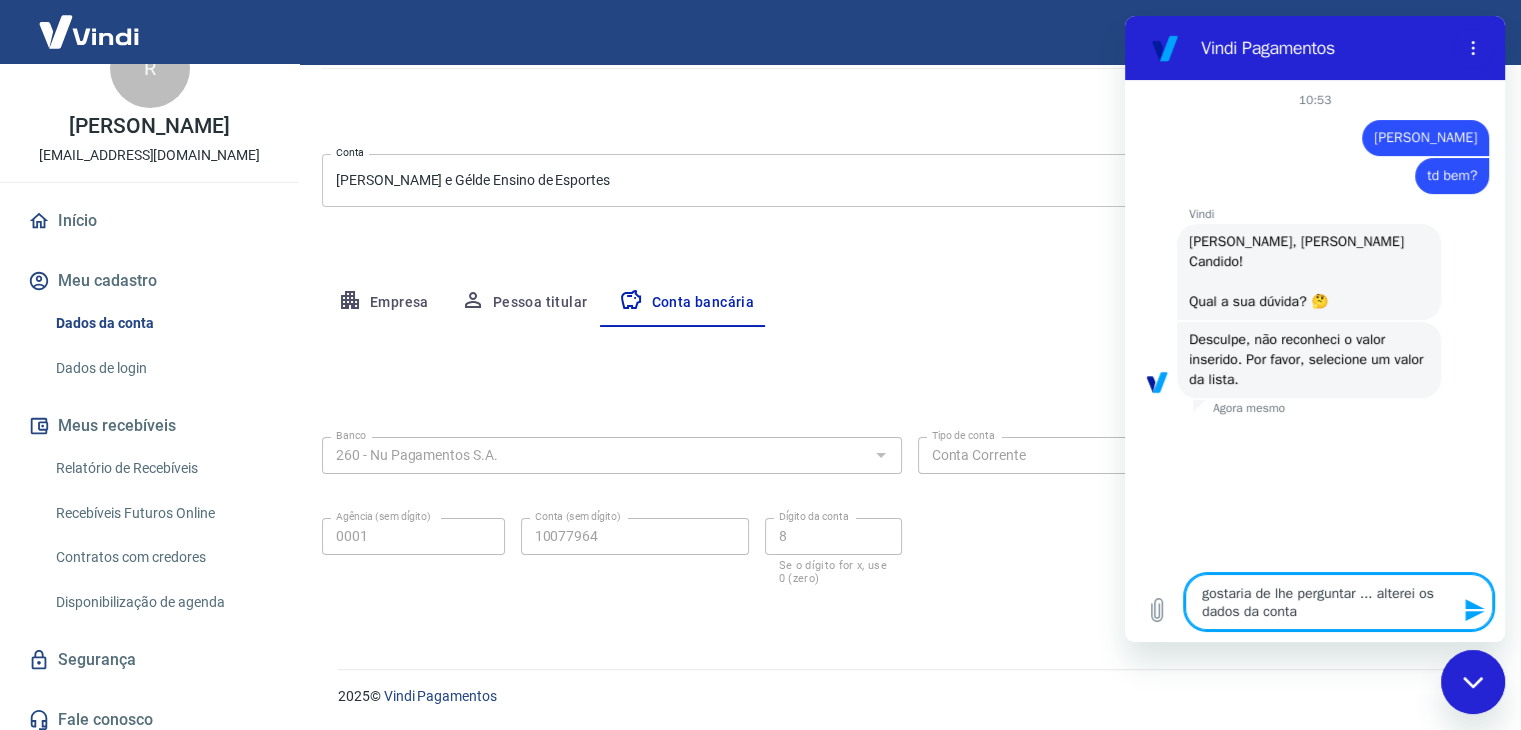 type on "gostaria de lhe perguntar ... alterei os dados da conta" 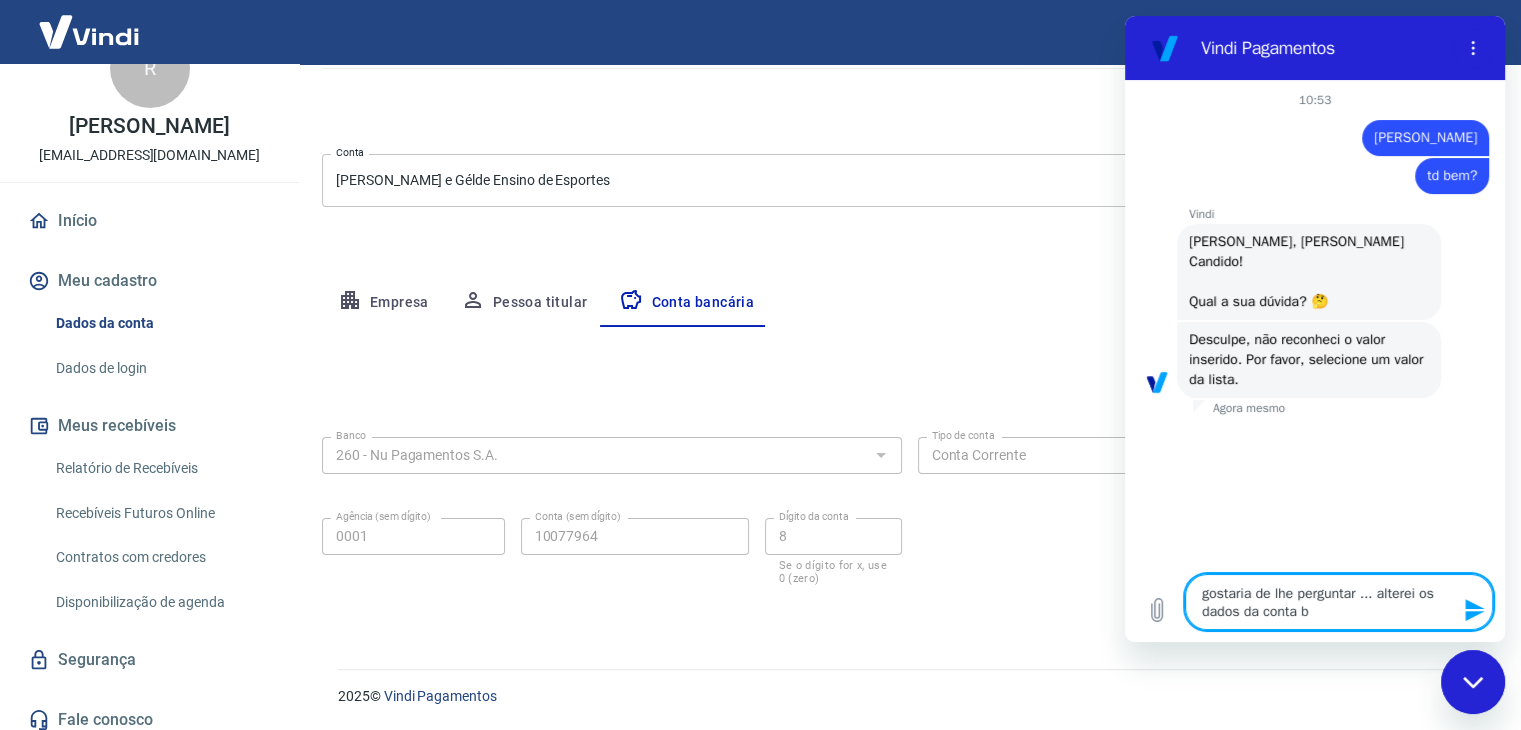 type on "gostaria de lhe perguntar ... alterei os dados da conta ba" 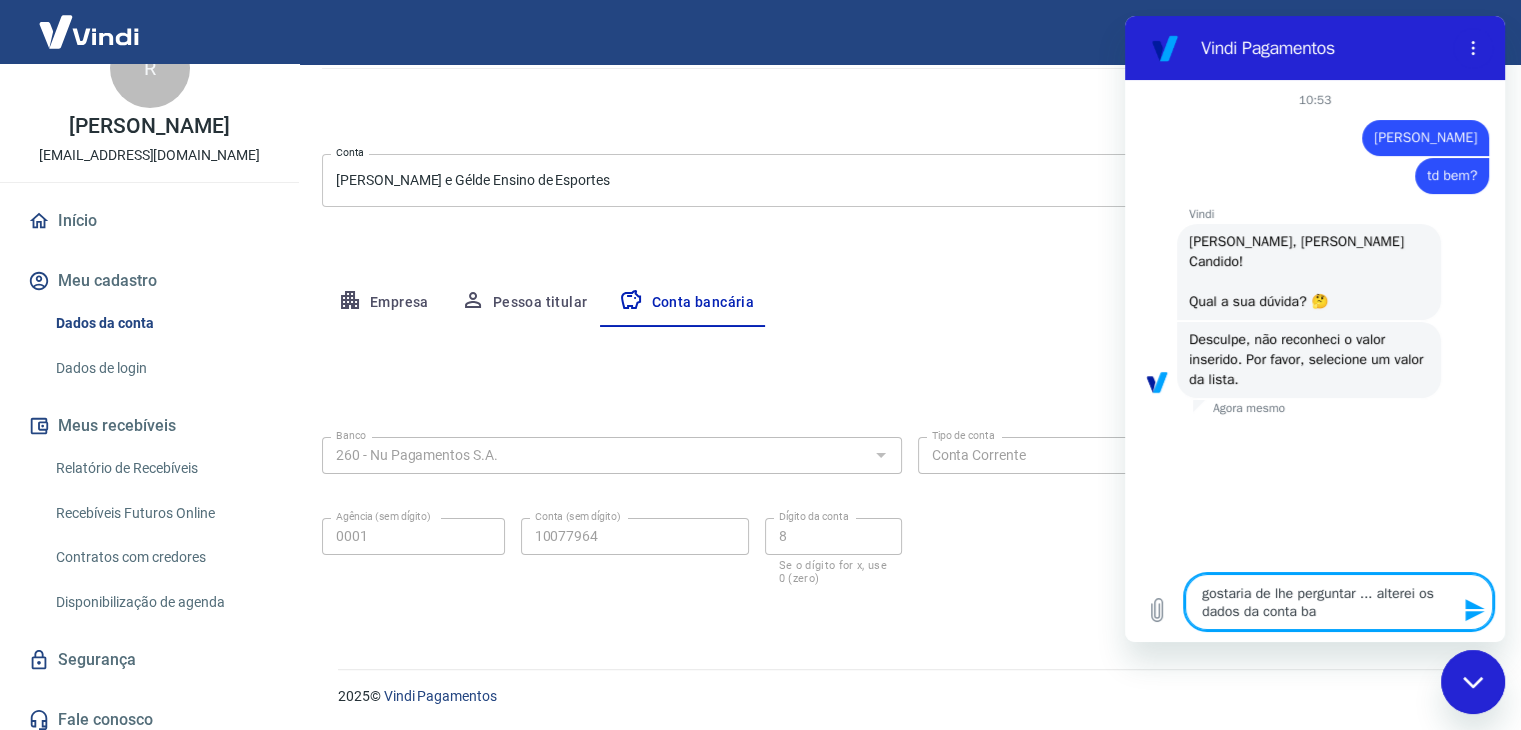 type on "gostaria de lhe perguntar ... alterei os dados da conta ban" 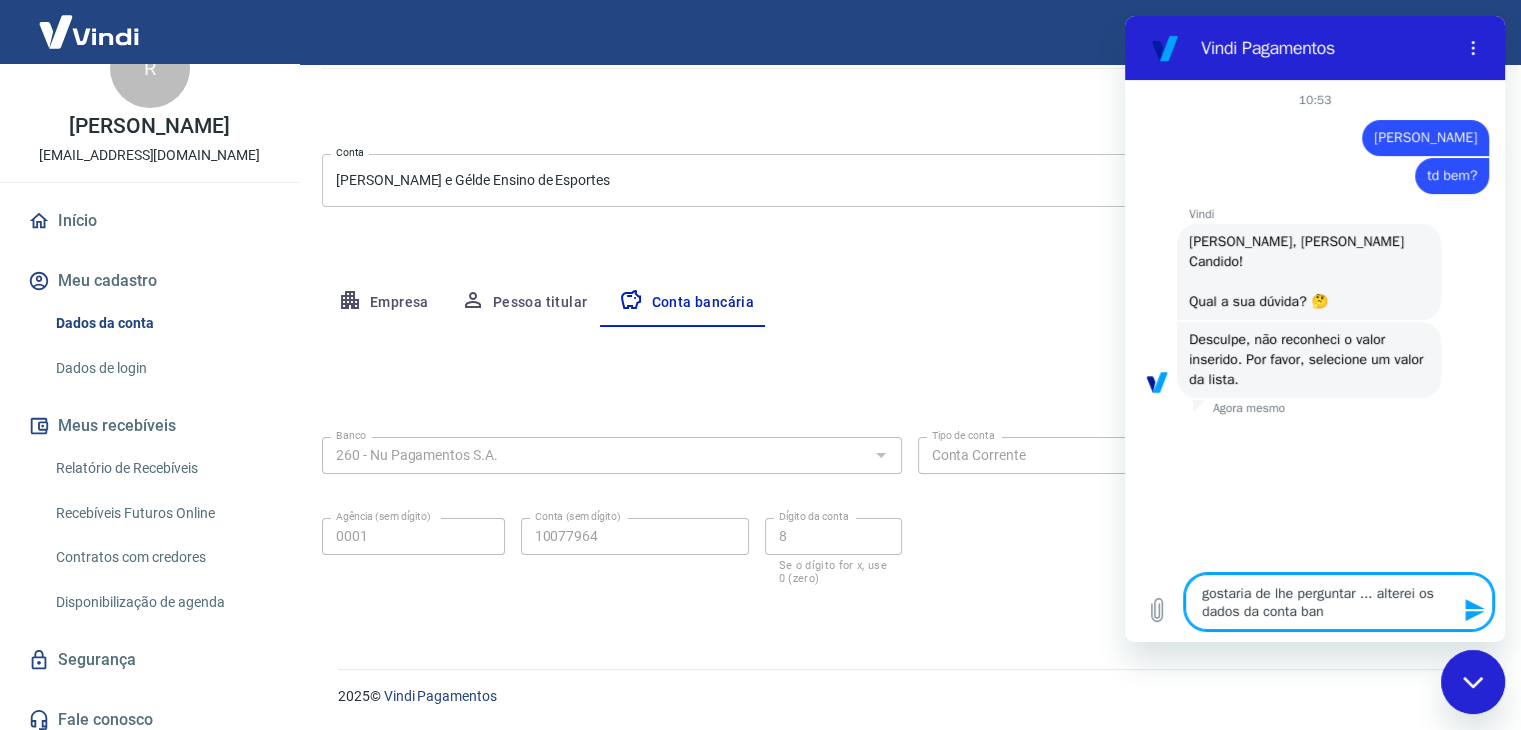 type on "gostaria de lhe perguntar ... alterei os dados da conta banc" 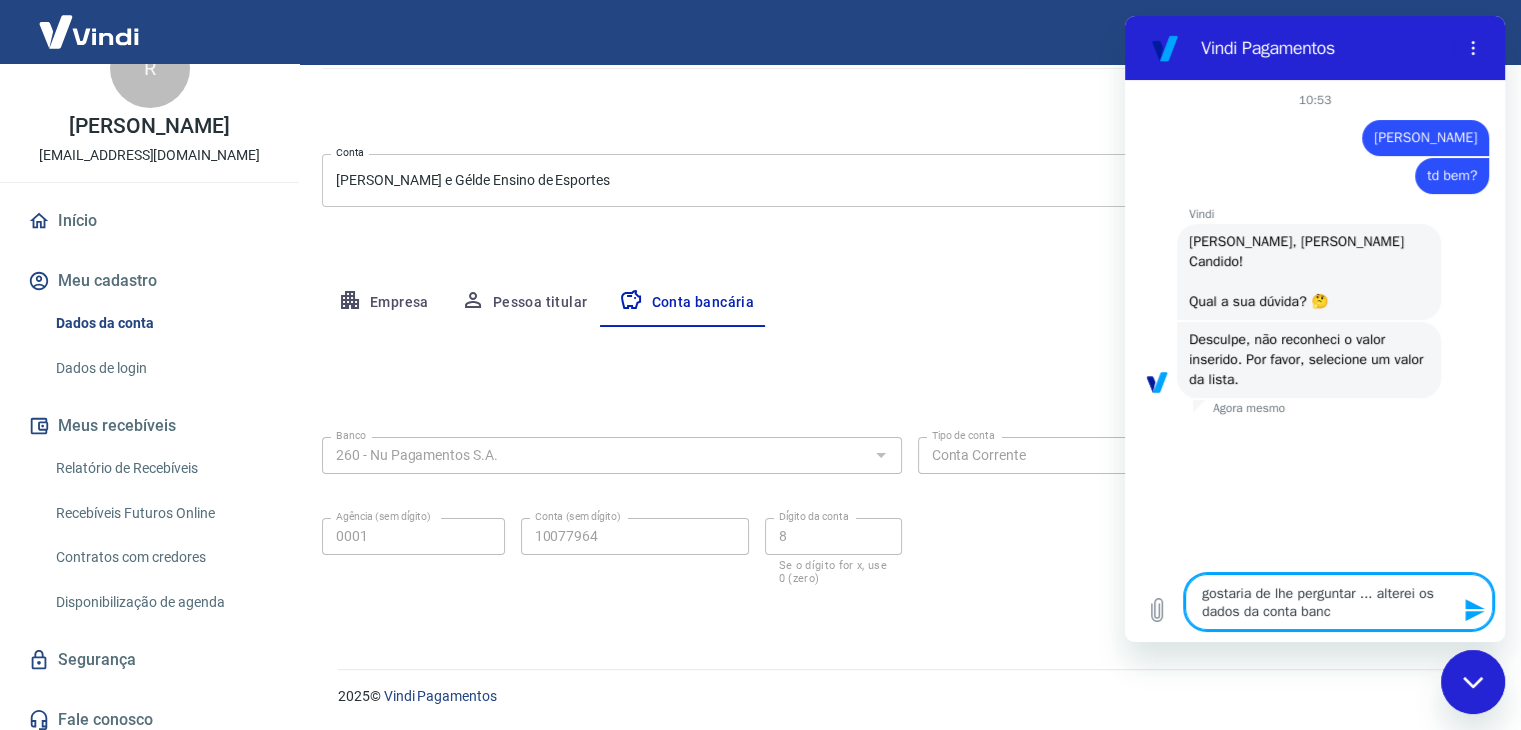 type on "gostaria de lhe perguntar ... alterei os dados da conta banca" 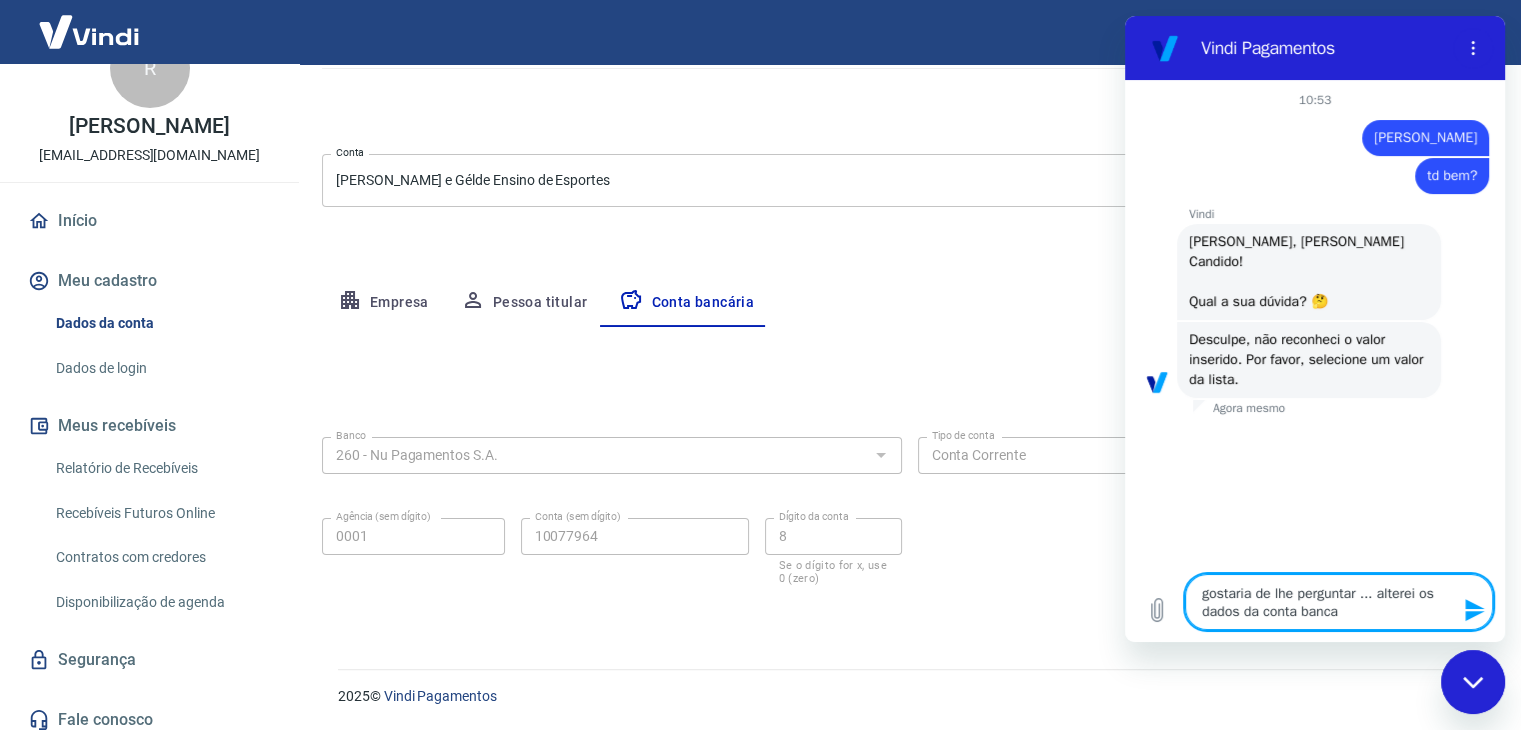 type on "gostaria de lhe perguntar ... alterei os dados da conta bancar" 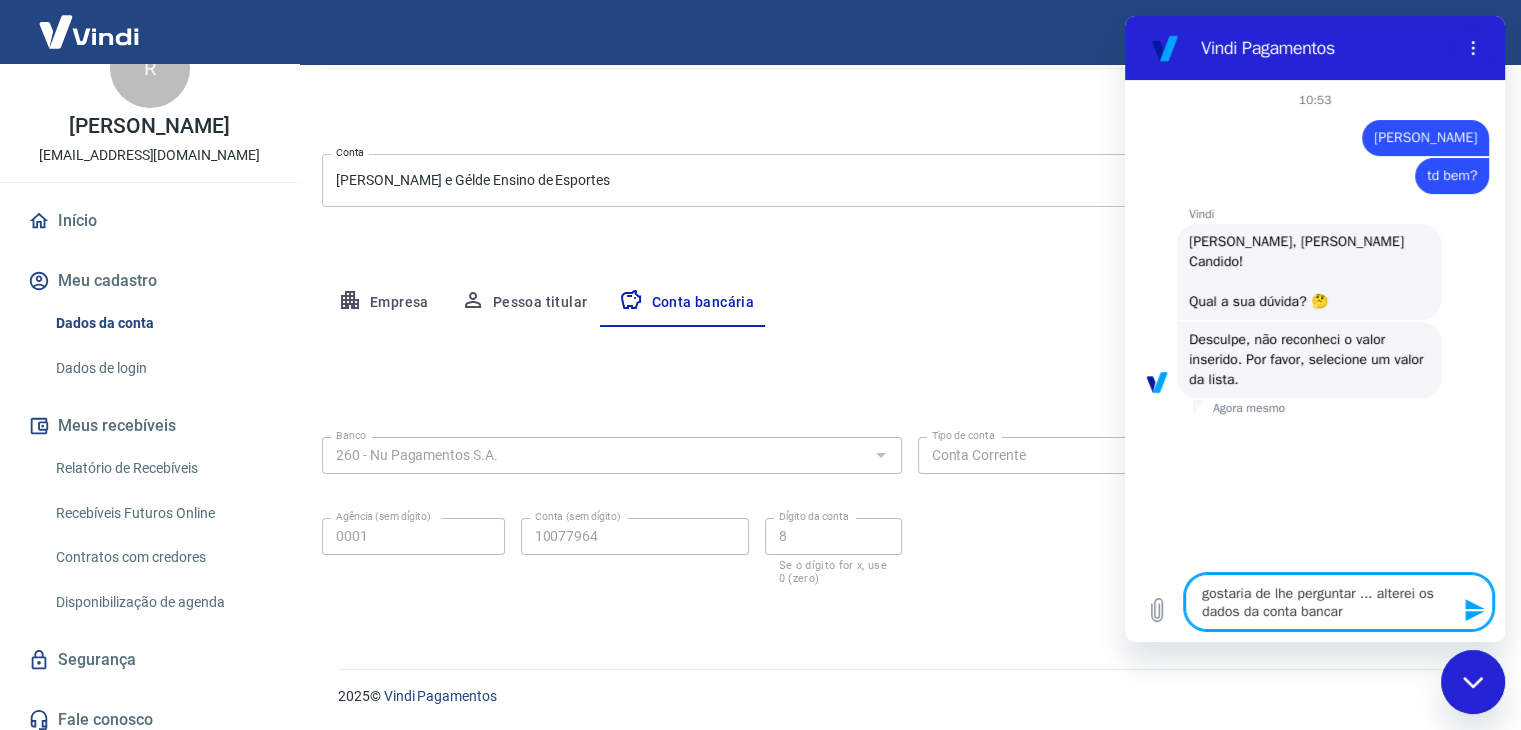 type on "gostaria de lhe perguntar ... alterei os dados da conta bancari" 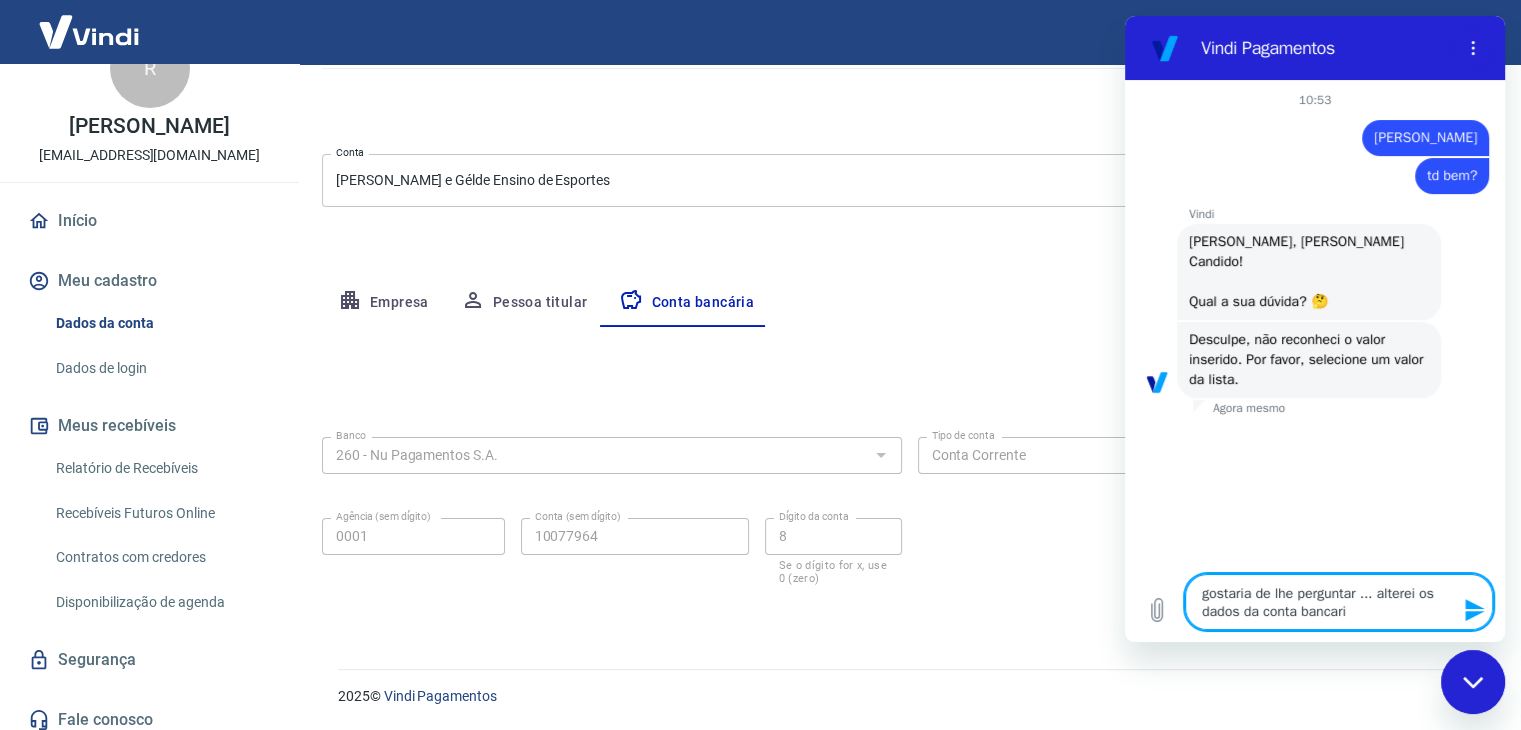 type on "gostaria de lhe perguntar ... alterei os dados da conta bancaria" 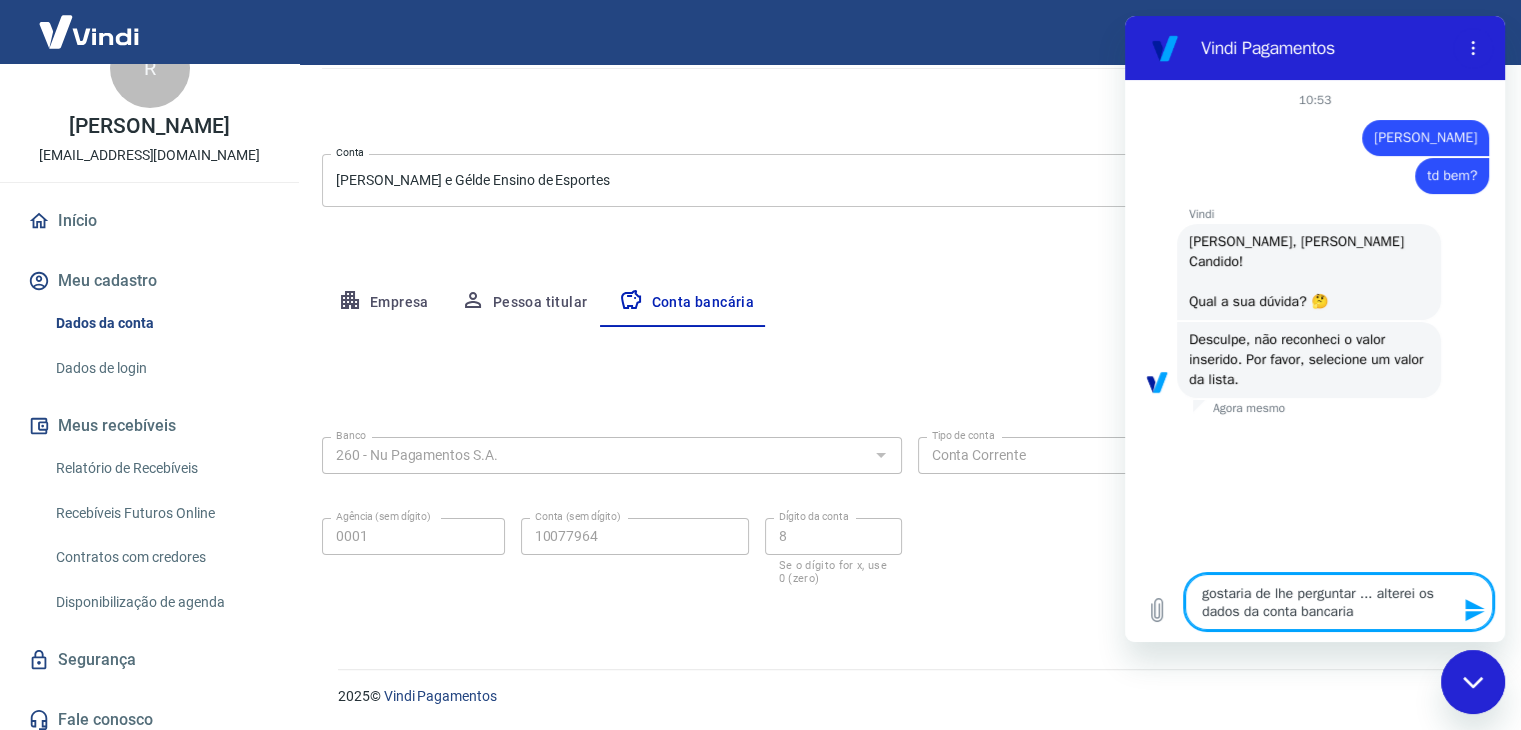 type on "gostaria de lhe perguntar ... alterei os dados da conta bancaria." 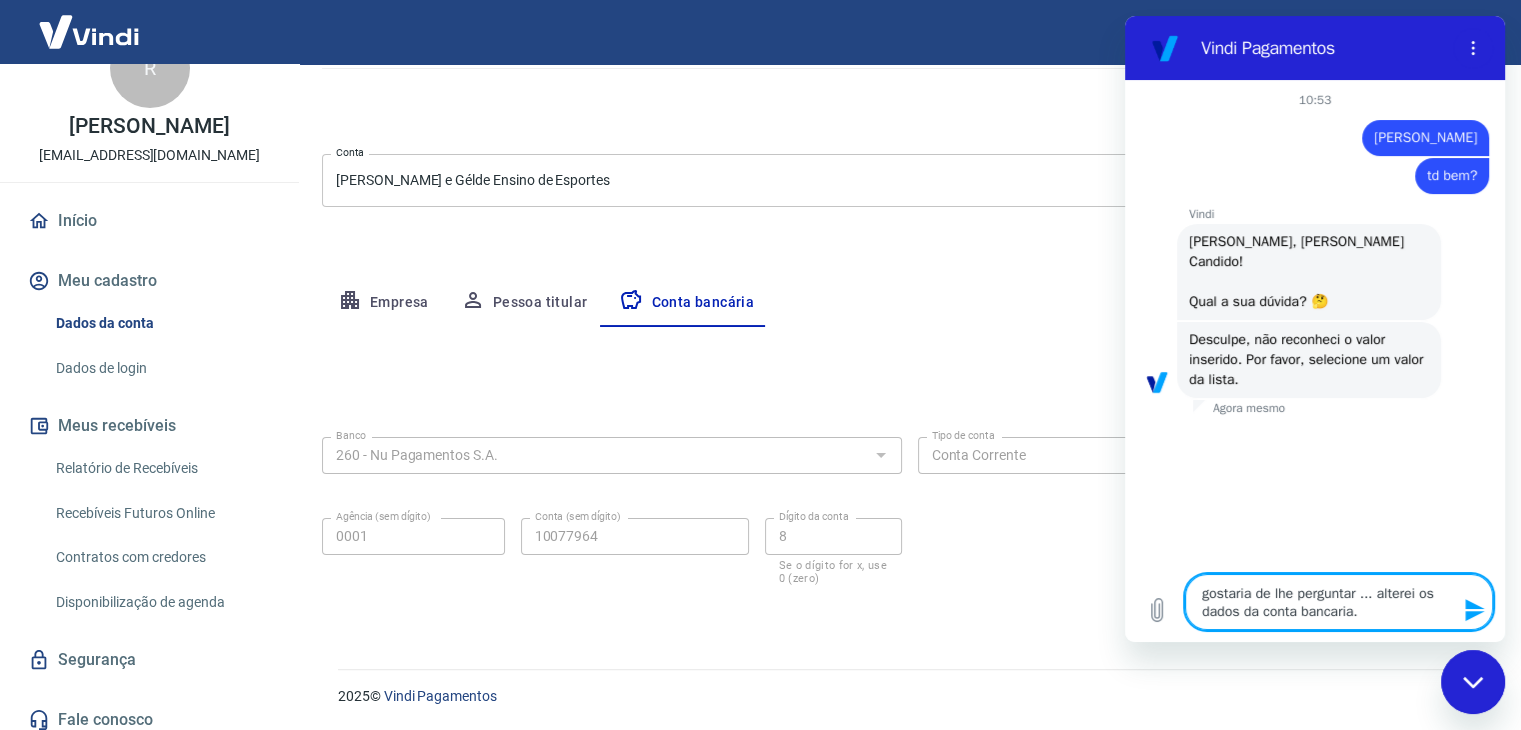 type on "gostaria de lhe perguntar ... alterei os dados da conta bancaria.." 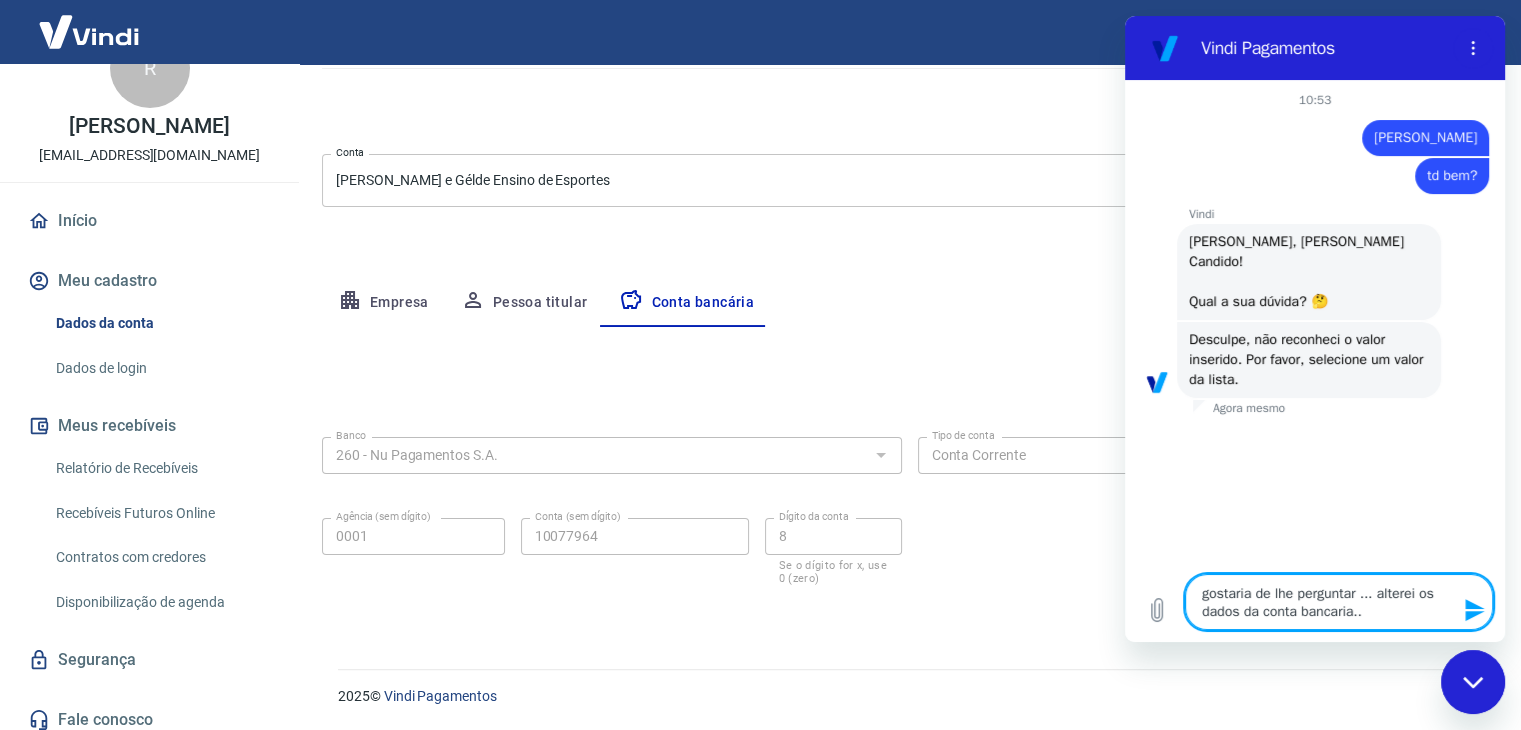 type on "gostaria de lhe perguntar ... alterei os dados da conta bancaria..." 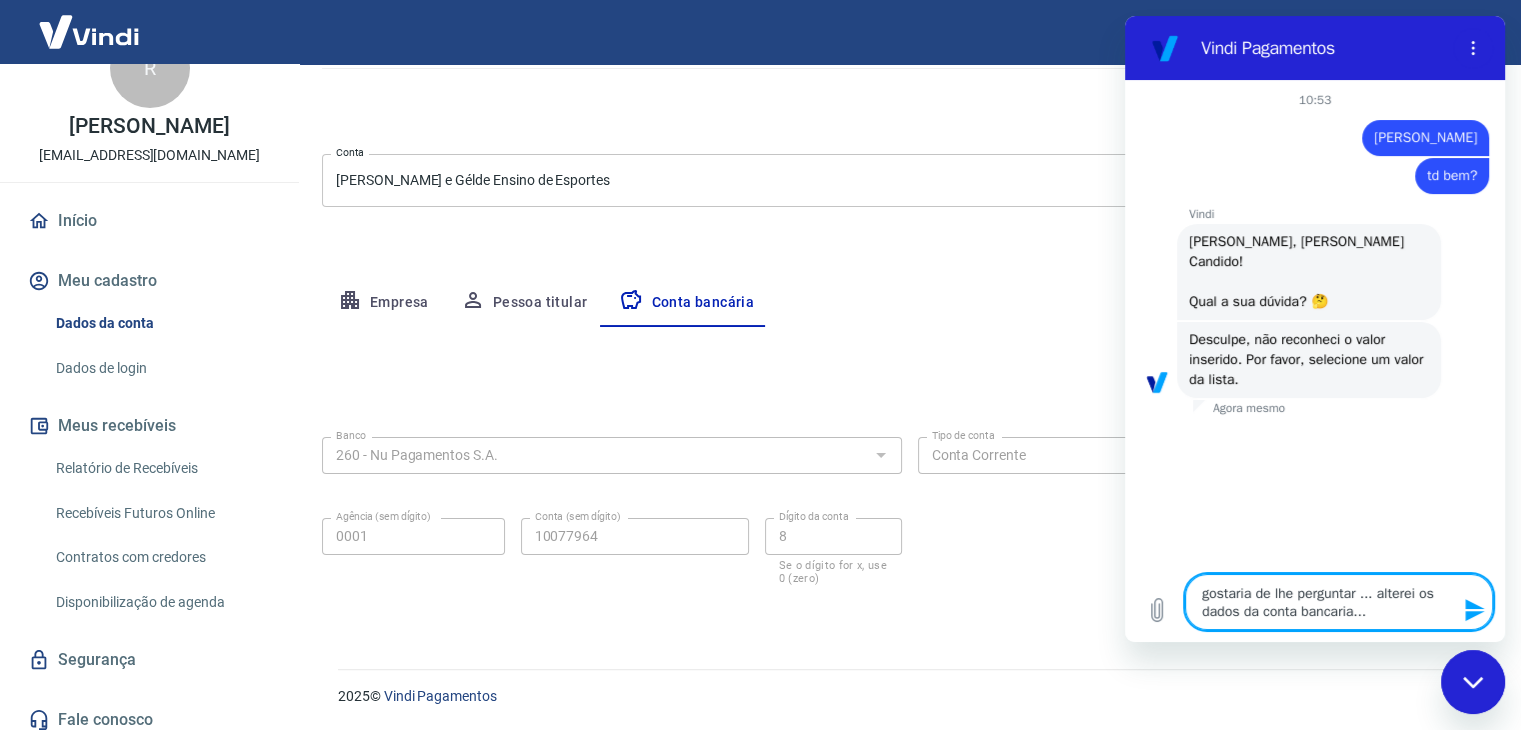 type on "gostaria de lhe perguntar ... alterei os dados da conta bancaria...." 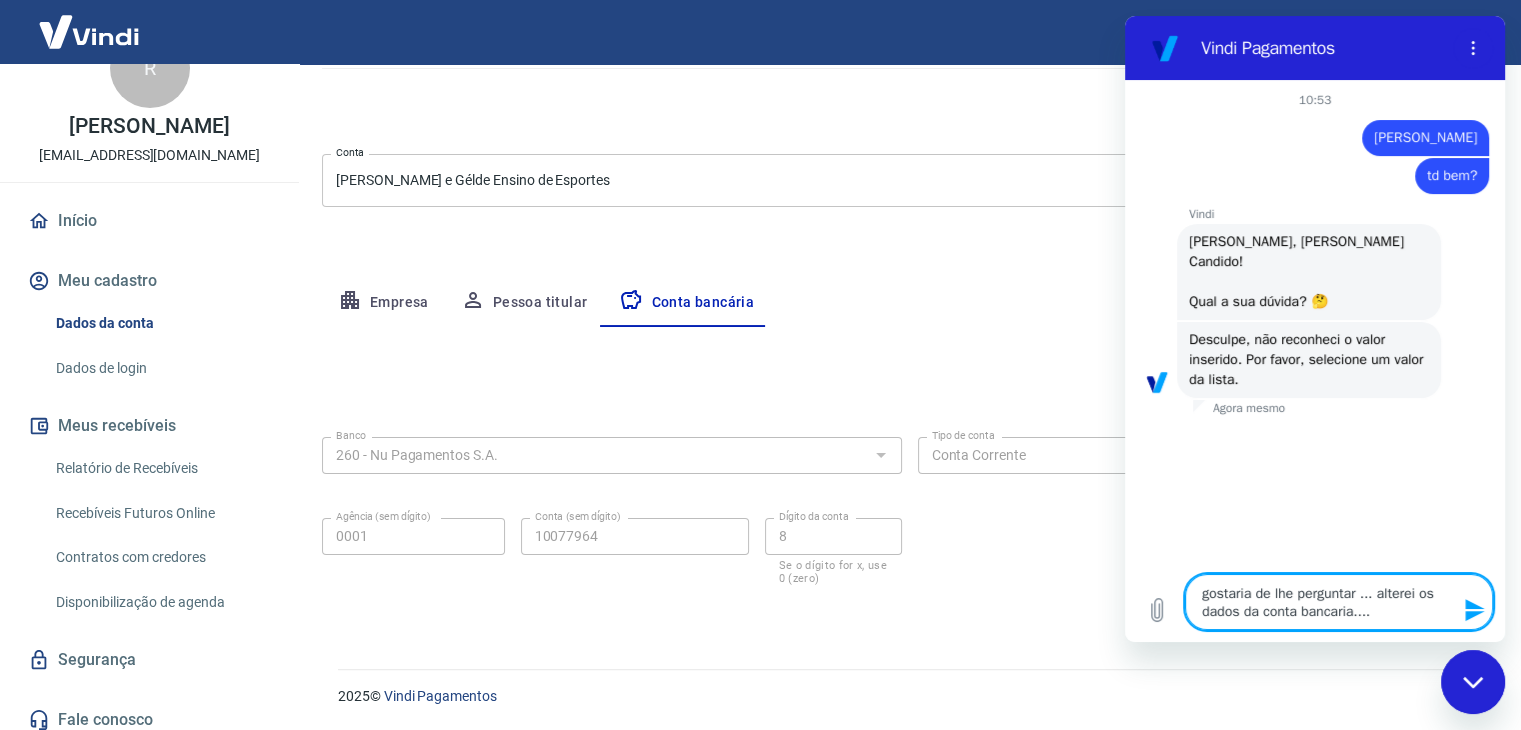 type on "gostaria de lhe perguntar ... alterei os dados da conta bancaria...." 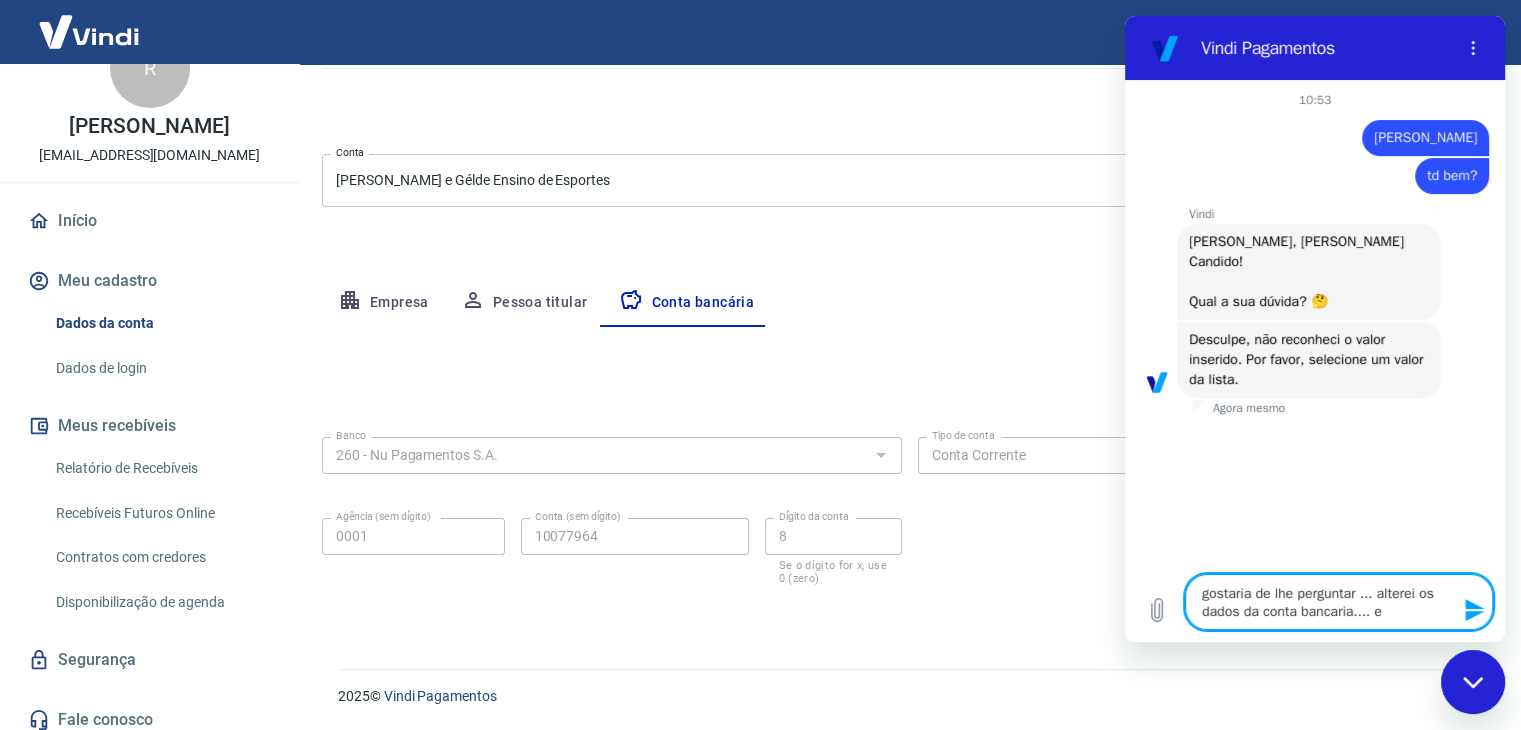 type on "gostaria de lhe perguntar ... alterei os dados da conta bancaria.... eh" 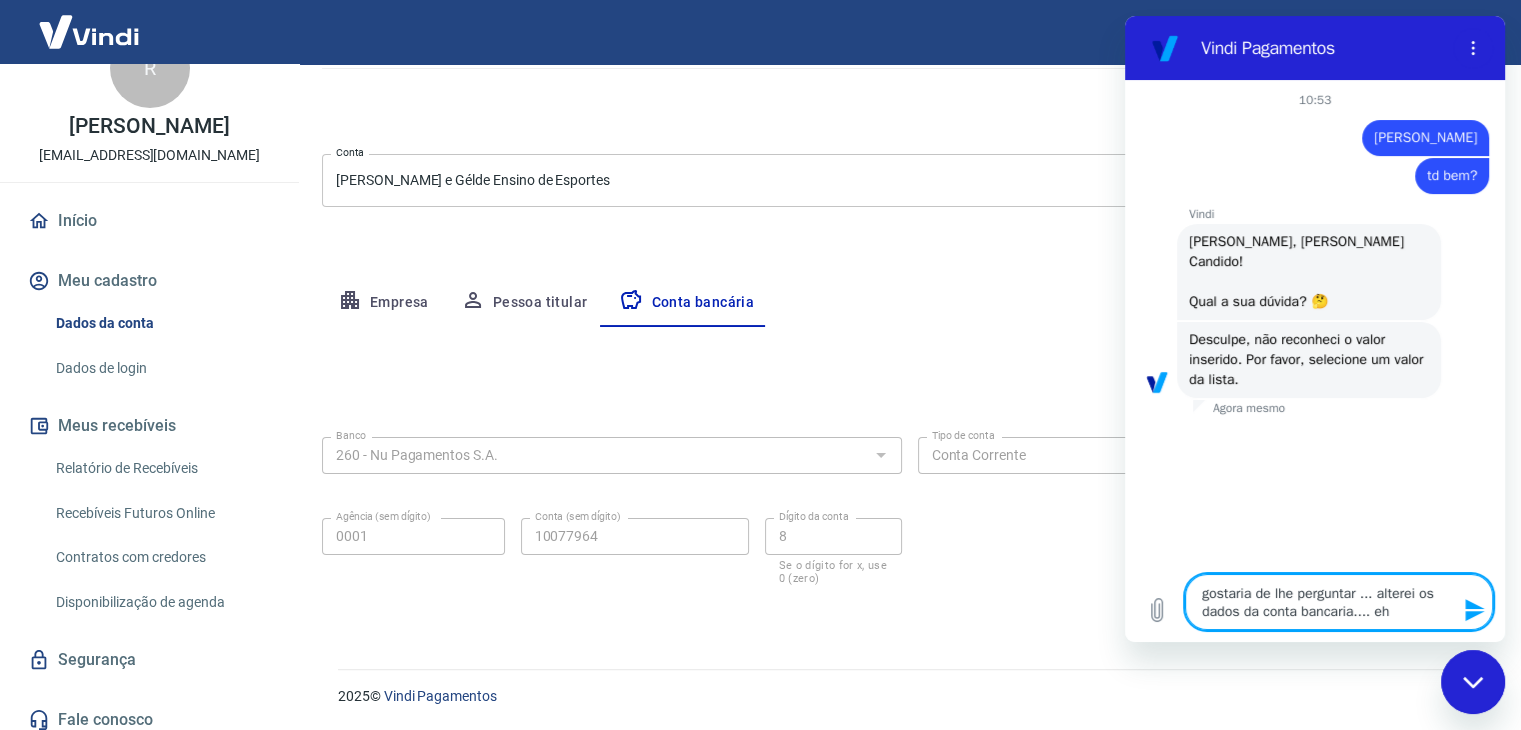 type on "gostaria de lhe perguntar ... alterei os dados da conta bancaria.... eh" 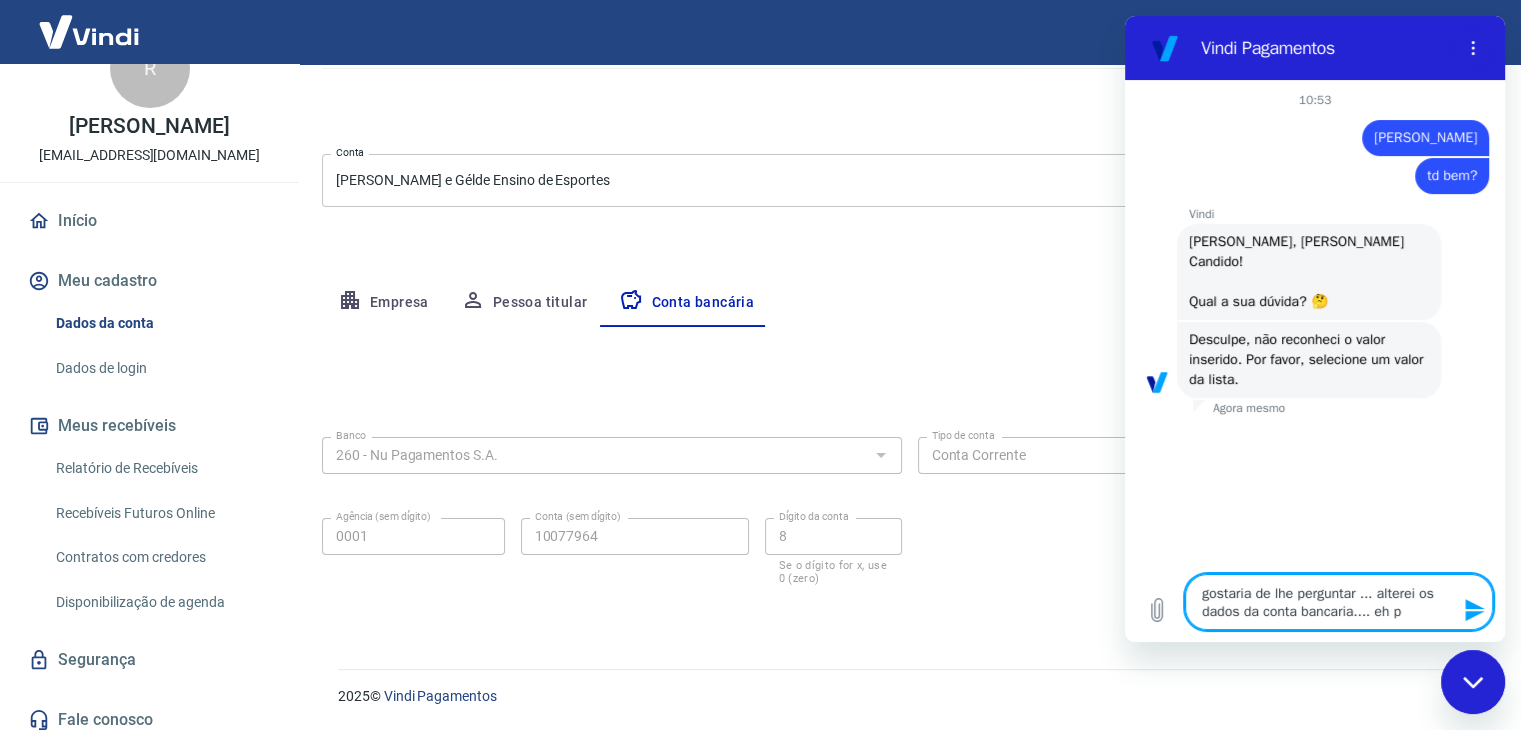 type on "gostaria de lhe perguntar ... alterei os dados da conta bancaria.... eh pr" 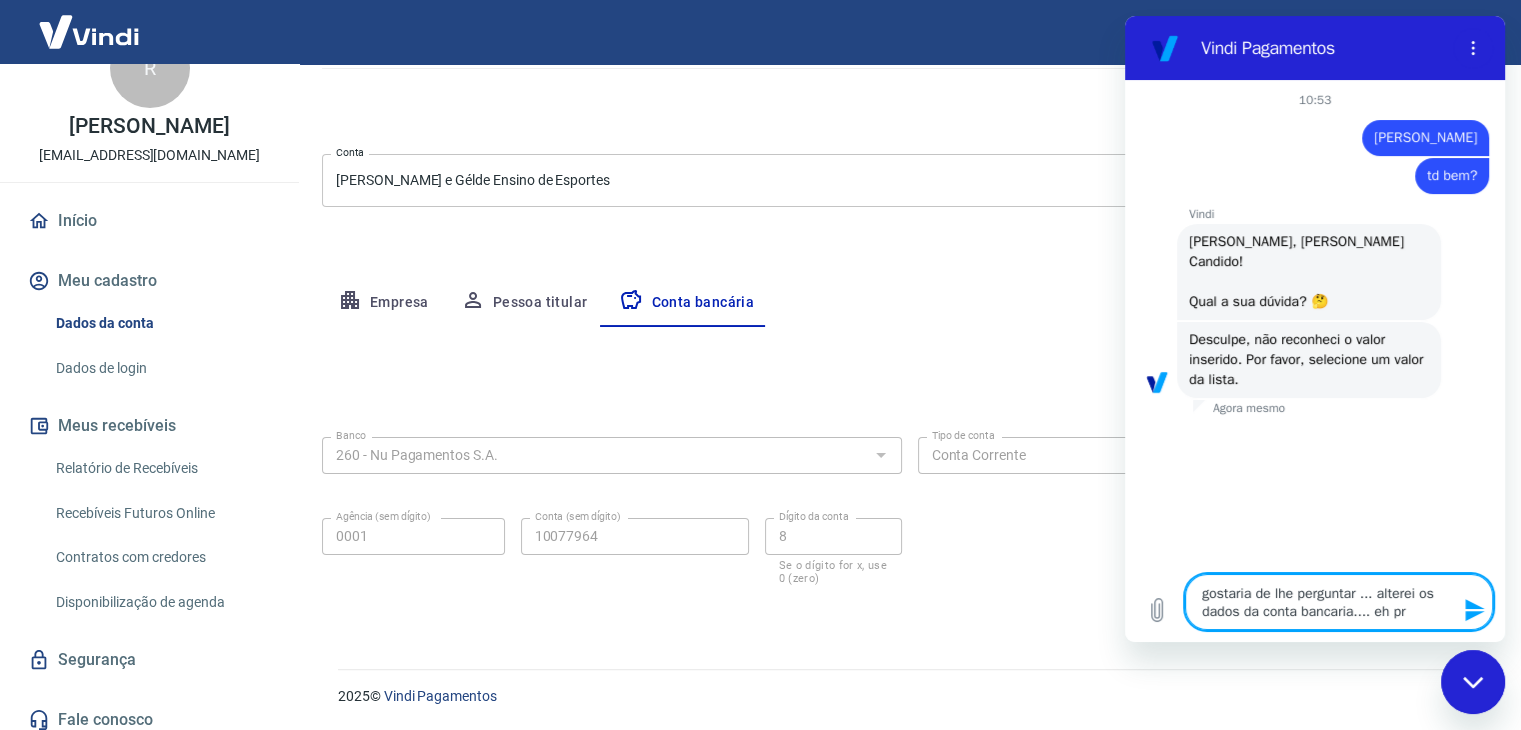 type on "gostaria de lhe perguntar ... alterei os dados da conta bancaria.... eh pre" 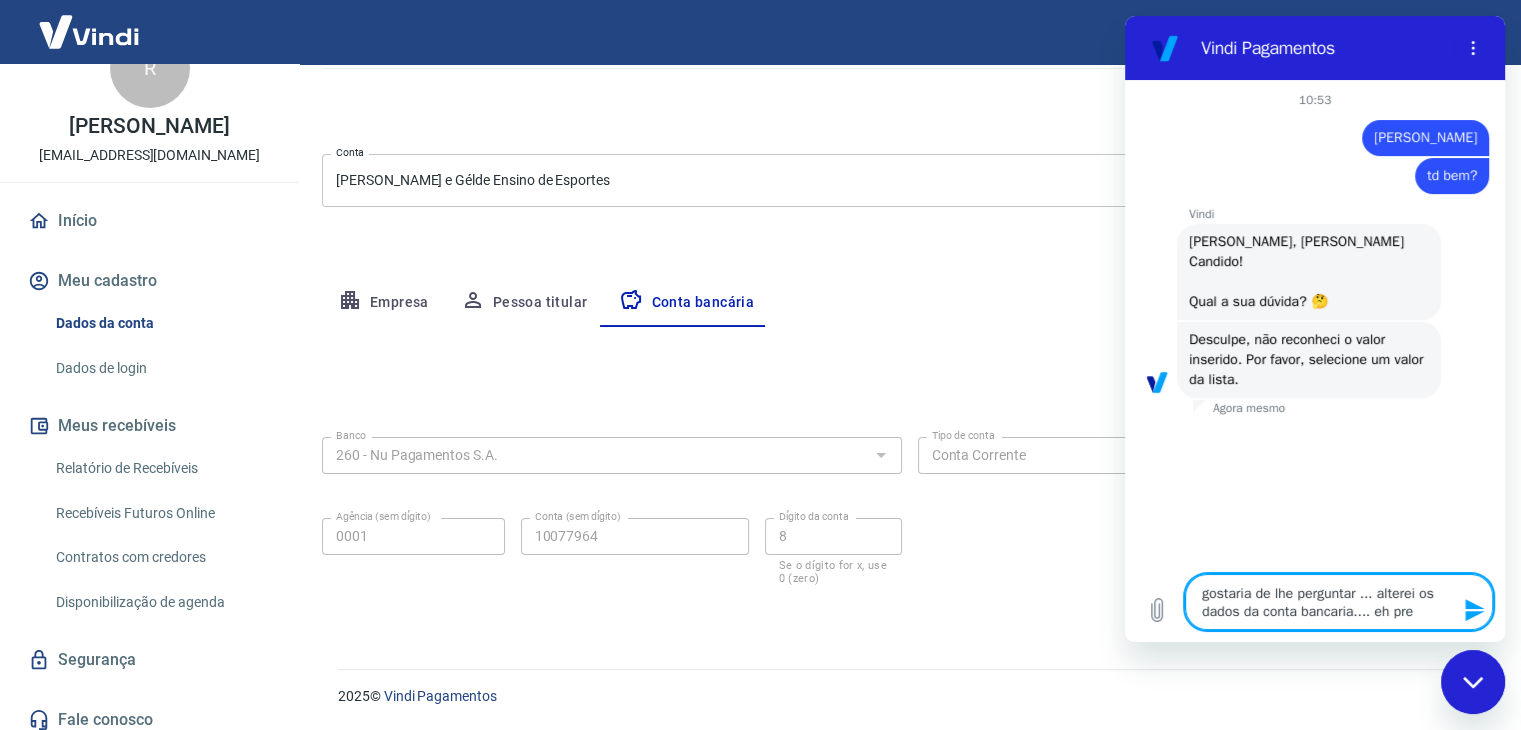 type on "gostaria de lhe perguntar ... alterei os dados da conta bancaria.... eh prec" 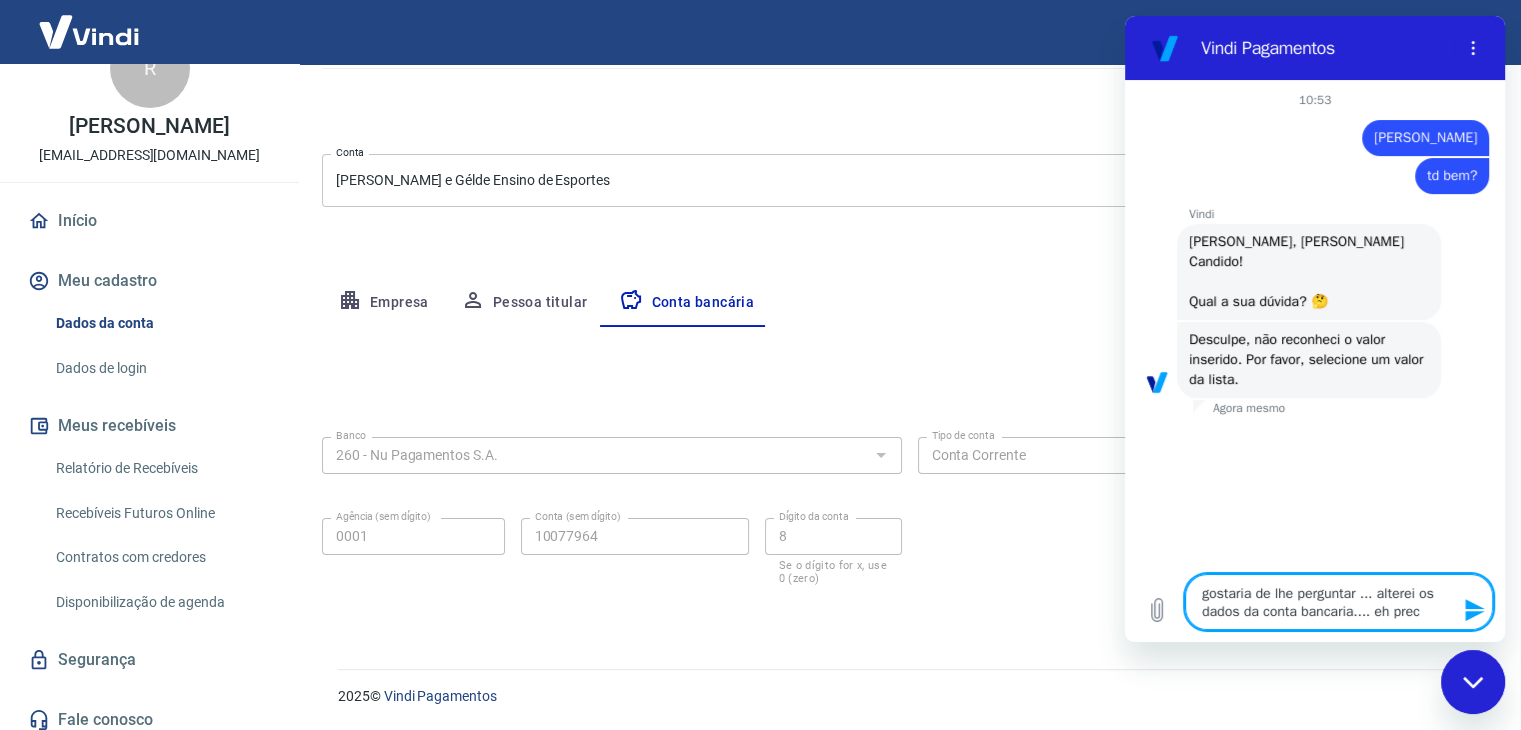 type on "gostaria de lhe perguntar ... alterei os dados da conta bancaria.... eh preci" 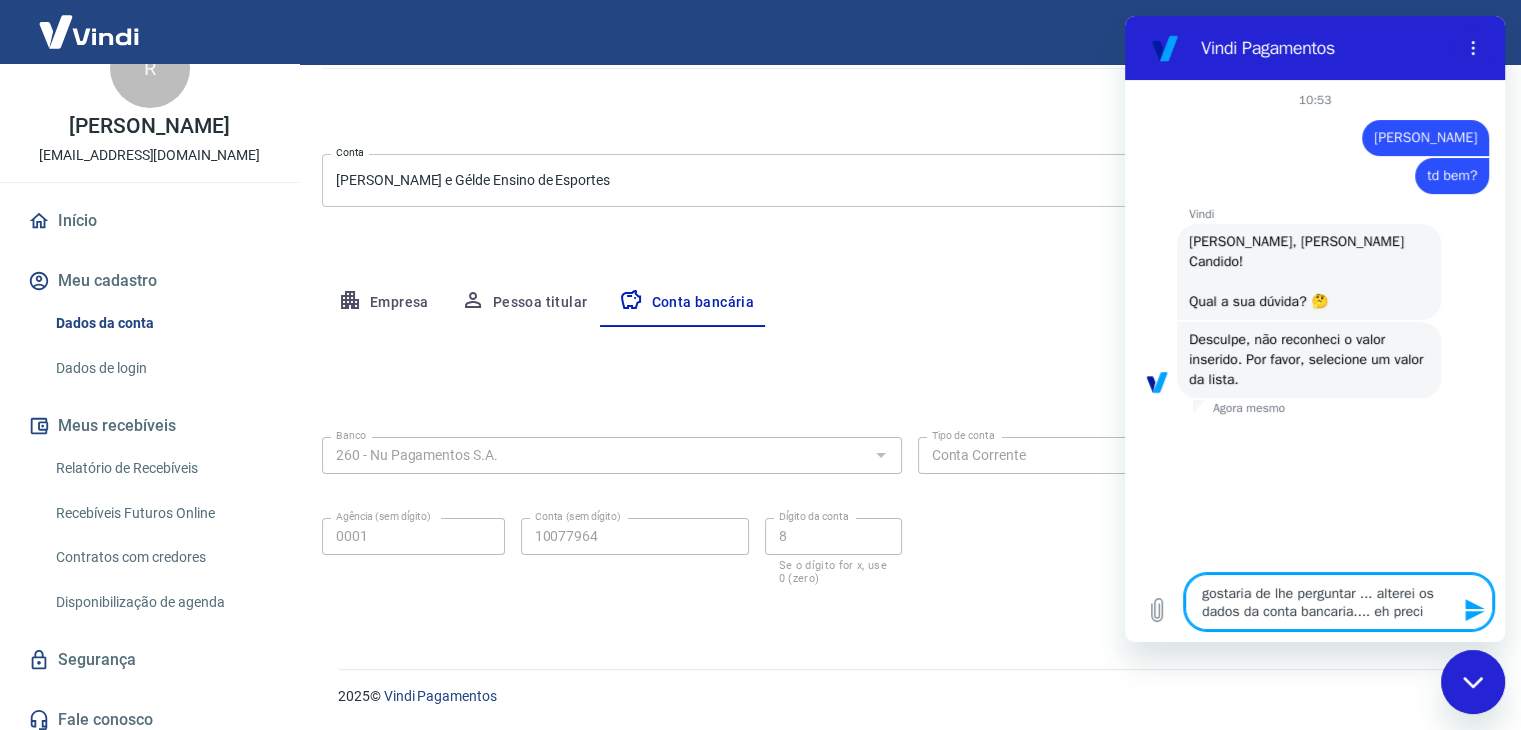 type on "gostaria de lhe perguntar ... alterei os dados da conta bancaria.... eh precis" 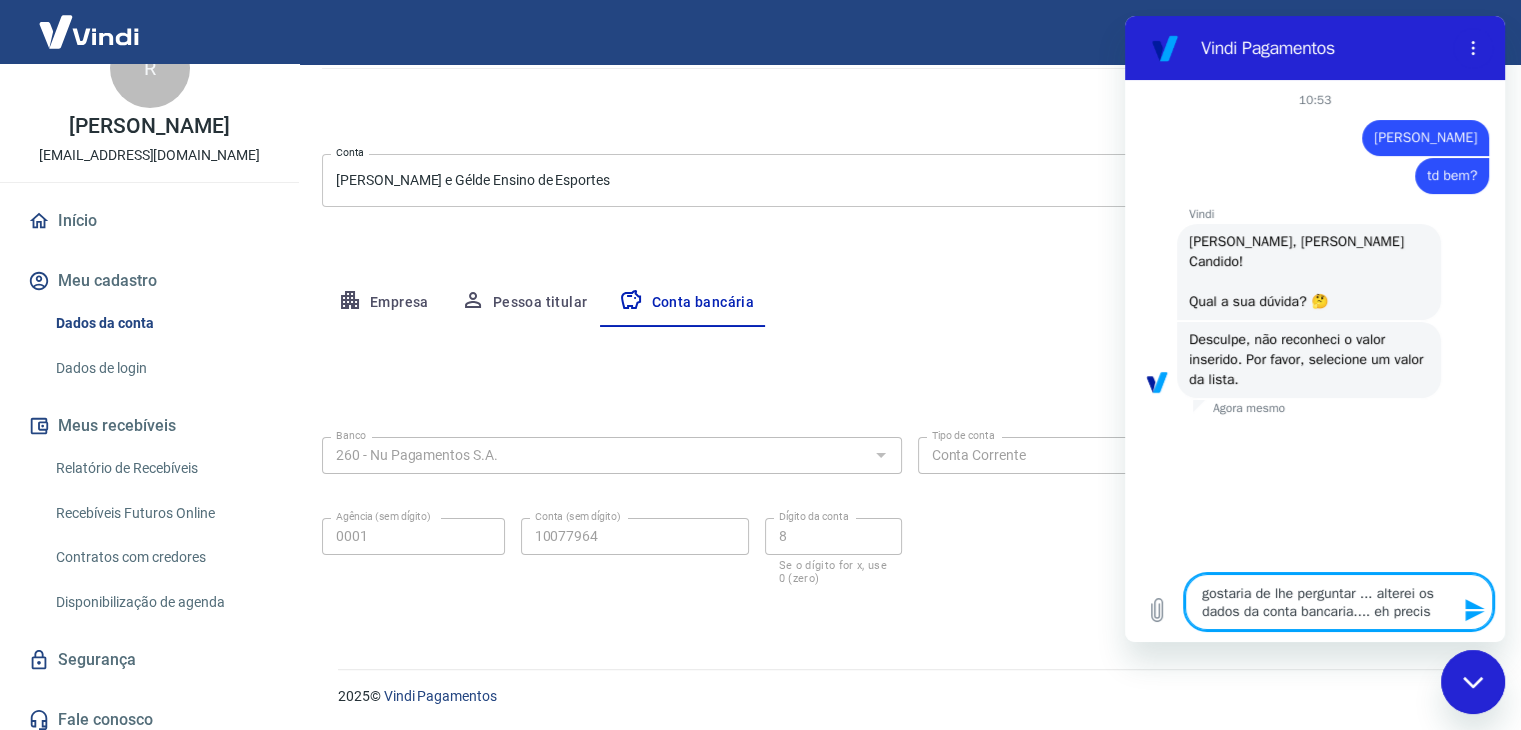 type on "gostaria de lhe perguntar ... alterei os dados da conta bancaria.... eh preciso" 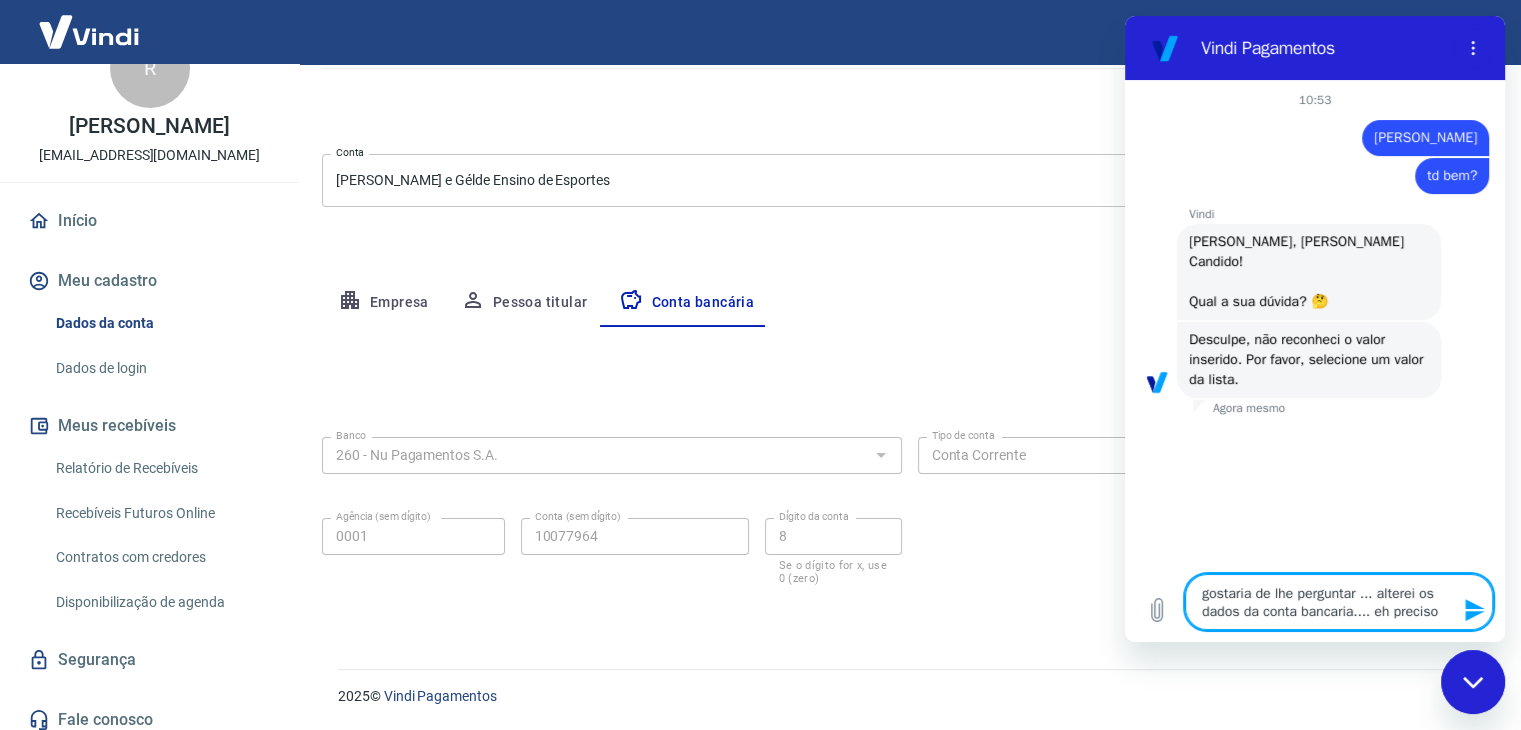 type on "gostaria de lhe perguntar ... alterei os dados da conta bancaria.... eh preciso" 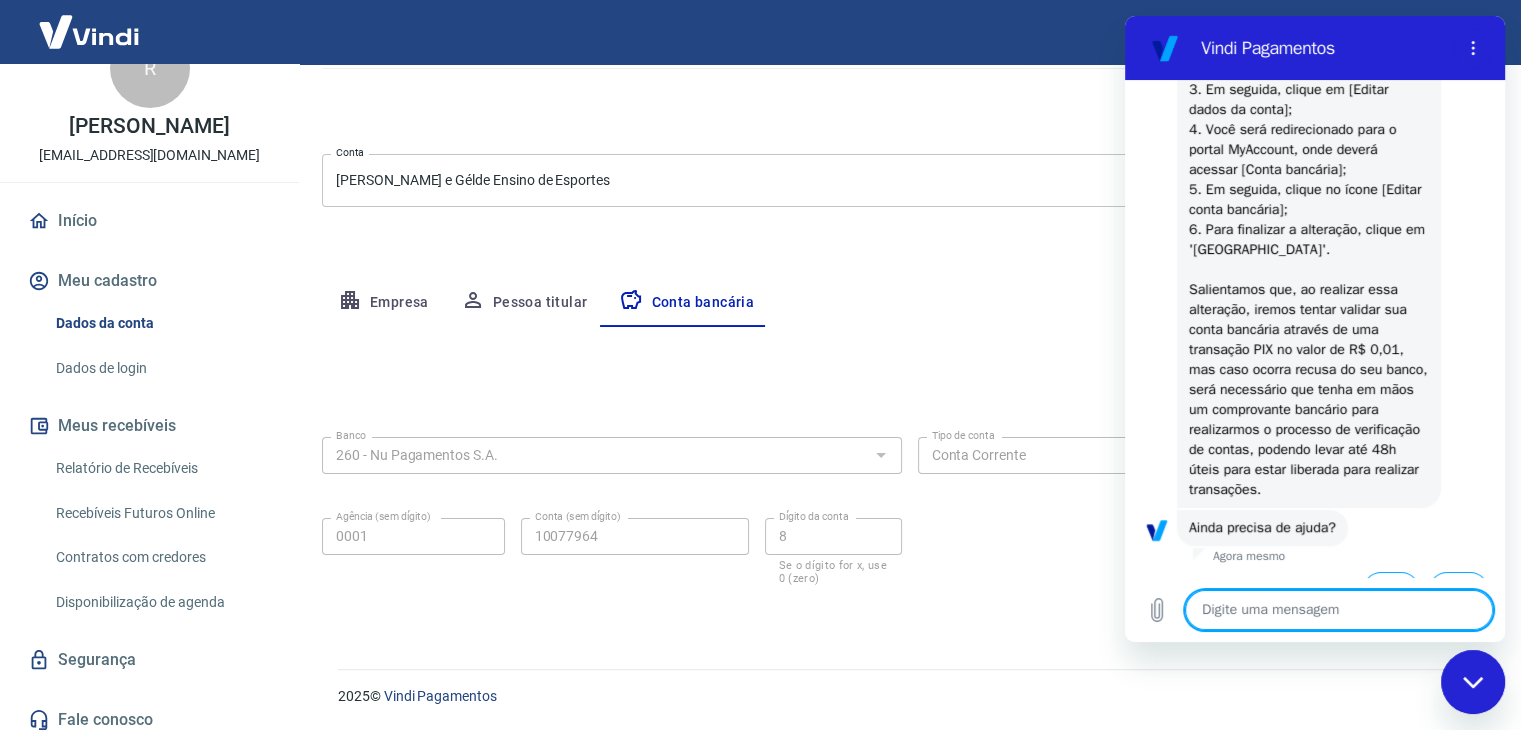 scroll, scrollTop: 600, scrollLeft: 0, axis: vertical 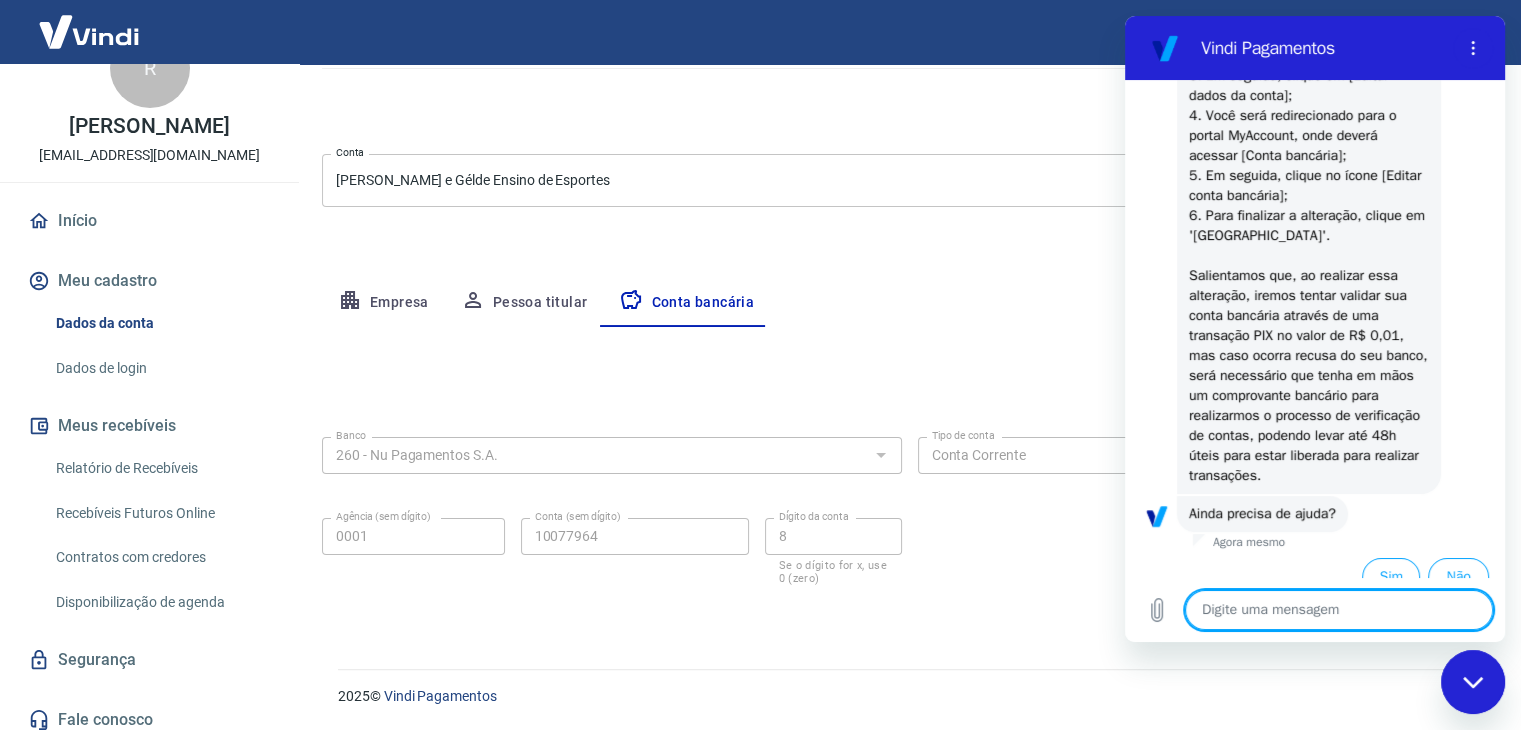 drag, startPoint x: 1497, startPoint y: 497, endPoint x: 2646, endPoint y: 513, distance: 1149.1115 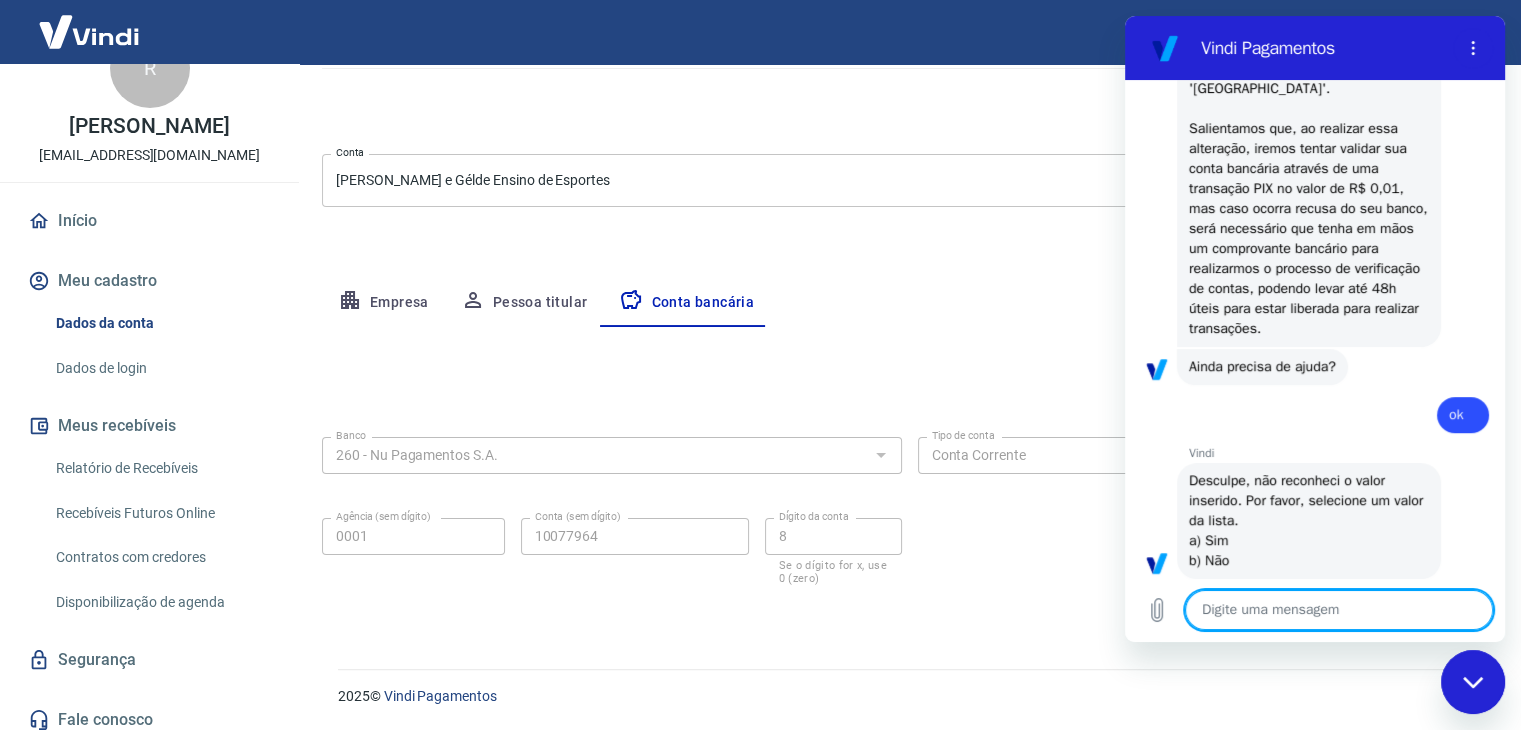 scroll, scrollTop: 749, scrollLeft: 0, axis: vertical 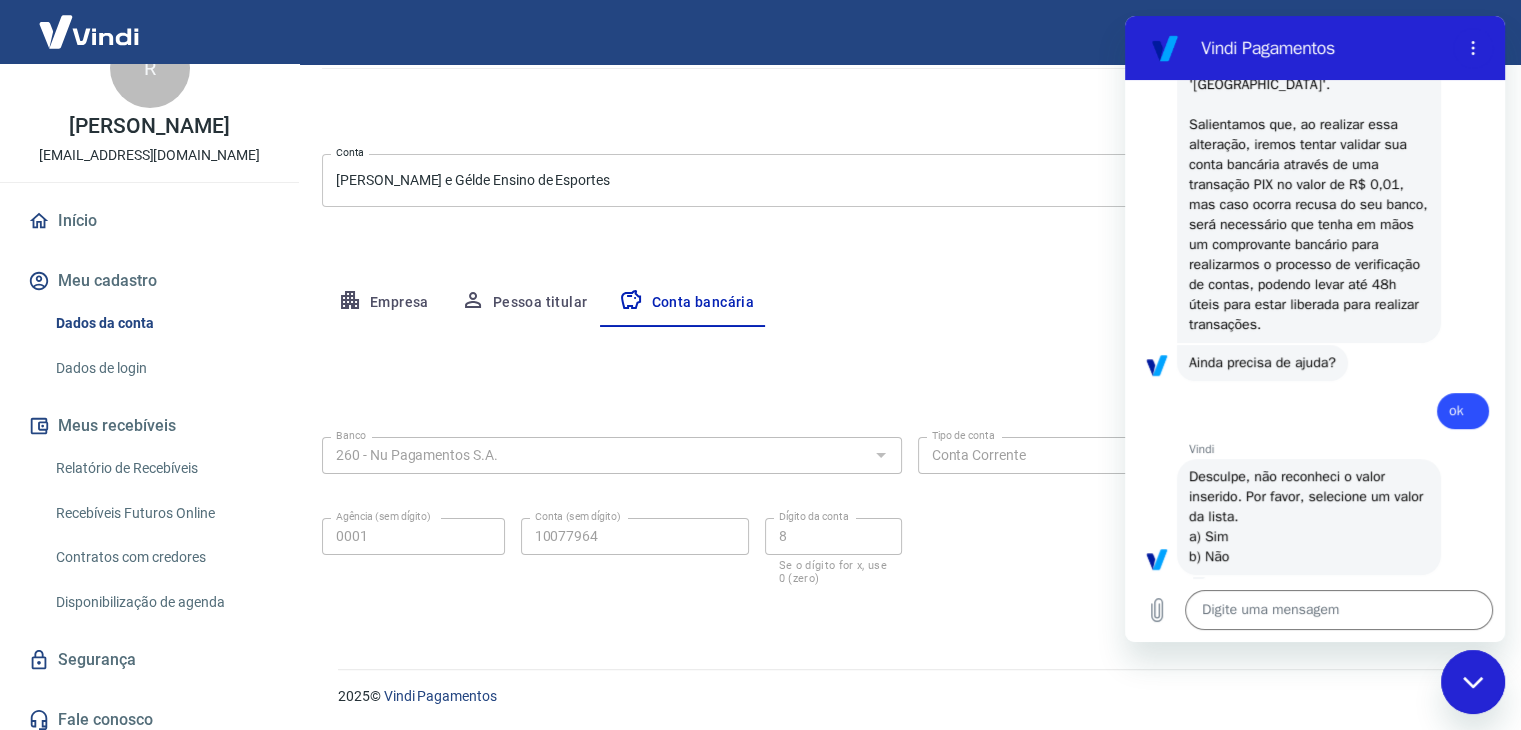 click on "Editar conta bancária" at bounding box center [909, 386] 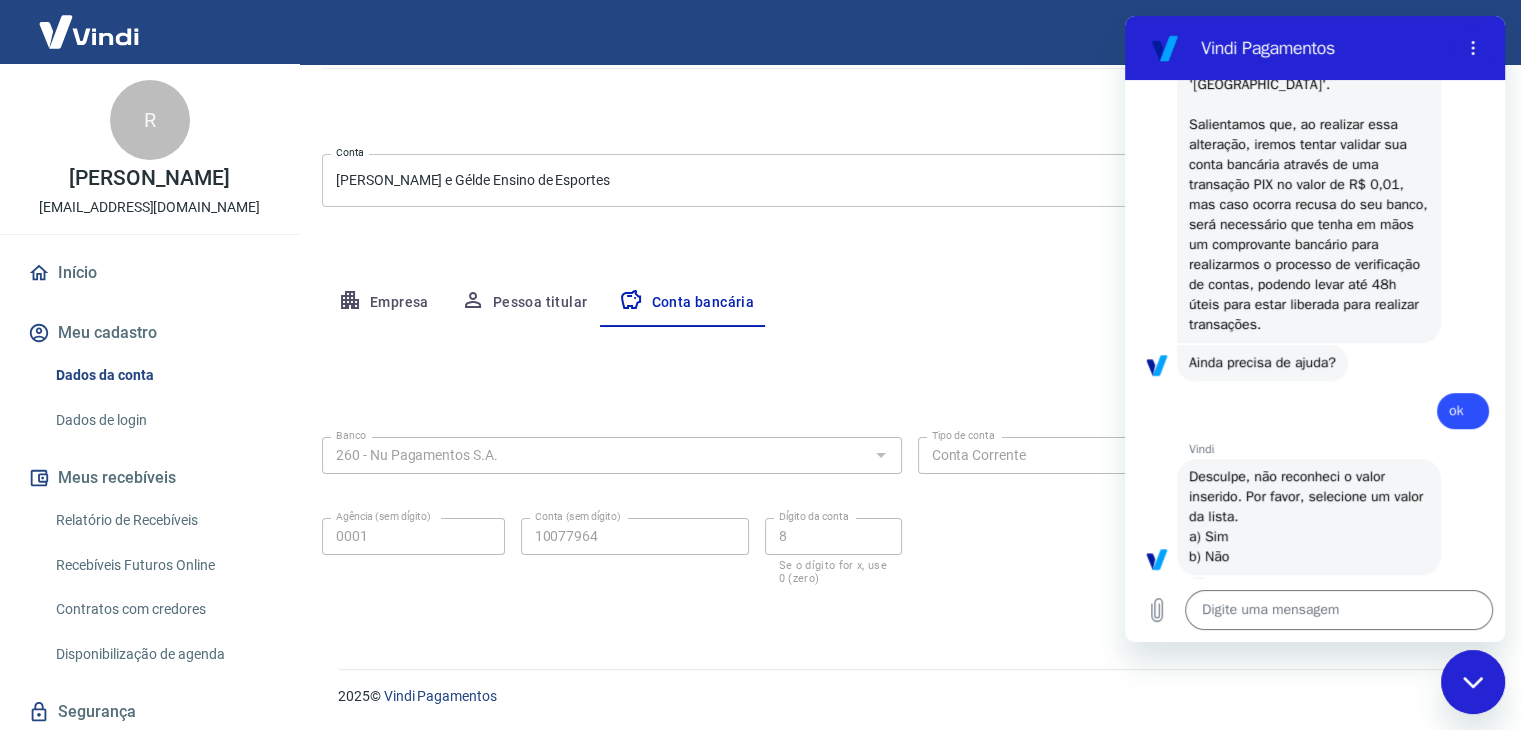 drag, startPoint x: 833, startPoint y: 125, endPoint x: 832, endPoint y: 141, distance: 16.03122 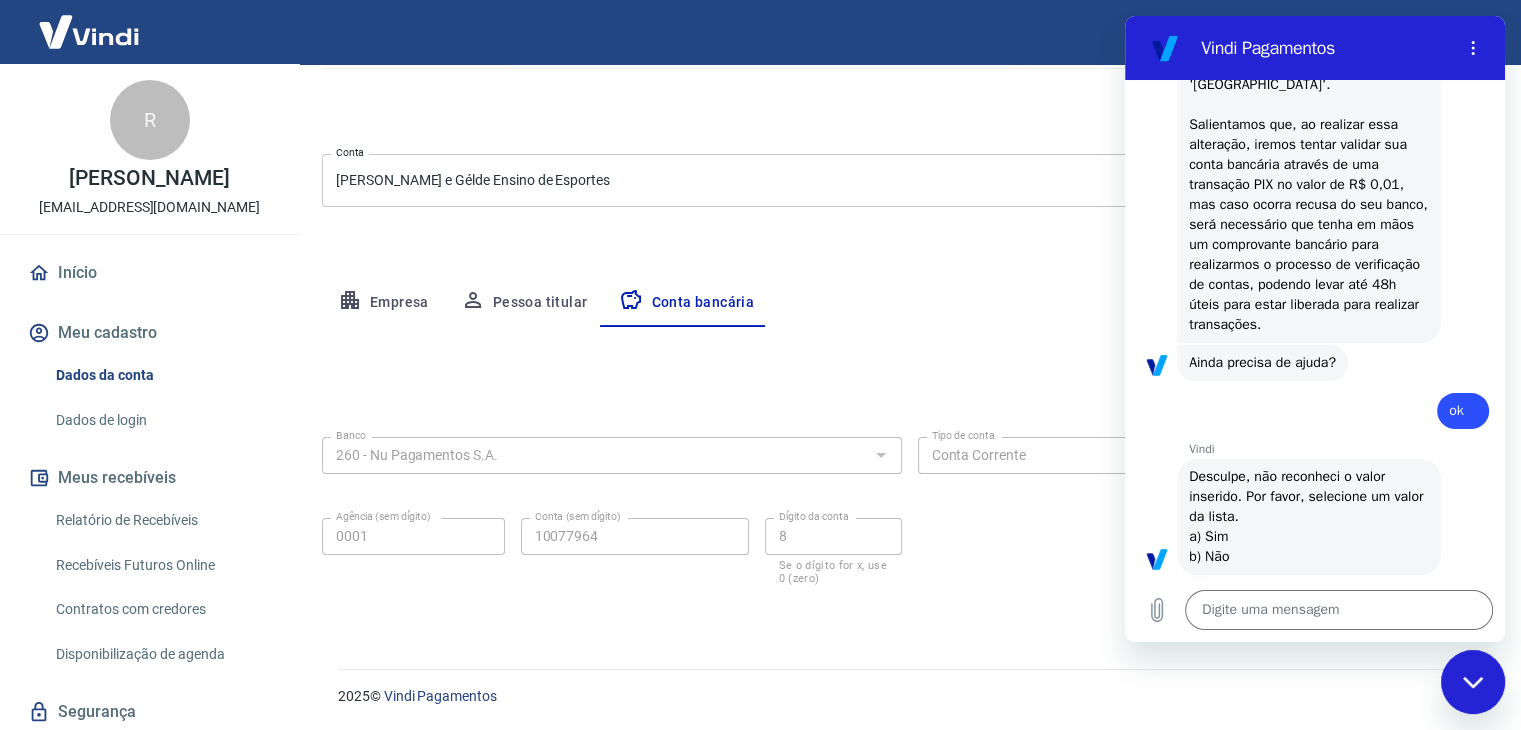 scroll, scrollTop: 748, scrollLeft: 0, axis: vertical 